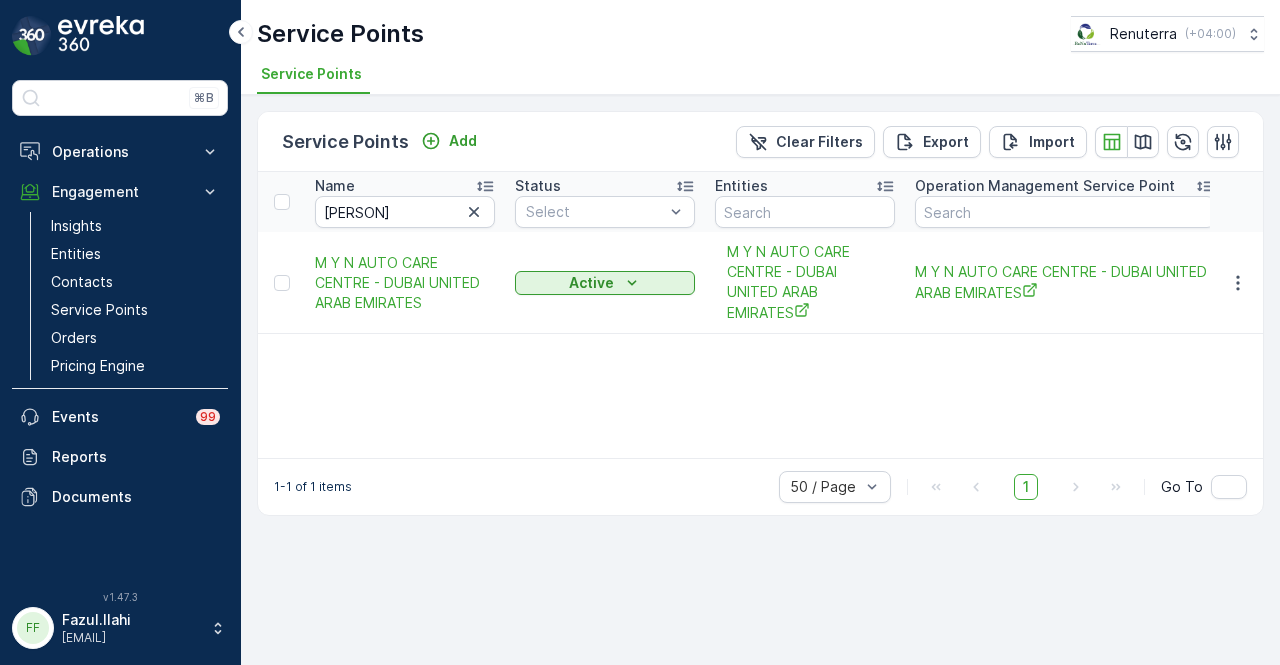 scroll, scrollTop: 0, scrollLeft: 0, axis: both 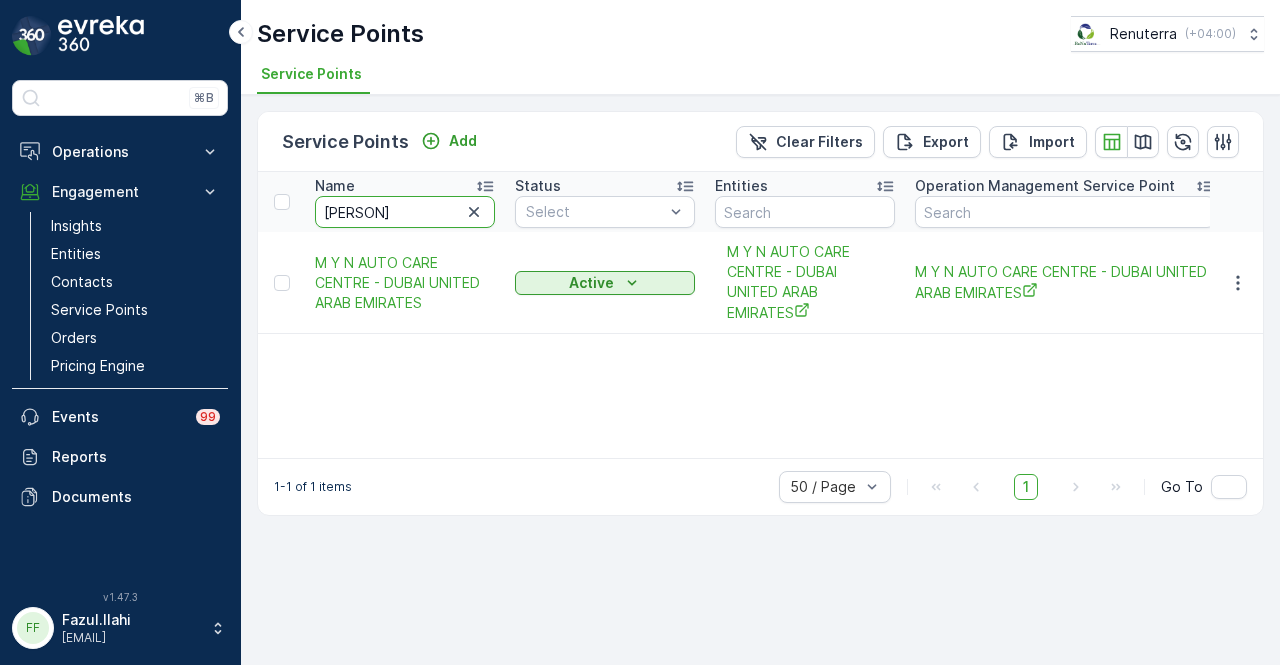 click on "[PERSON]" at bounding box center [405, 212] 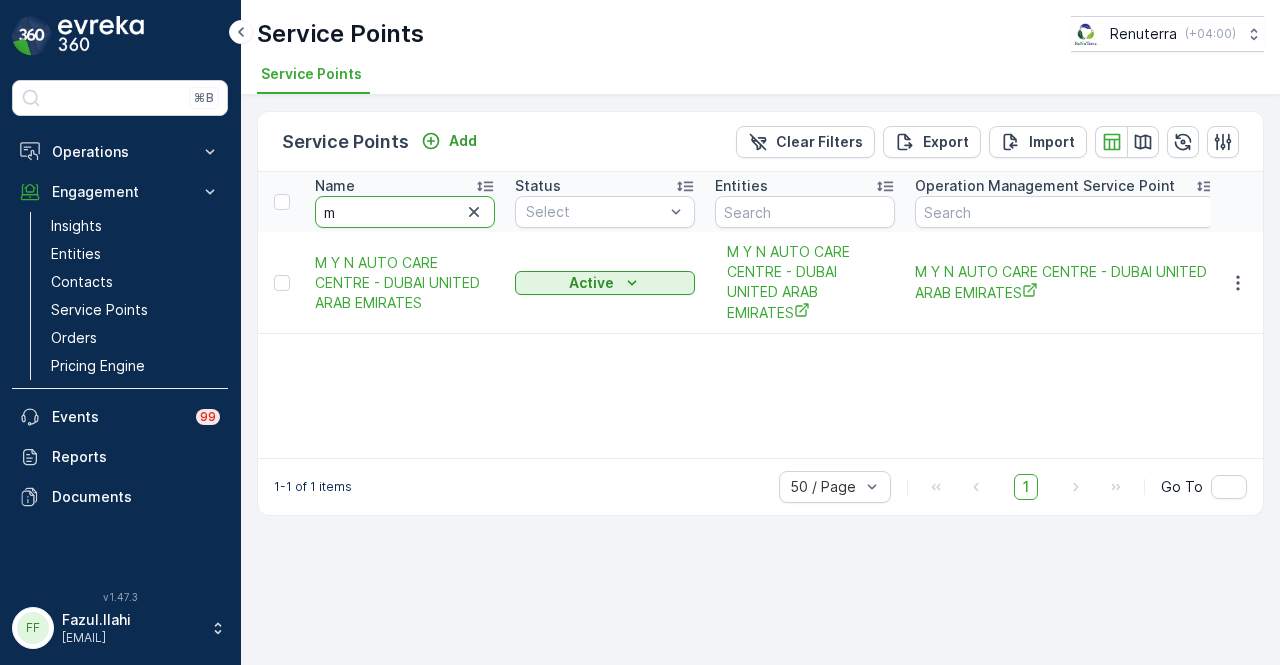 type on "m" 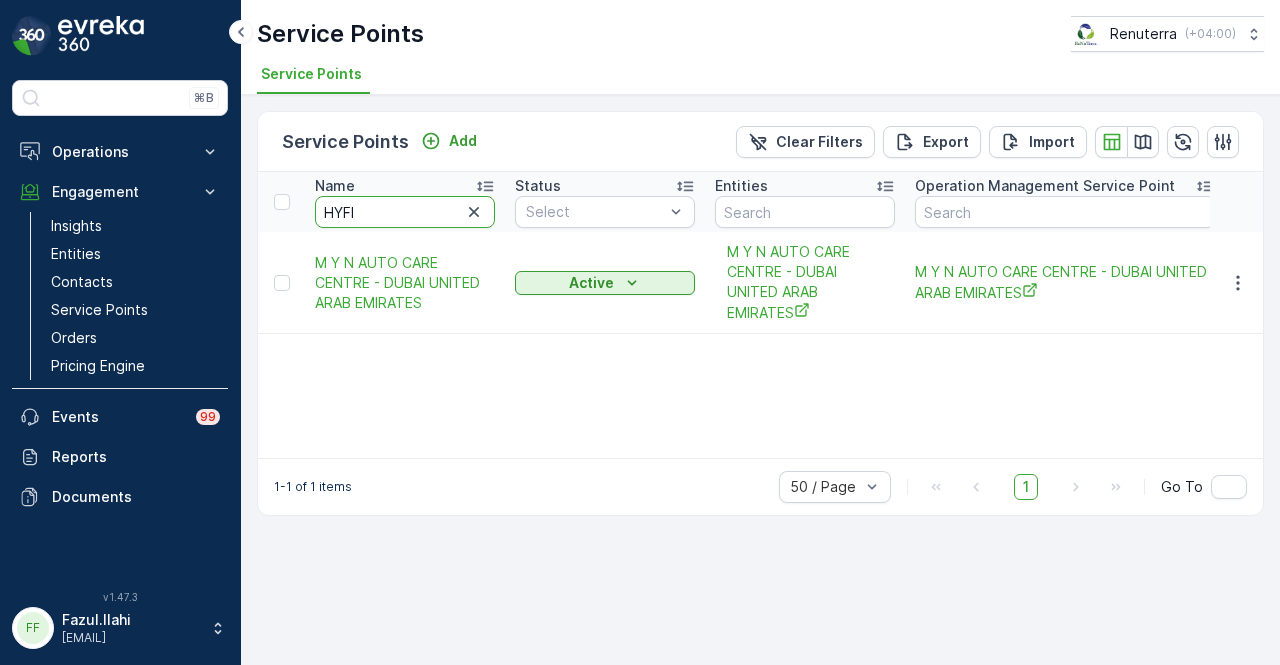 type on "HYFIC" 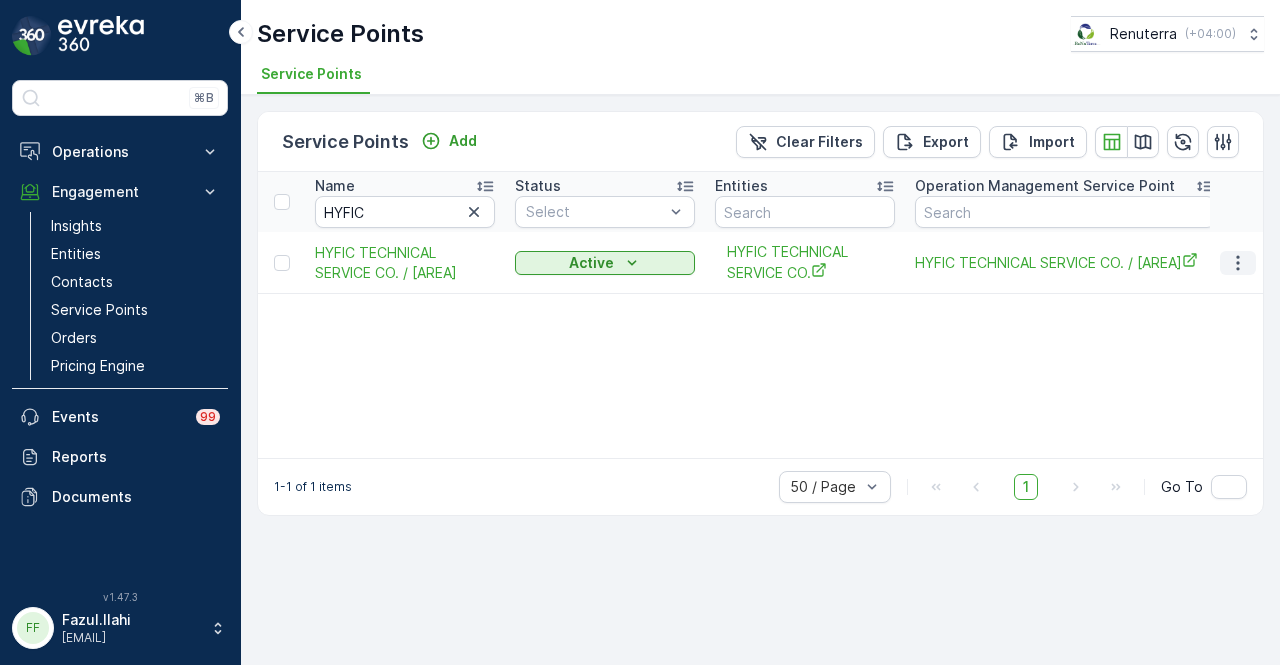 click at bounding box center (1238, 263) 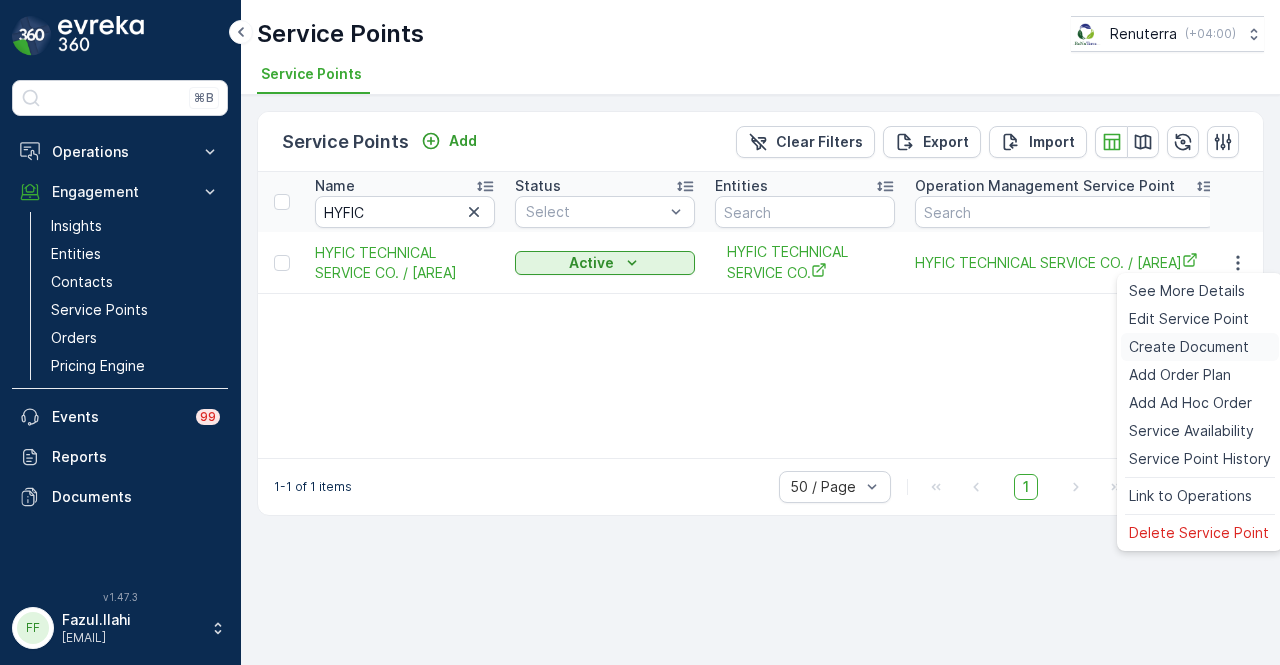 click on "Create Document" at bounding box center (1200, 347) 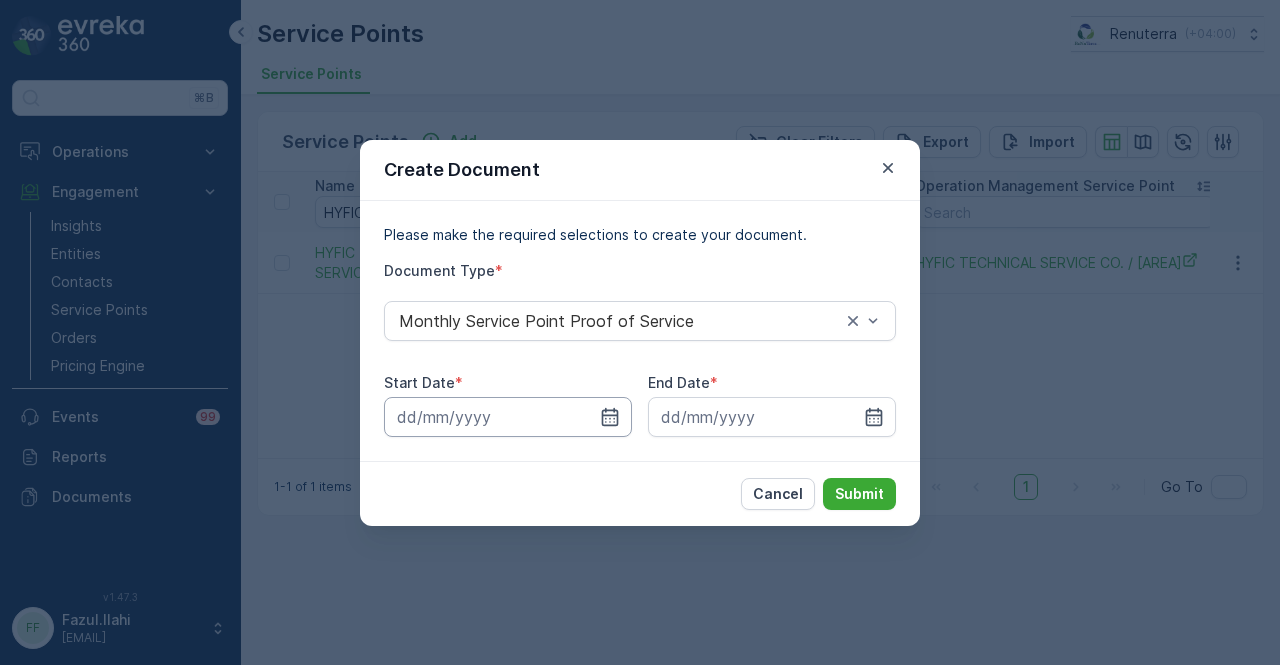 click at bounding box center [508, 417] 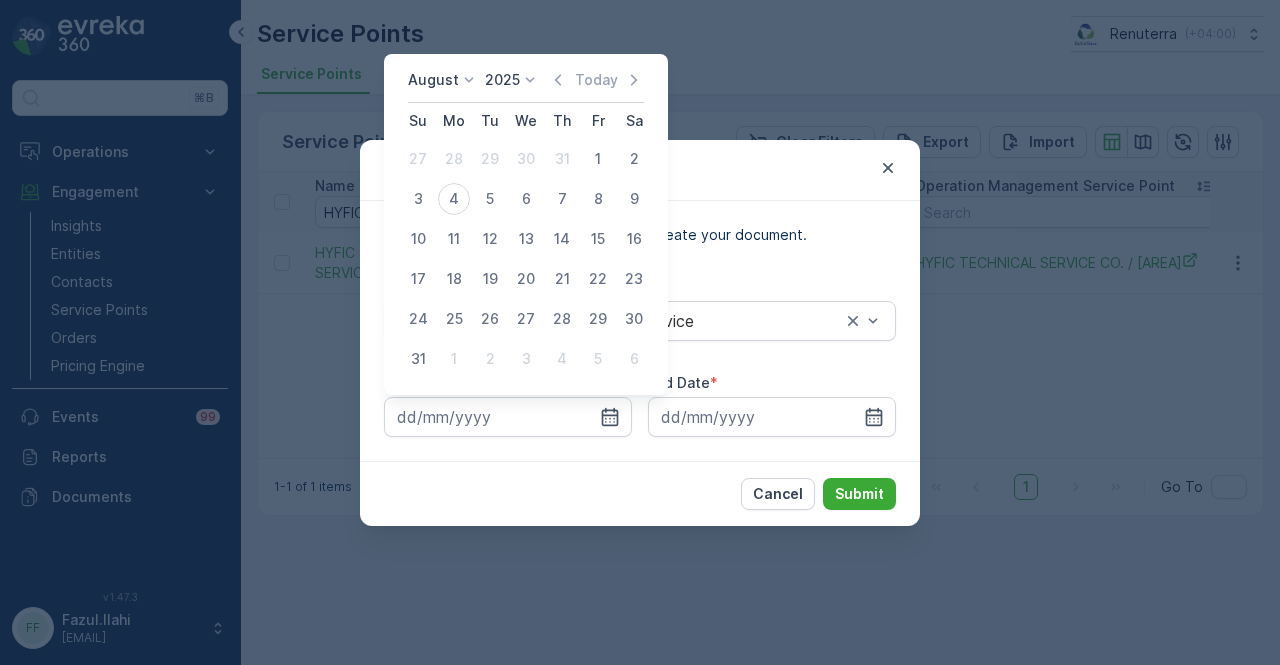 click on "August 2025 Today" at bounding box center (526, 86) 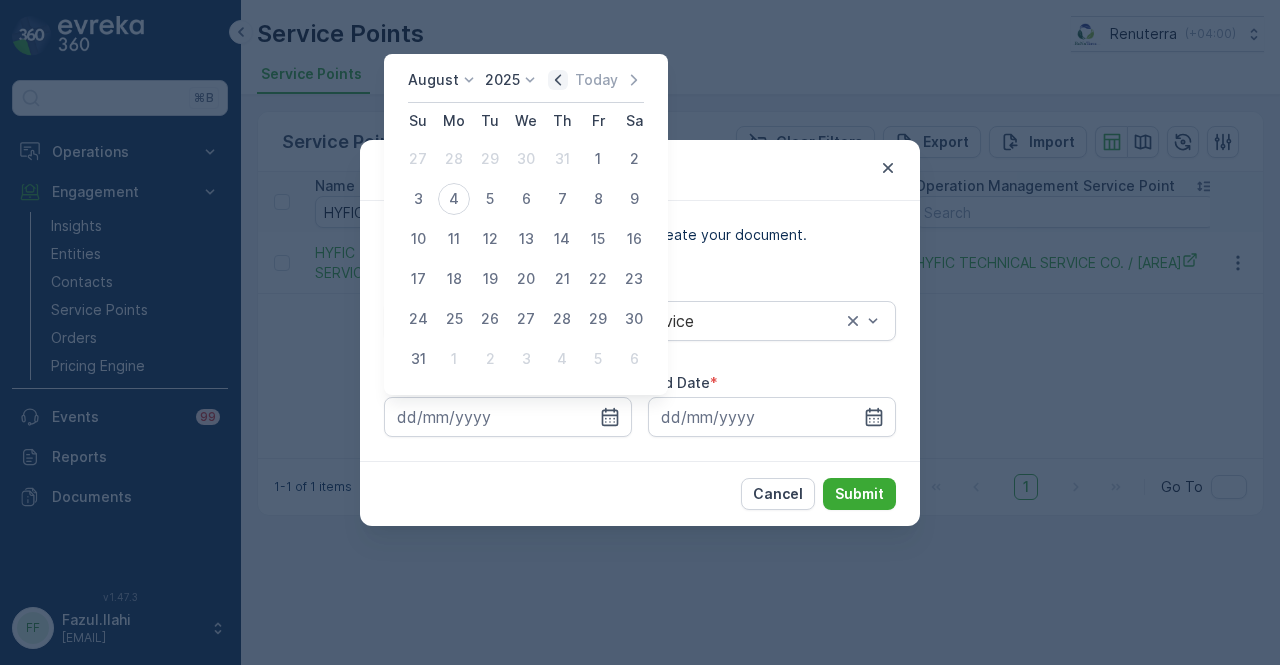click 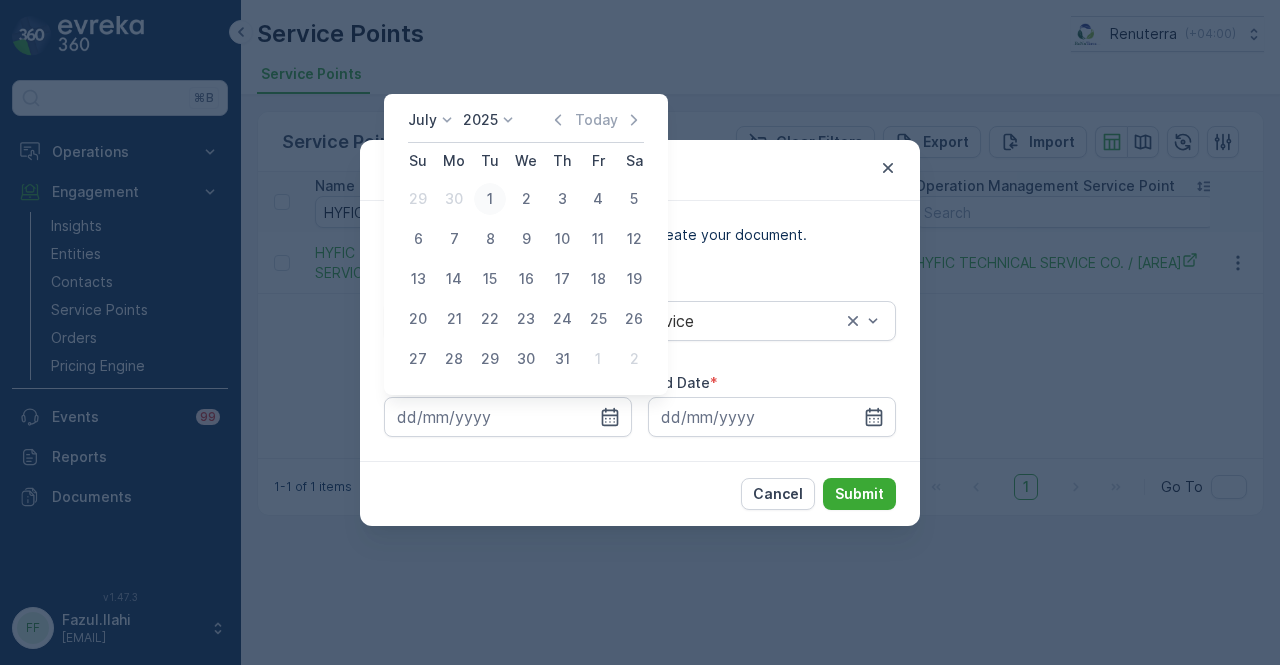 click on "1" at bounding box center [490, 199] 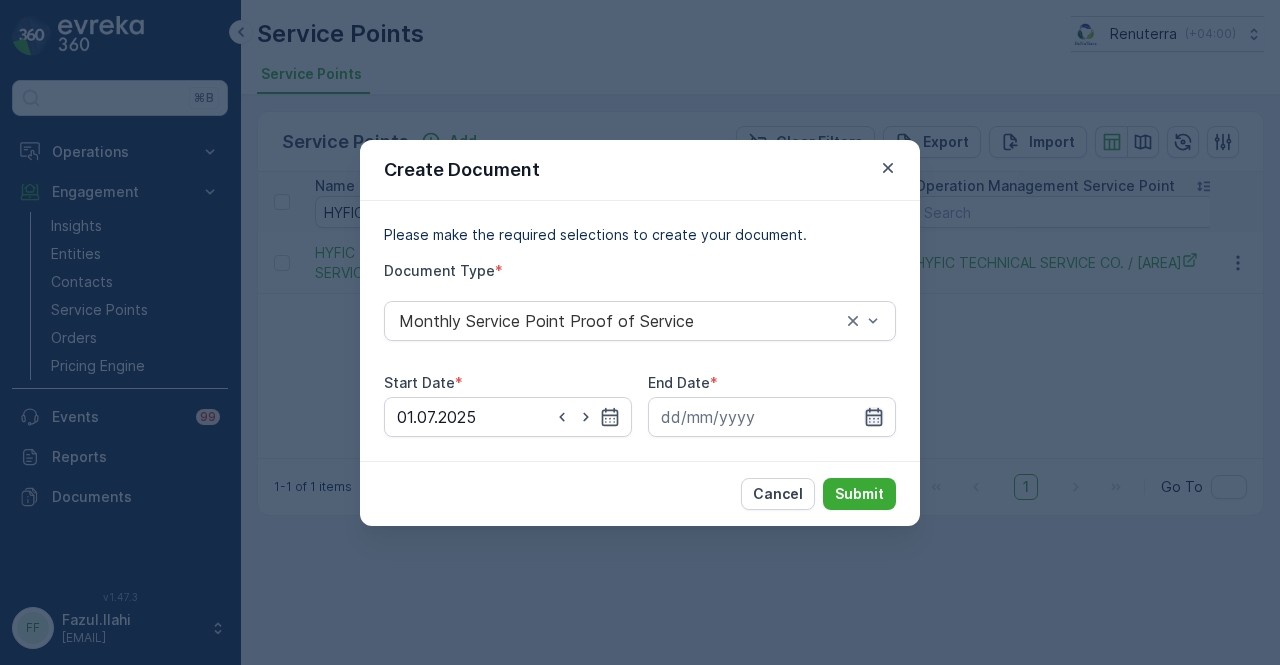 click 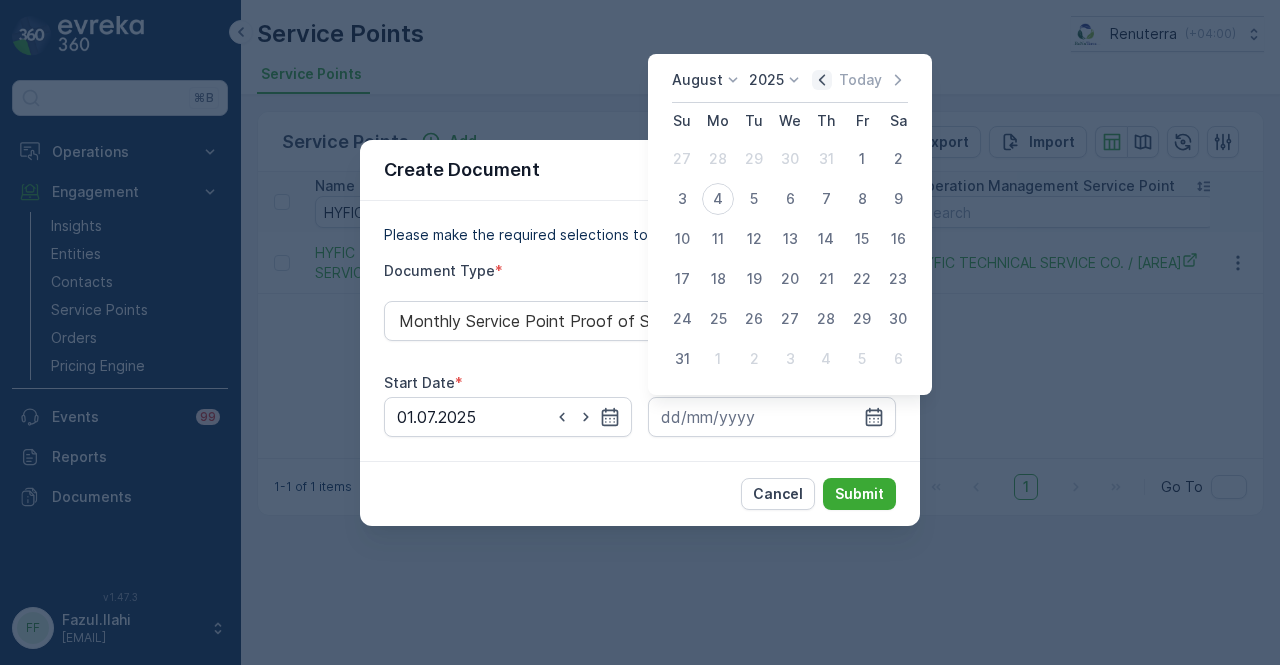 click 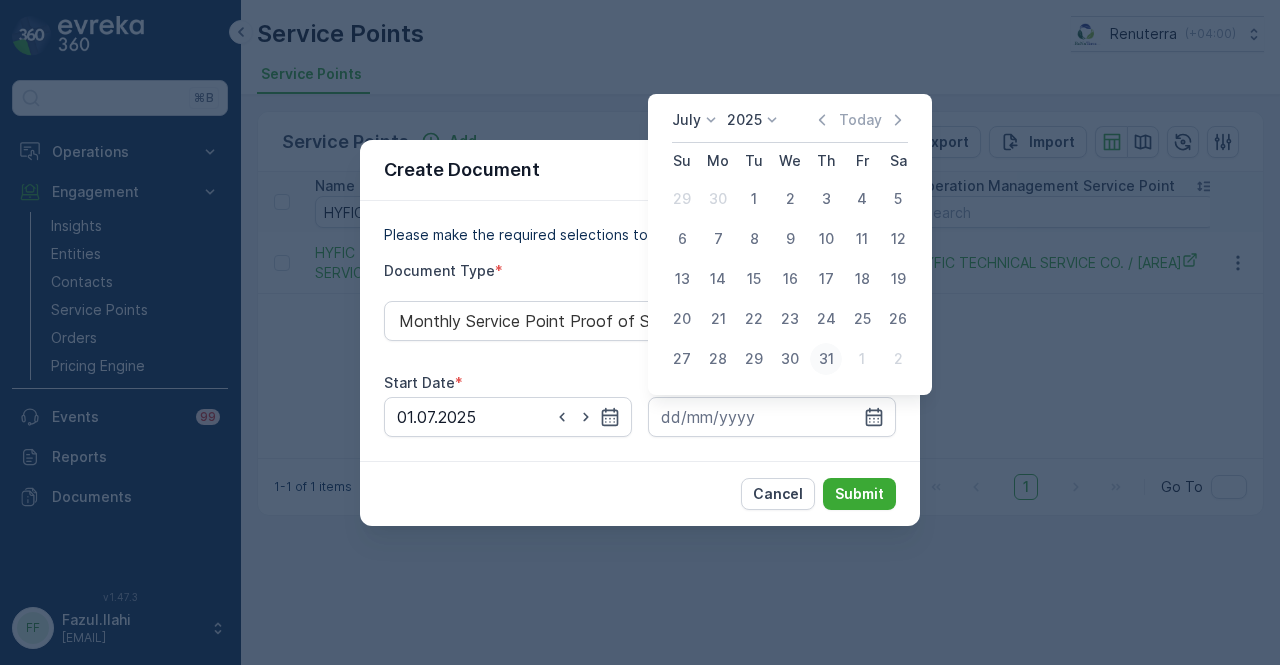 click on "31" at bounding box center (826, 359) 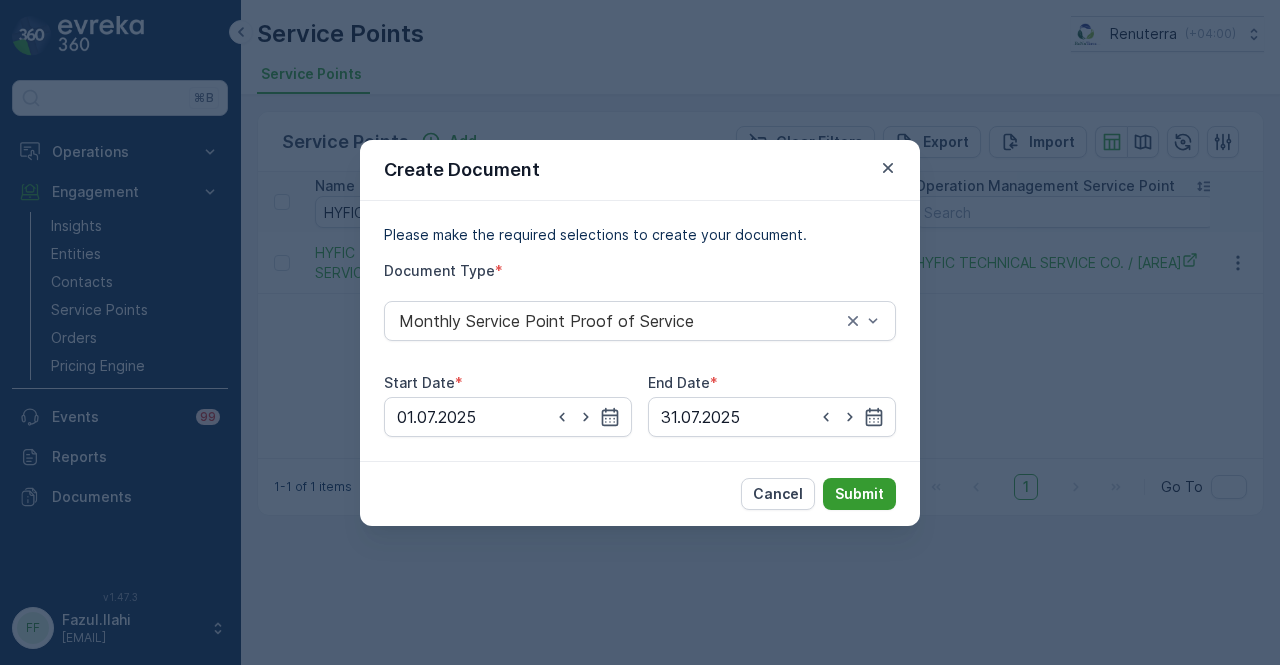 click on "Submit" at bounding box center [859, 494] 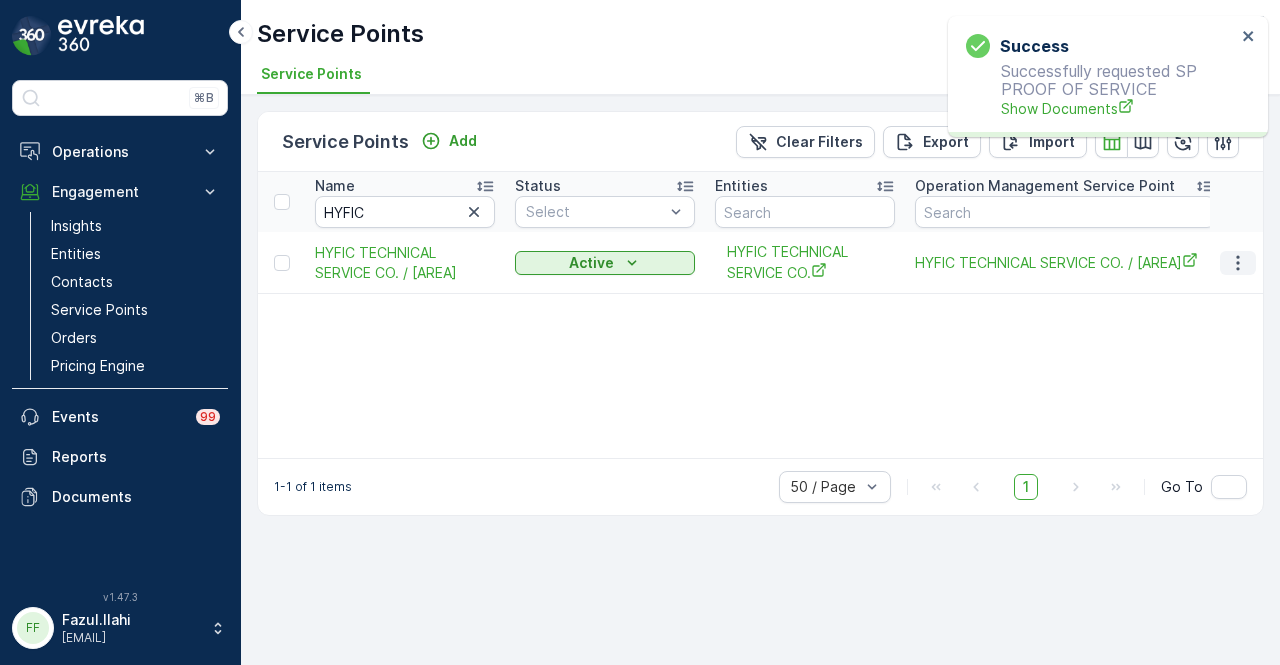 click 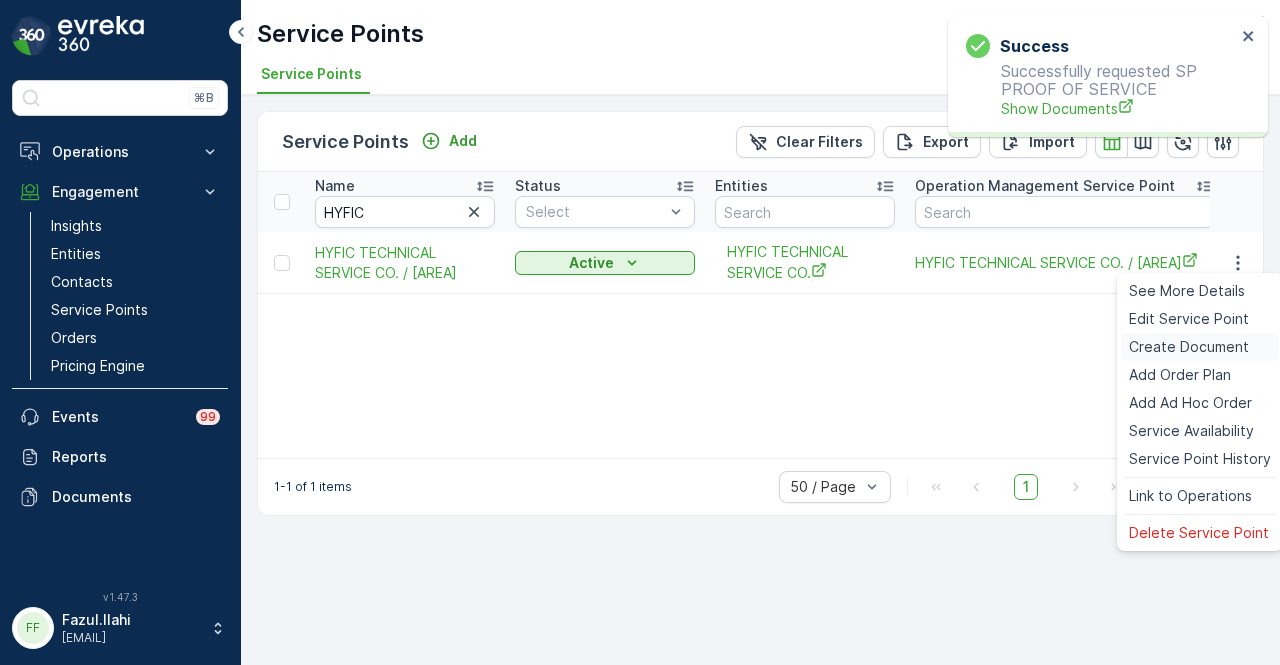 click on "Create Document" at bounding box center [1189, 347] 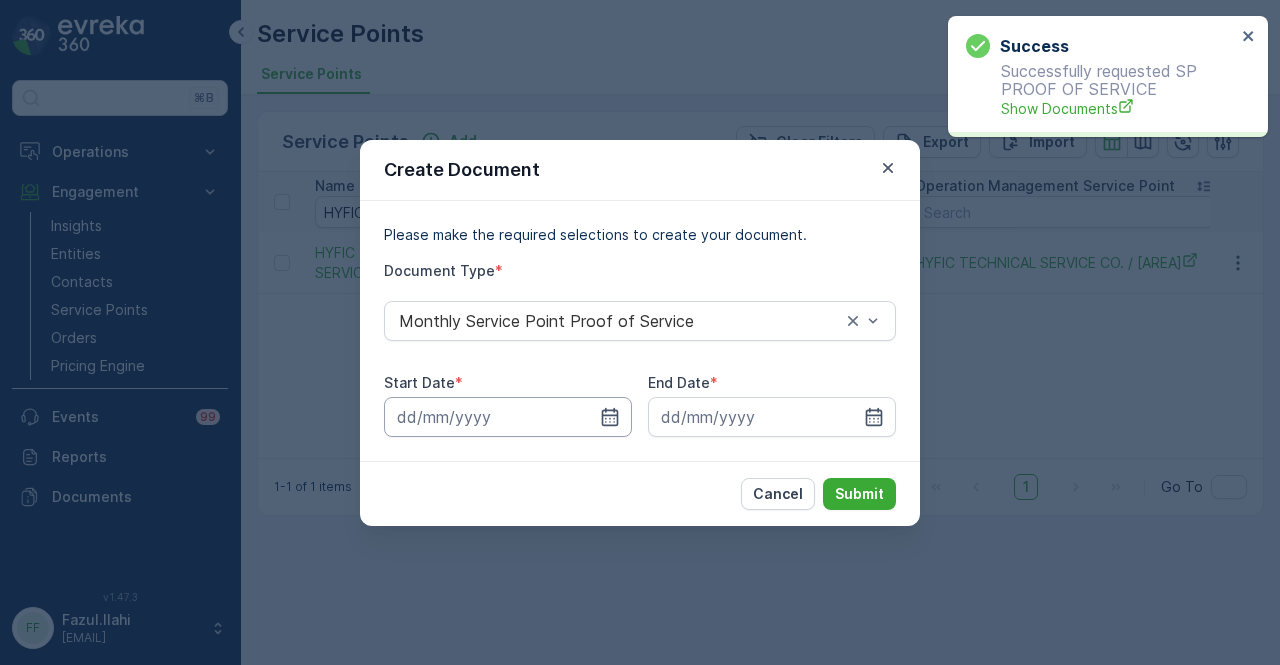 click at bounding box center [508, 417] 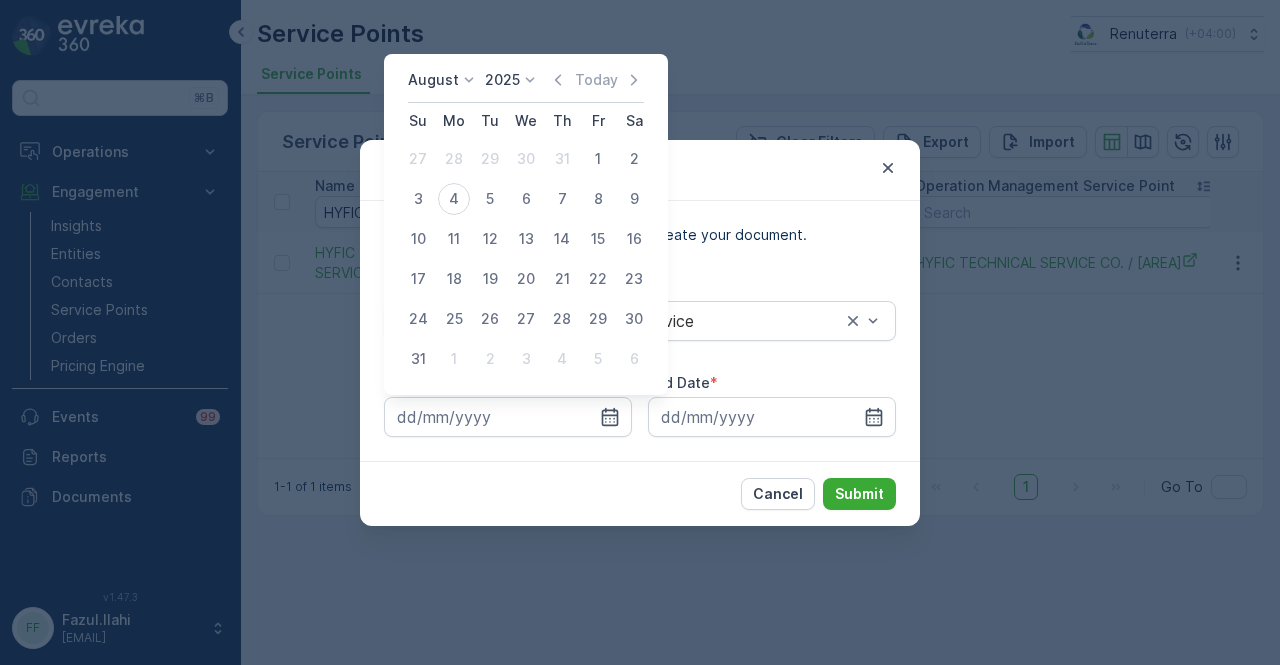click on "August 2025 Today Su Mo Tu We Th Fr Sa 27 28 29 30 31 1 2 3 4 5 6 7 8 9 10 11 12 13 14 15 16 17 18 19 20 21 22 23 24 25 26 27 28 29 30 31 1 2 3 4 5 6" at bounding box center (526, 224) 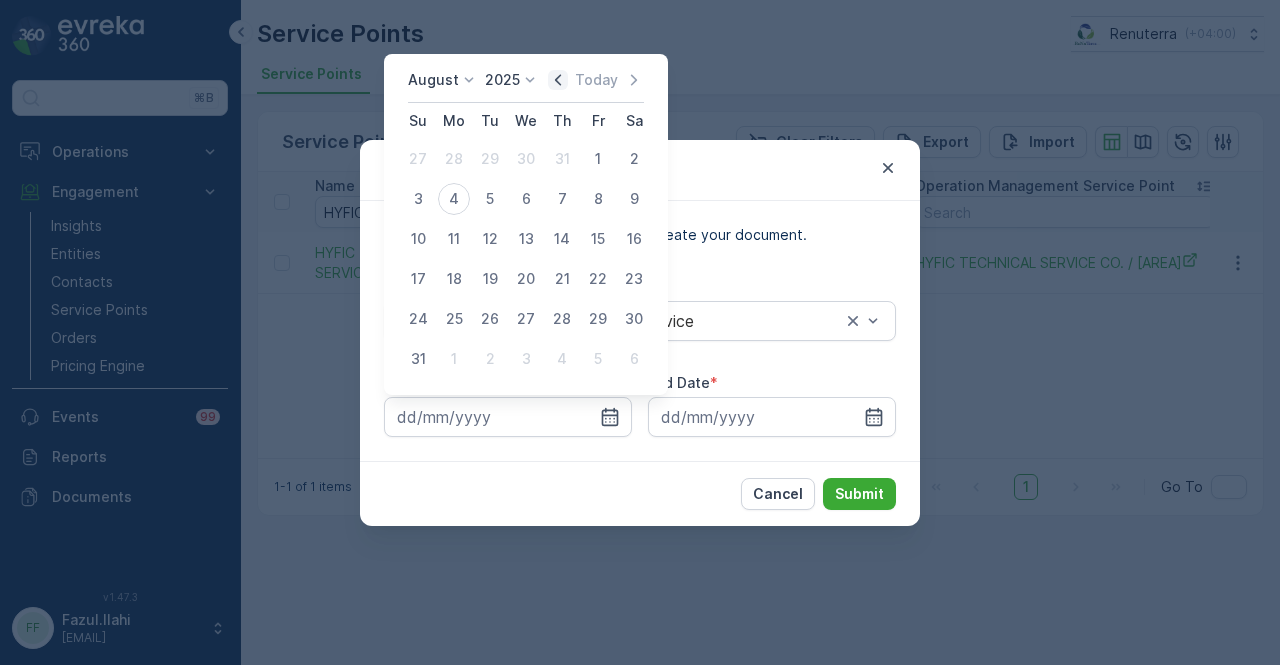 click 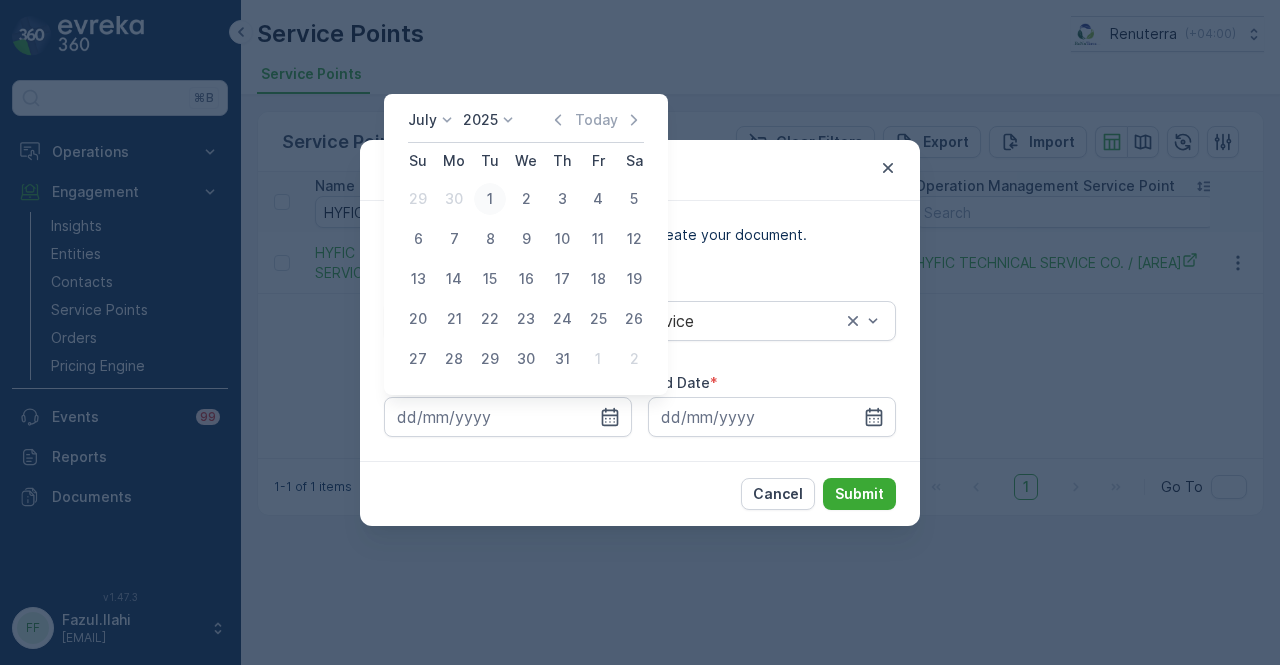 click on "1" at bounding box center [490, 199] 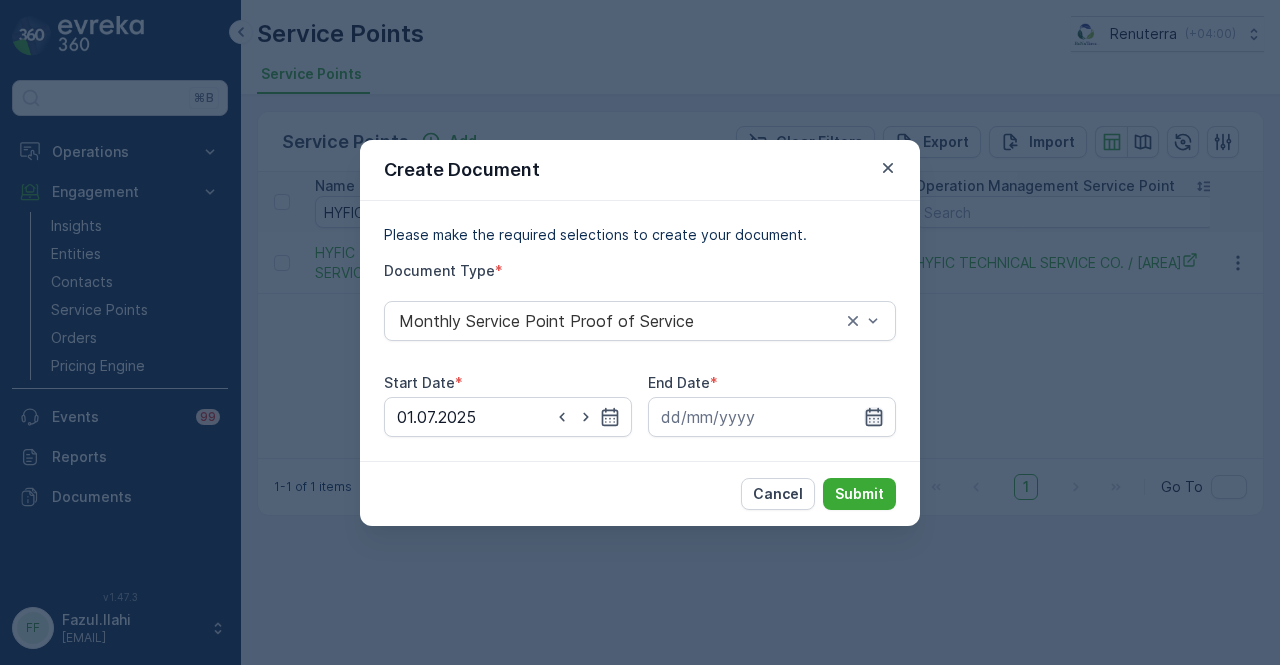 click 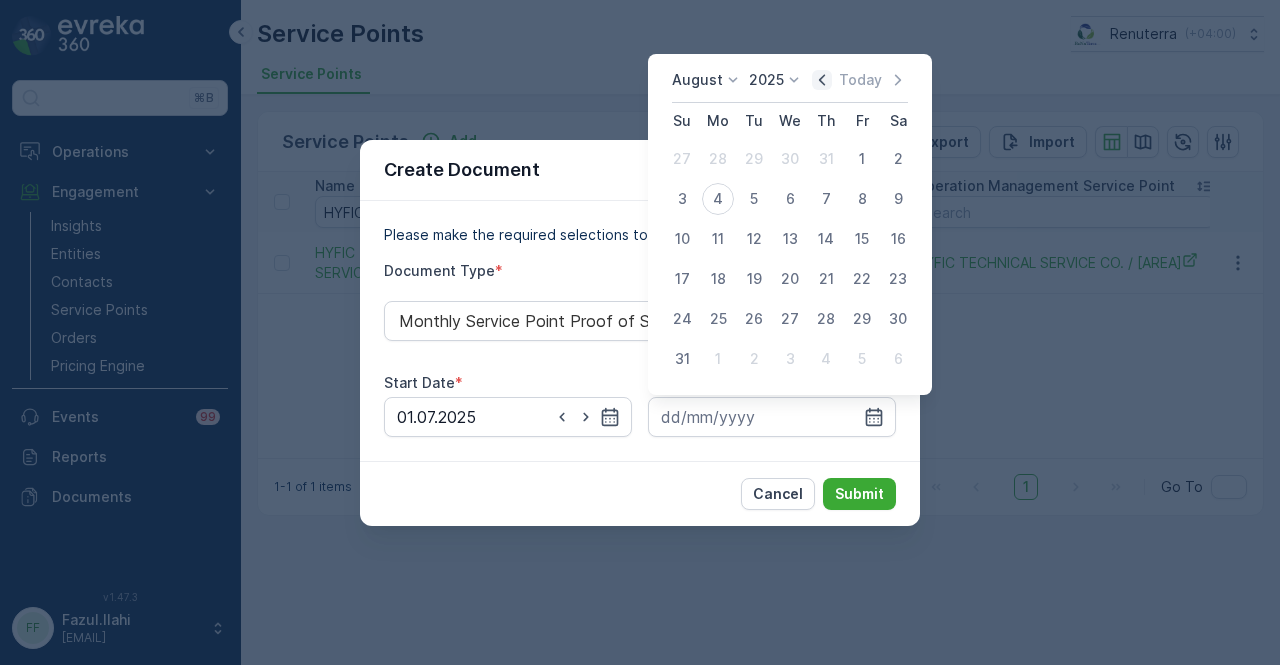 click 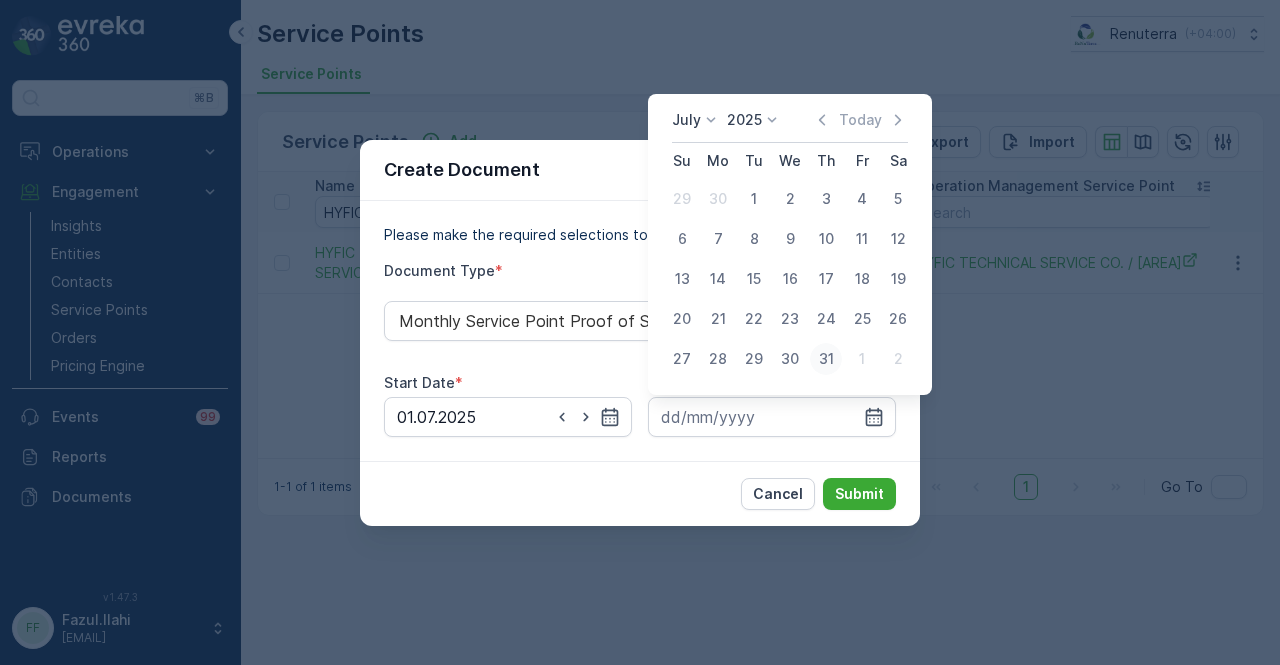 click on "31" at bounding box center [826, 359] 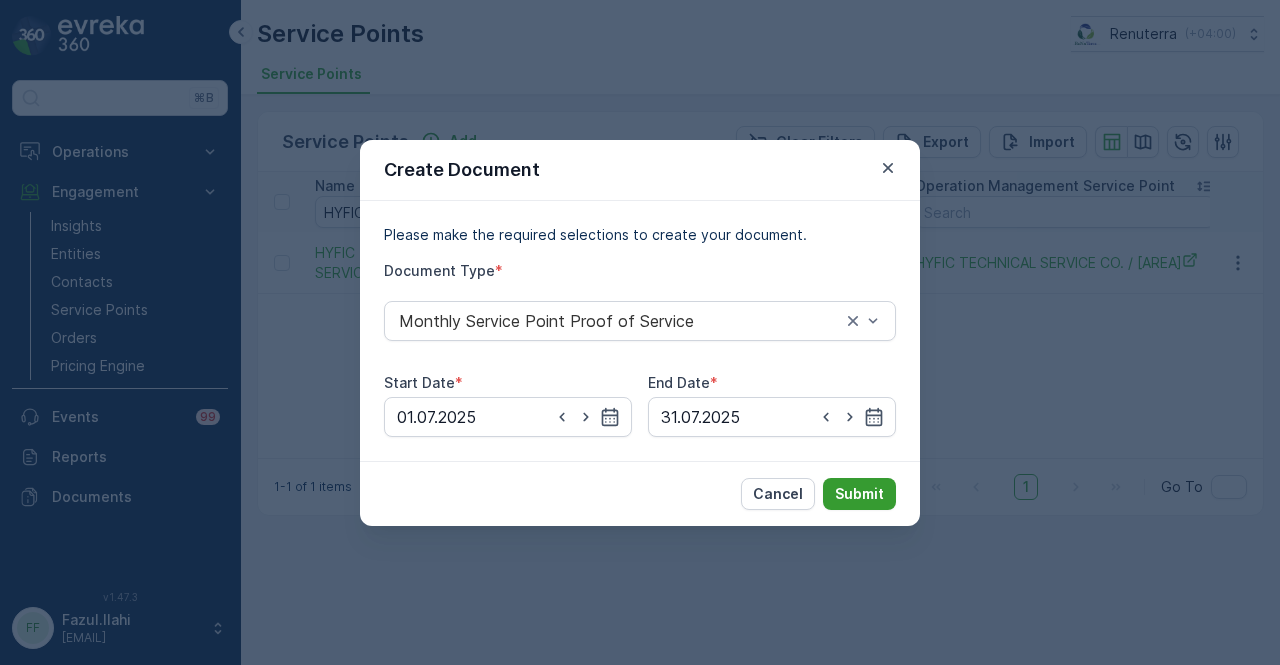 click on "Submit" at bounding box center [859, 494] 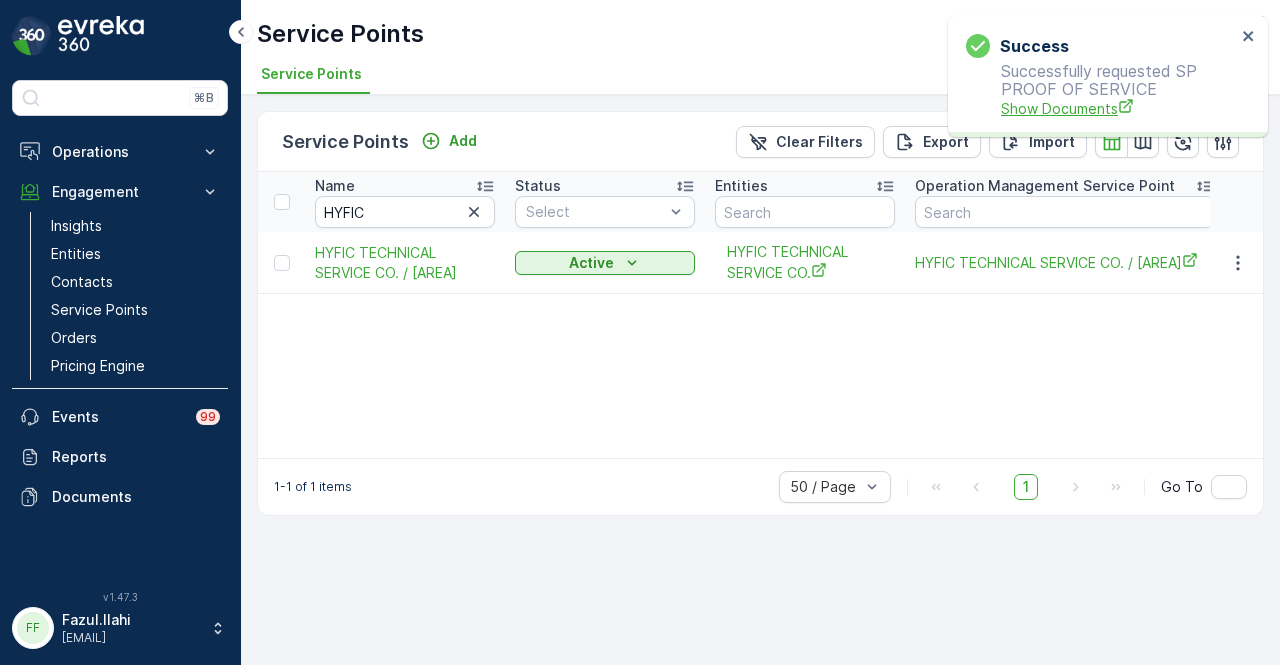 click on "Show Documents" at bounding box center (1118, 108) 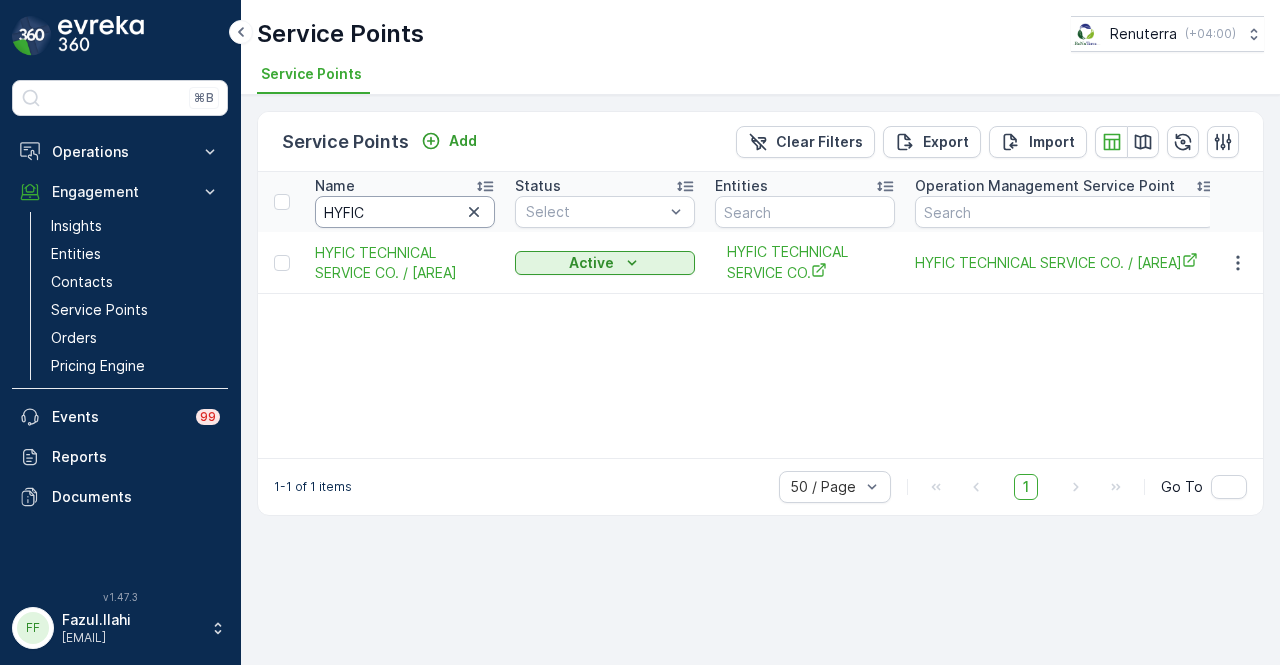 click on "HYFIC" at bounding box center (405, 212) 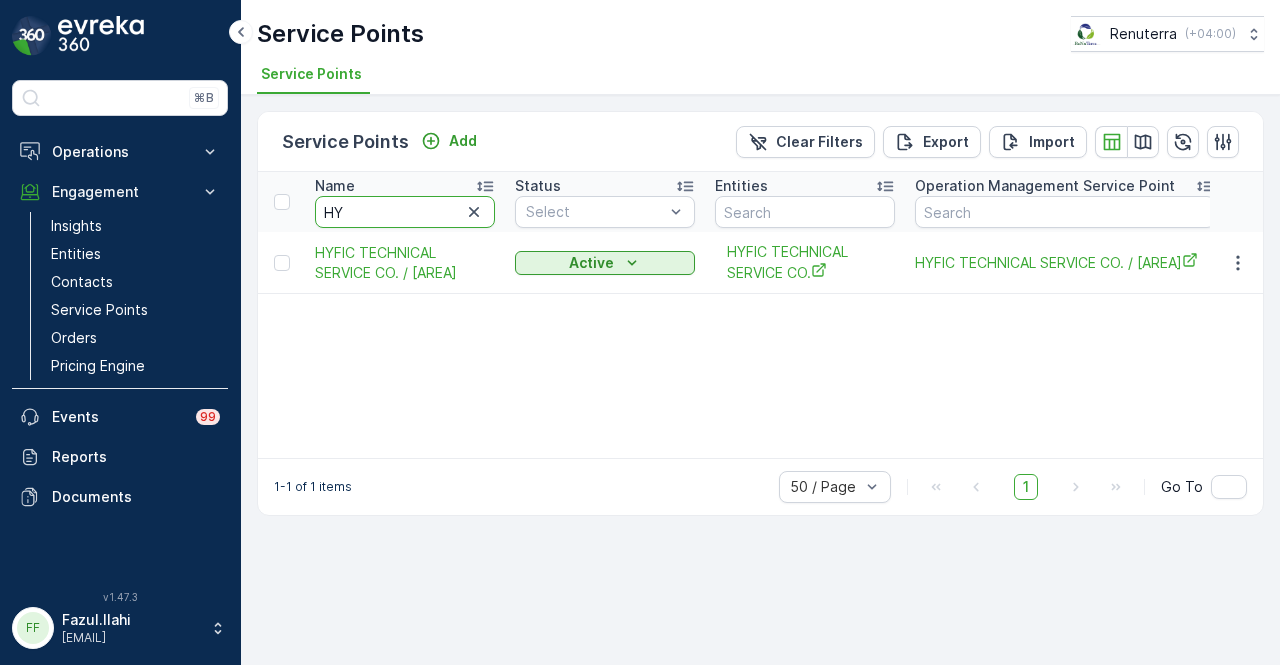 type on "H" 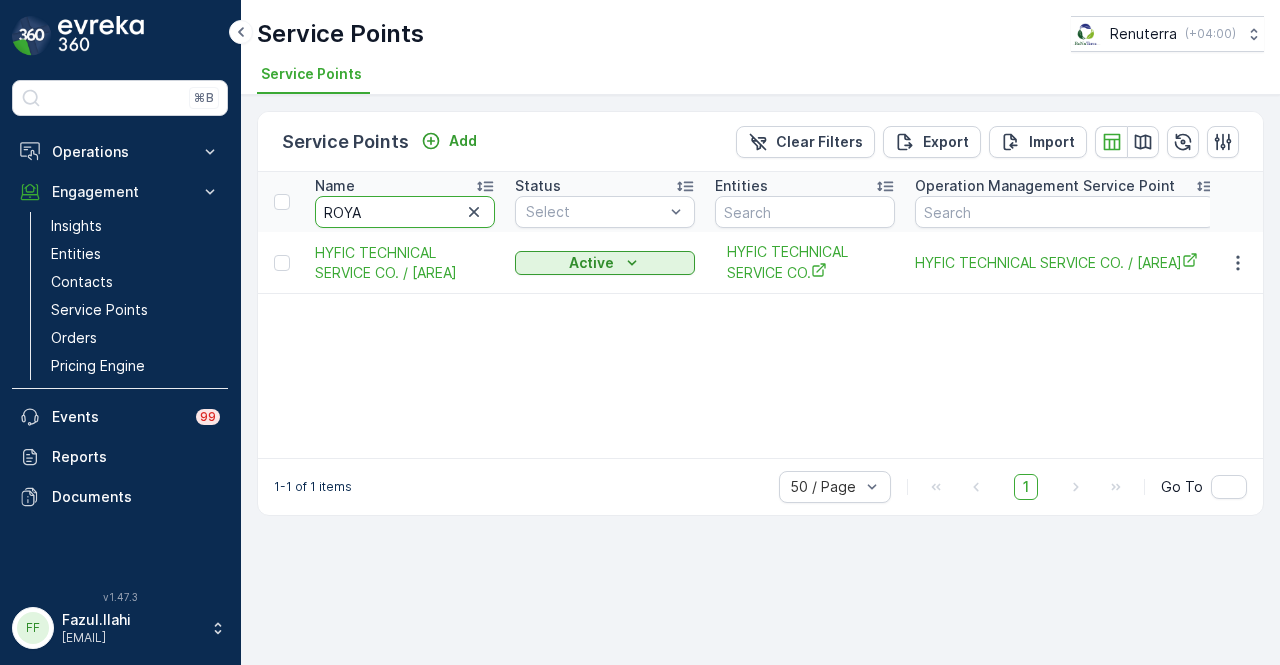 type on "ROYAL" 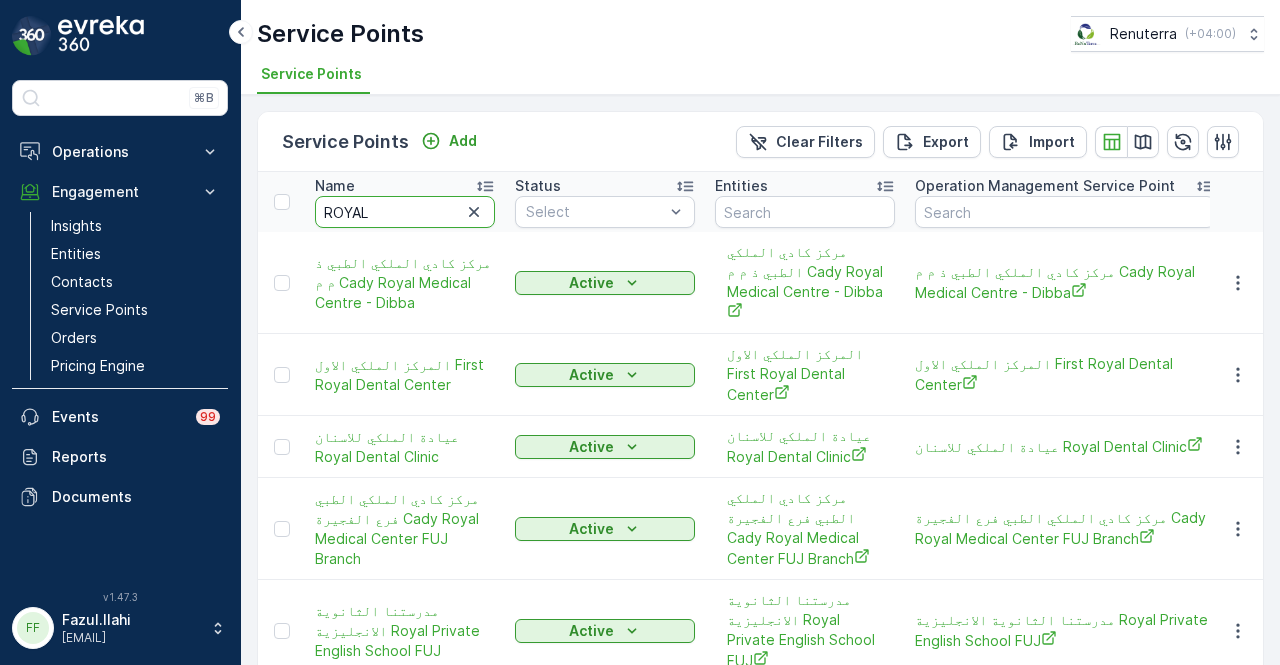 click on "ROYAL" at bounding box center (405, 212) 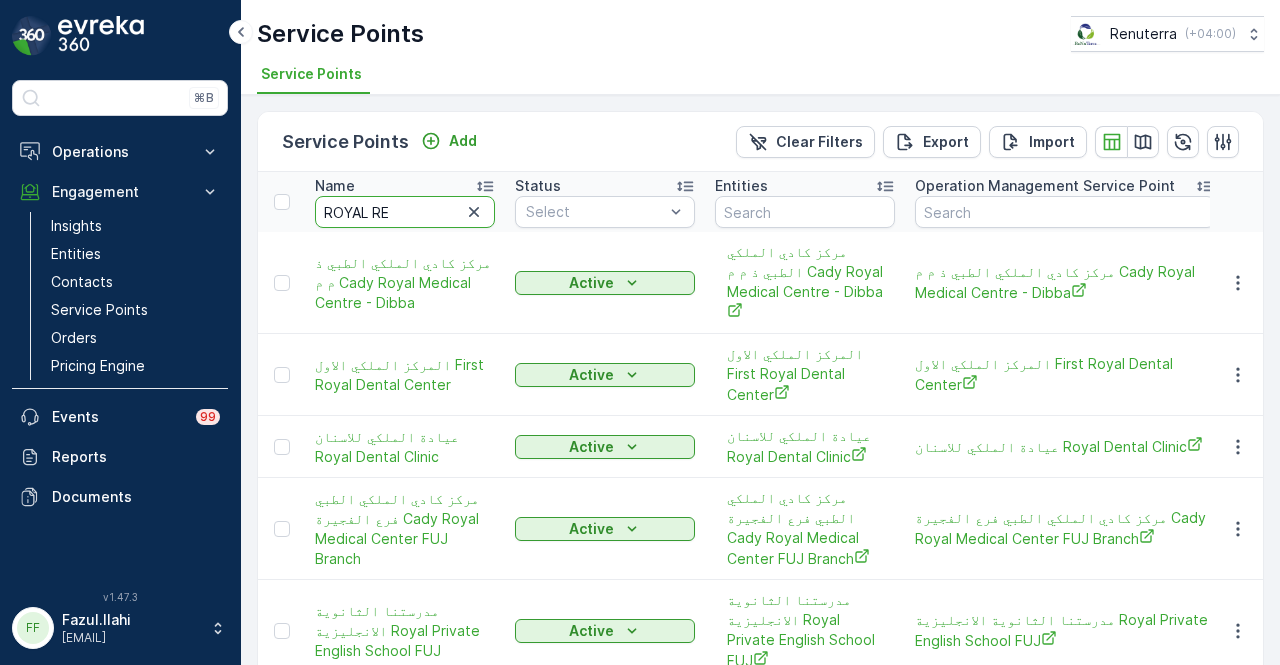 type on "ROYAL REG" 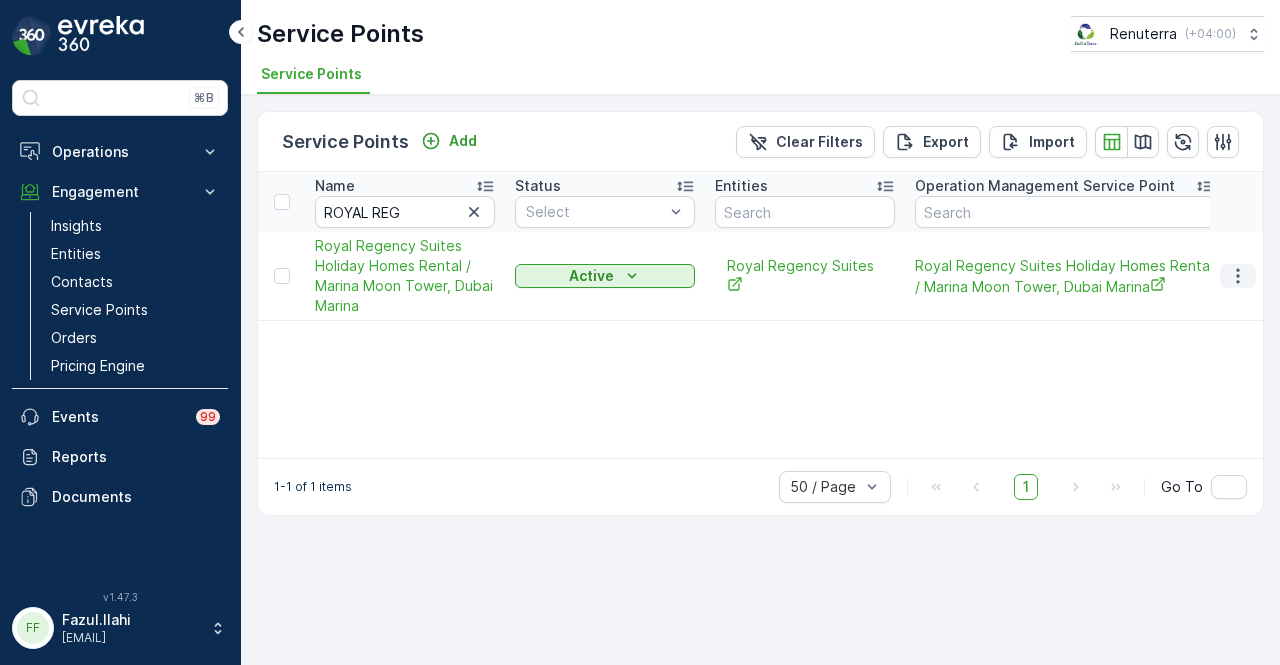 click 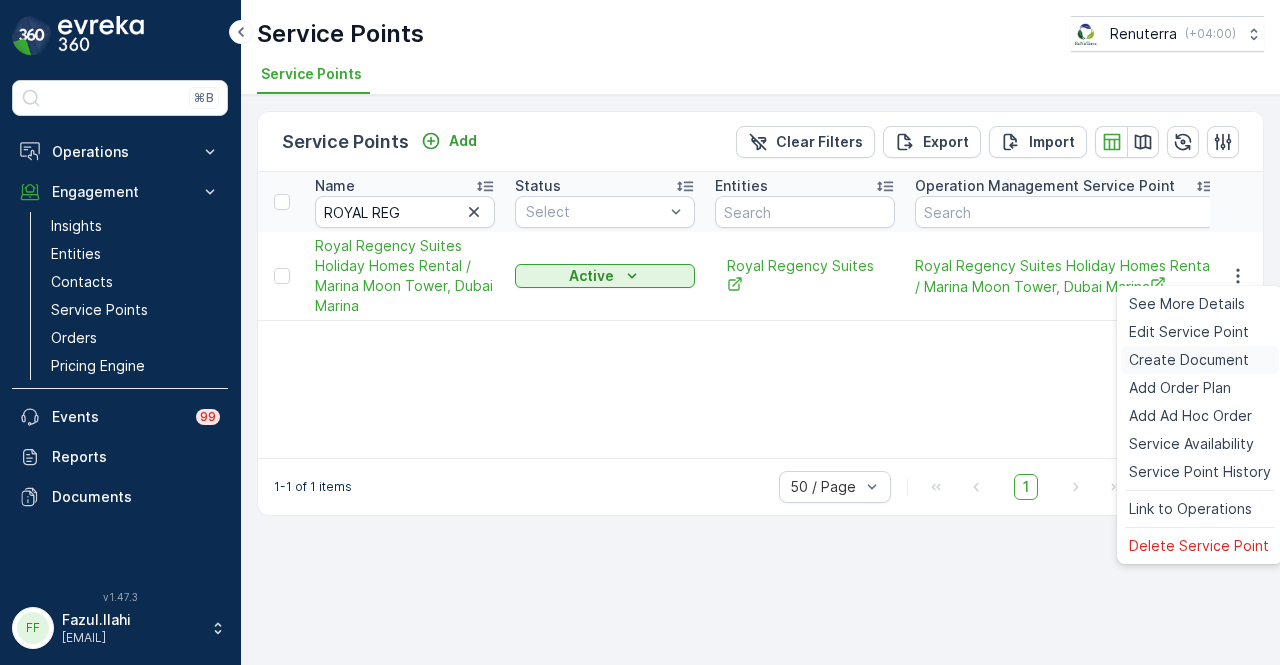 click on "Create Document" at bounding box center (1189, 360) 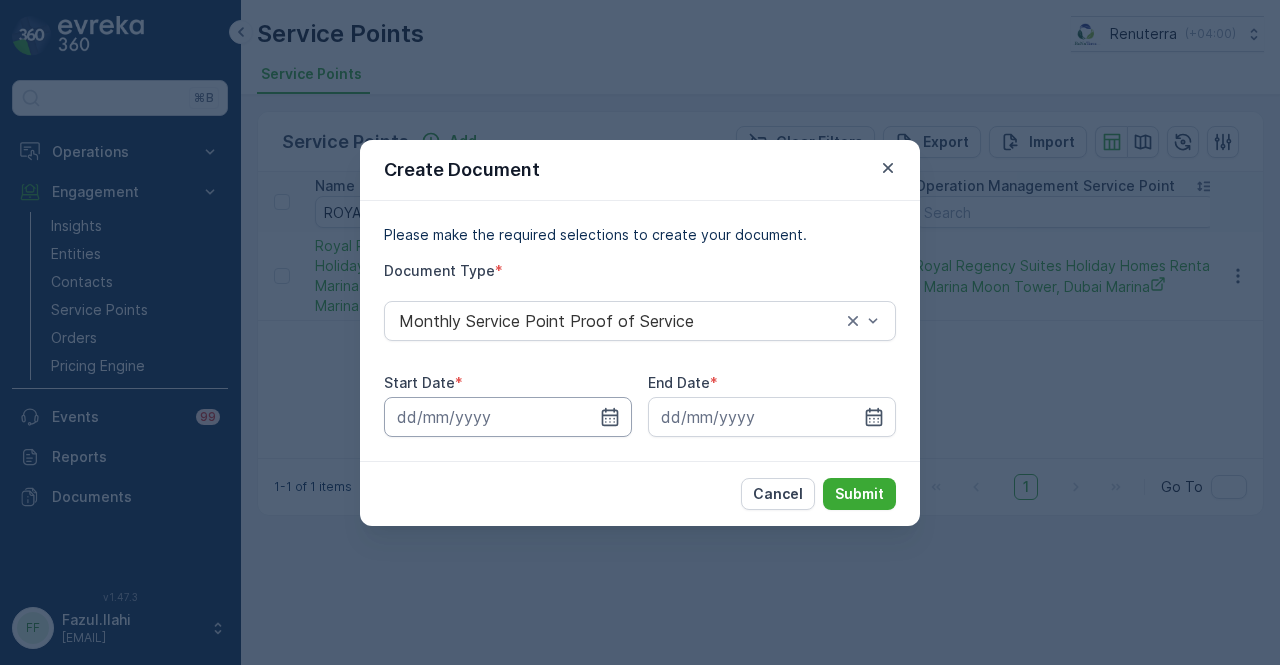 click at bounding box center [508, 417] 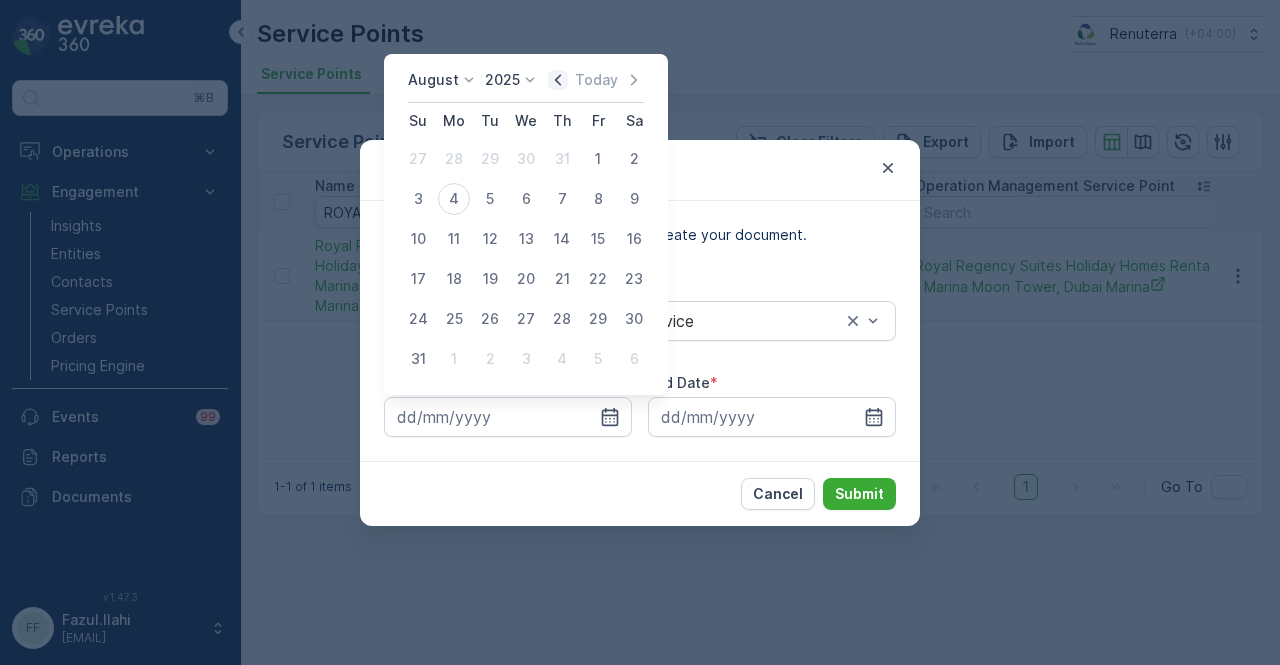 click 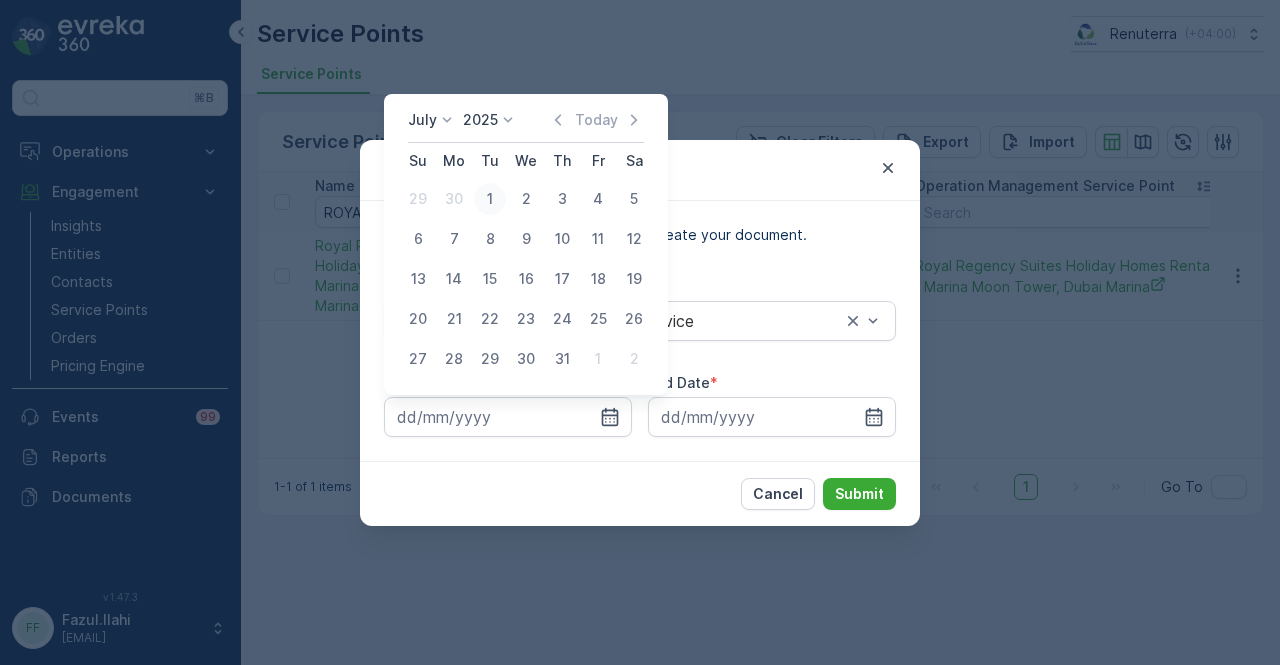 click on "1" at bounding box center [490, 199] 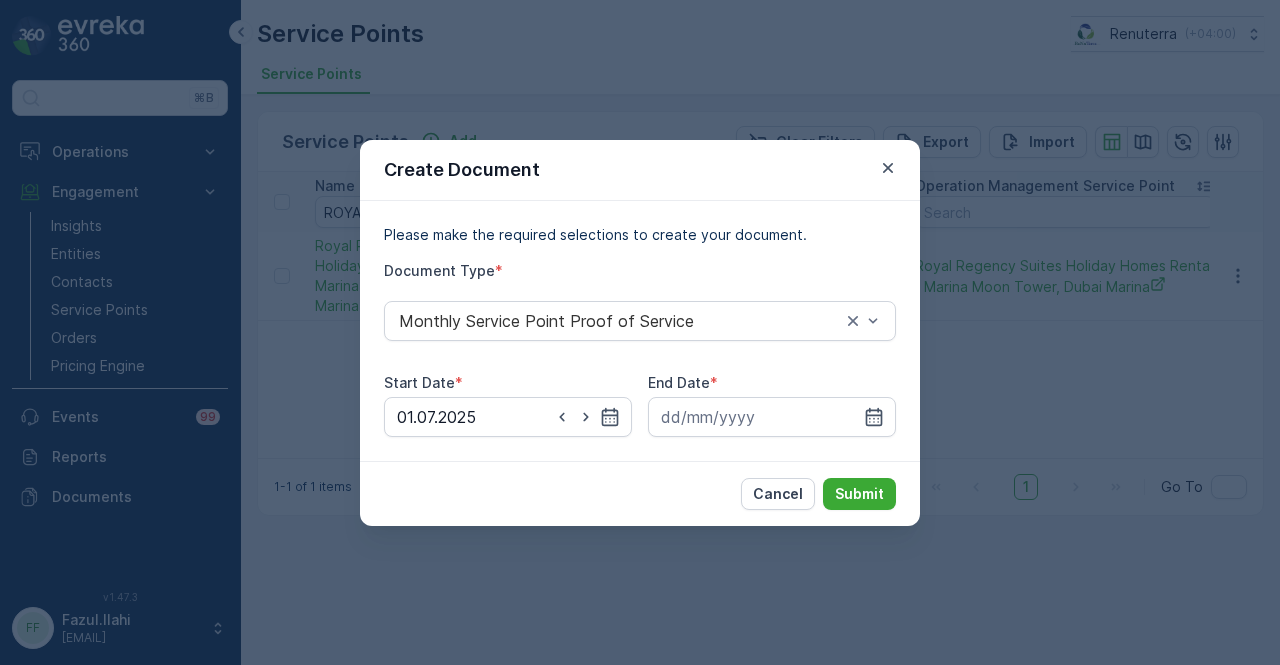 drag, startPoint x: 873, startPoint y: 408, endPoint x: 870, endPoint y: 374, distance: 34.132095 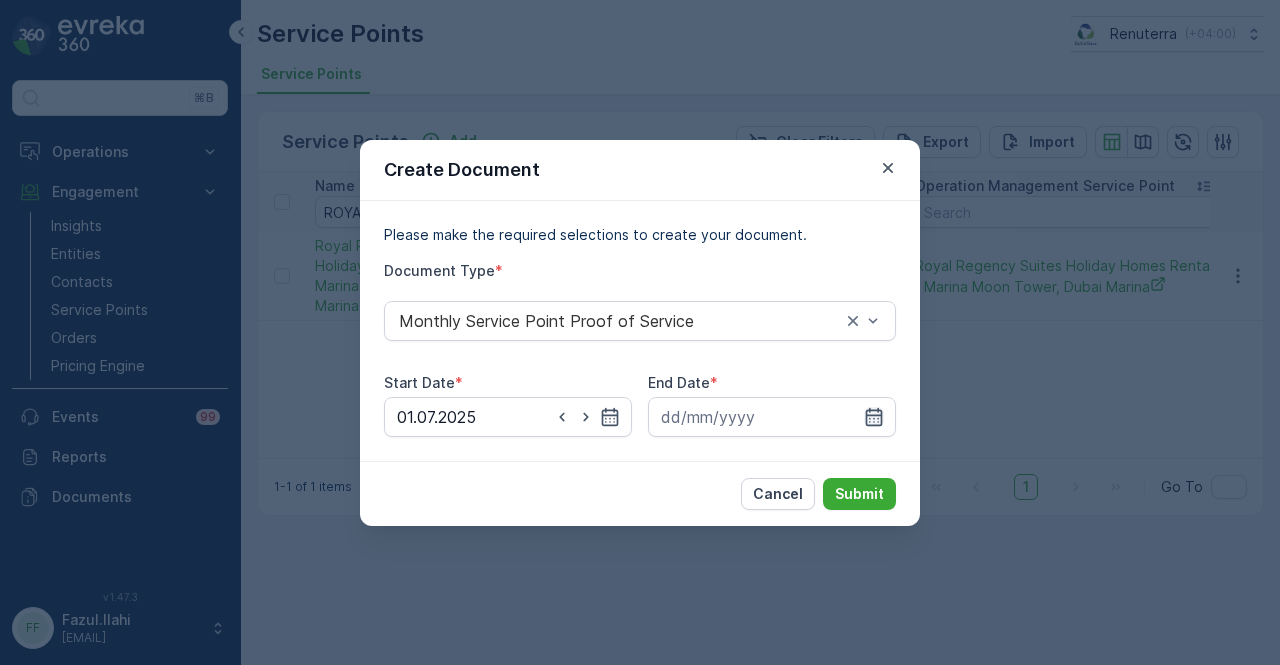 drag, startPoint x: 872, startPoint y: 419, endPoint x: 872, endPoint y: 406, distance: 13 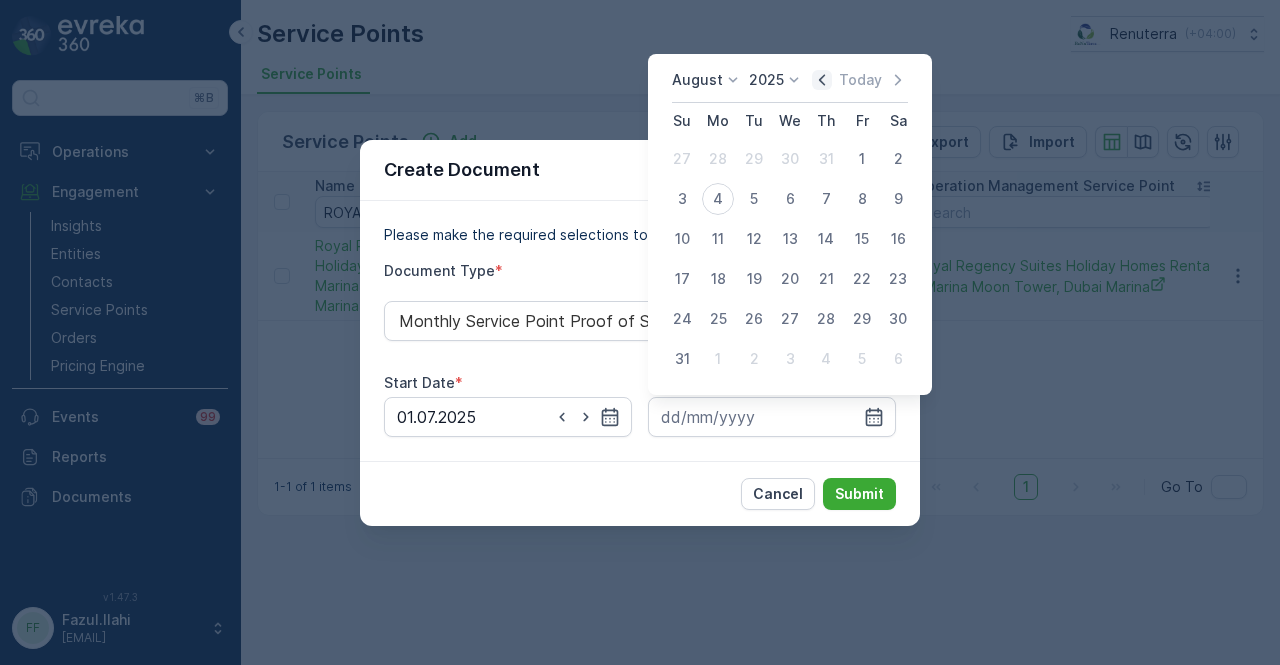 click 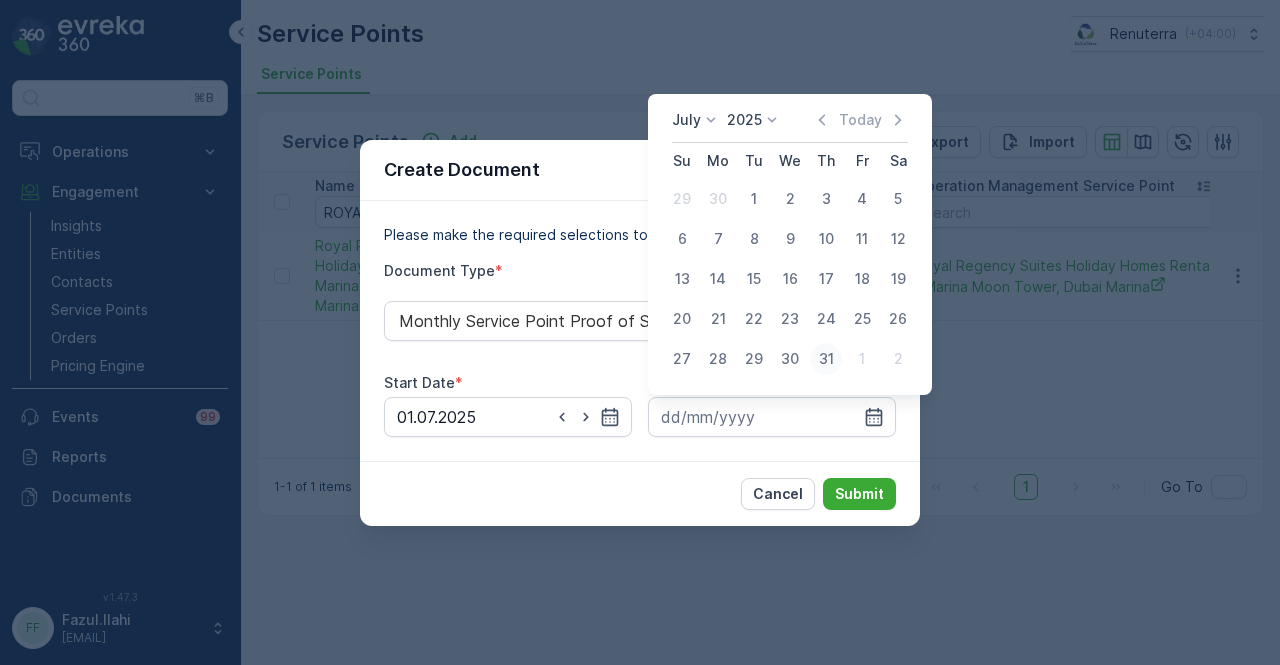 click on "31" at bounding box center (826, 359) 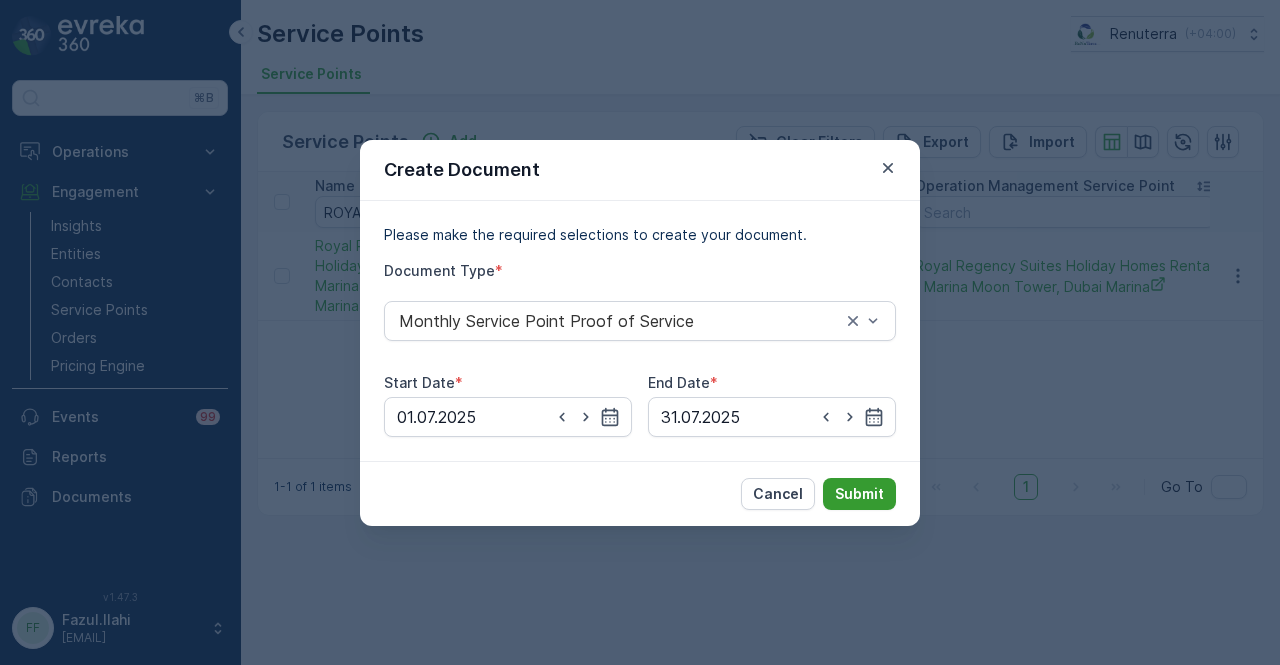 click on "Submit" at bounding box center (859, 494) 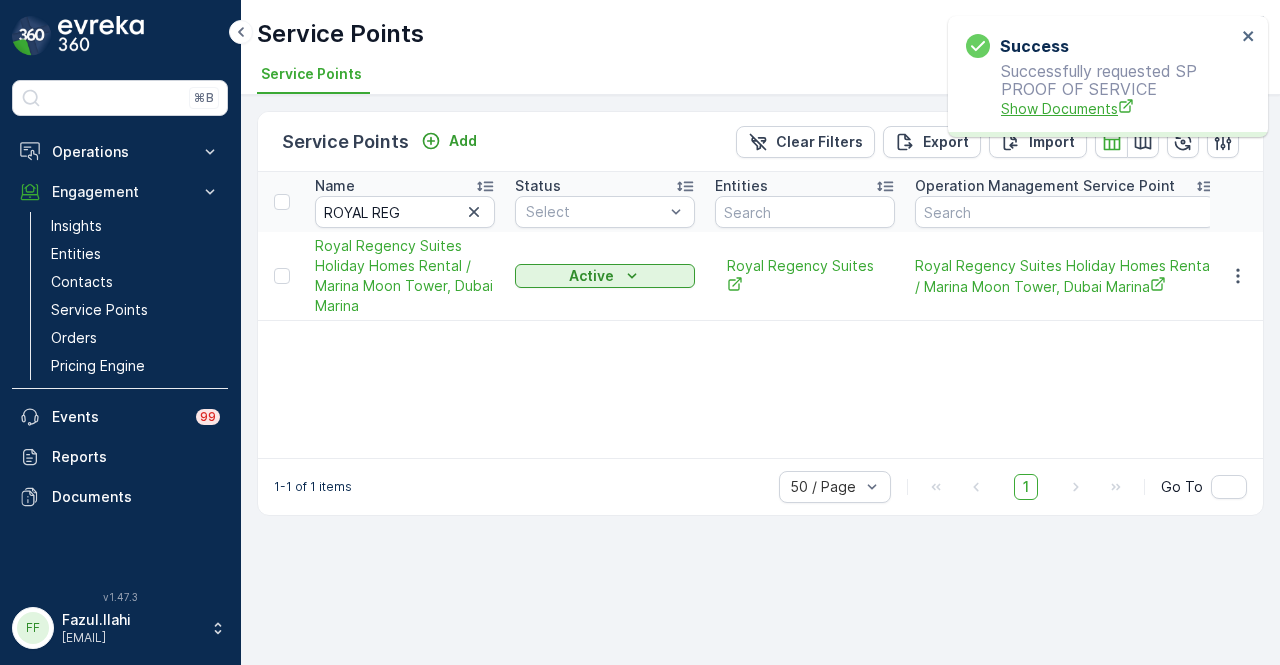 click on "Show Documents" at bounding box center (1118, 108) 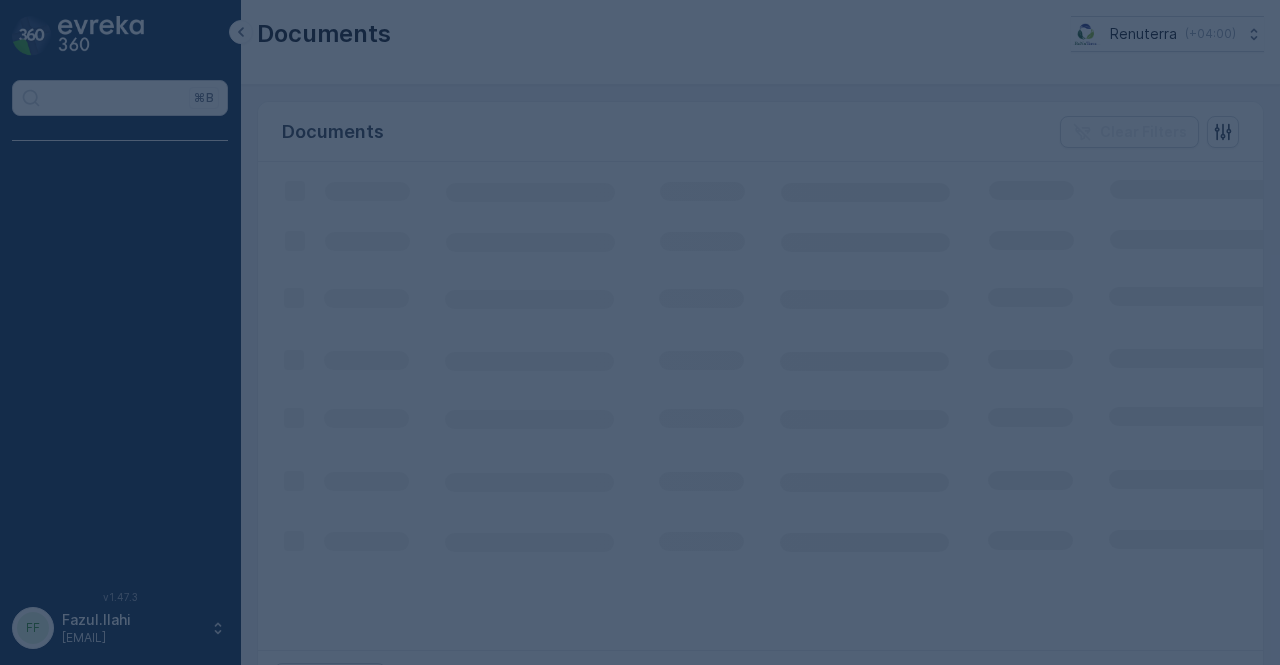 scroll, scrollTop: 0, scrollLeft: 0, axis: both 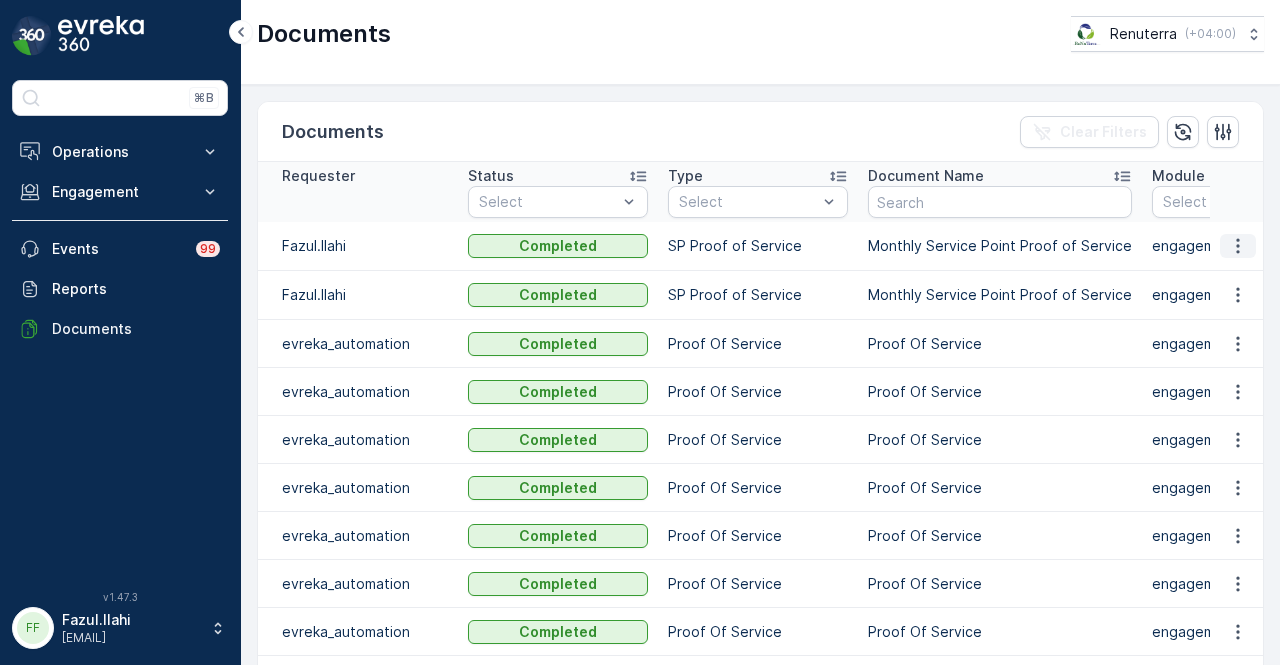 click 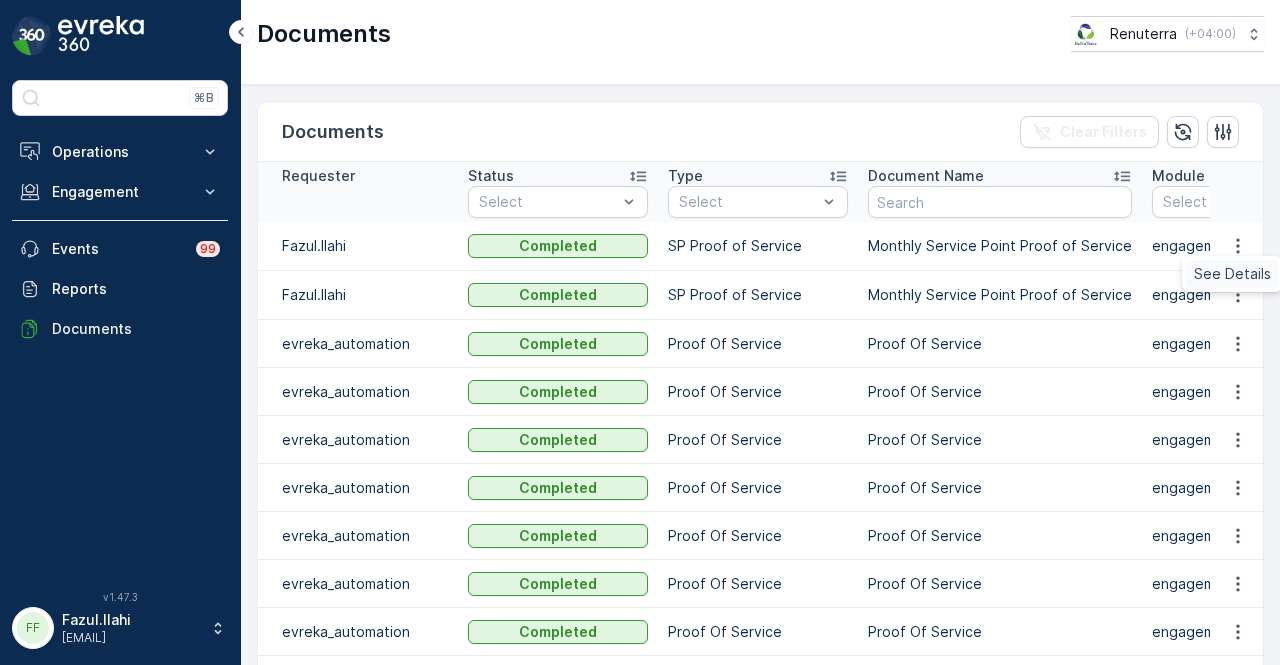 click on "See Details" at bounding box center (1232, 274) 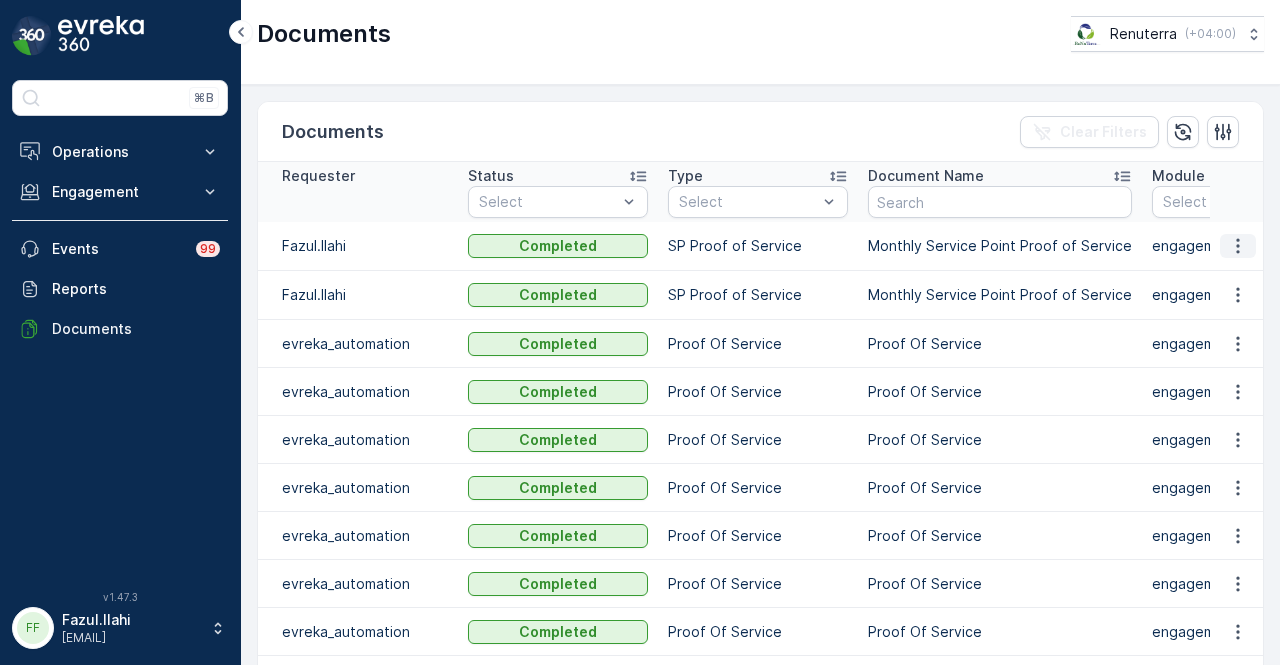 click 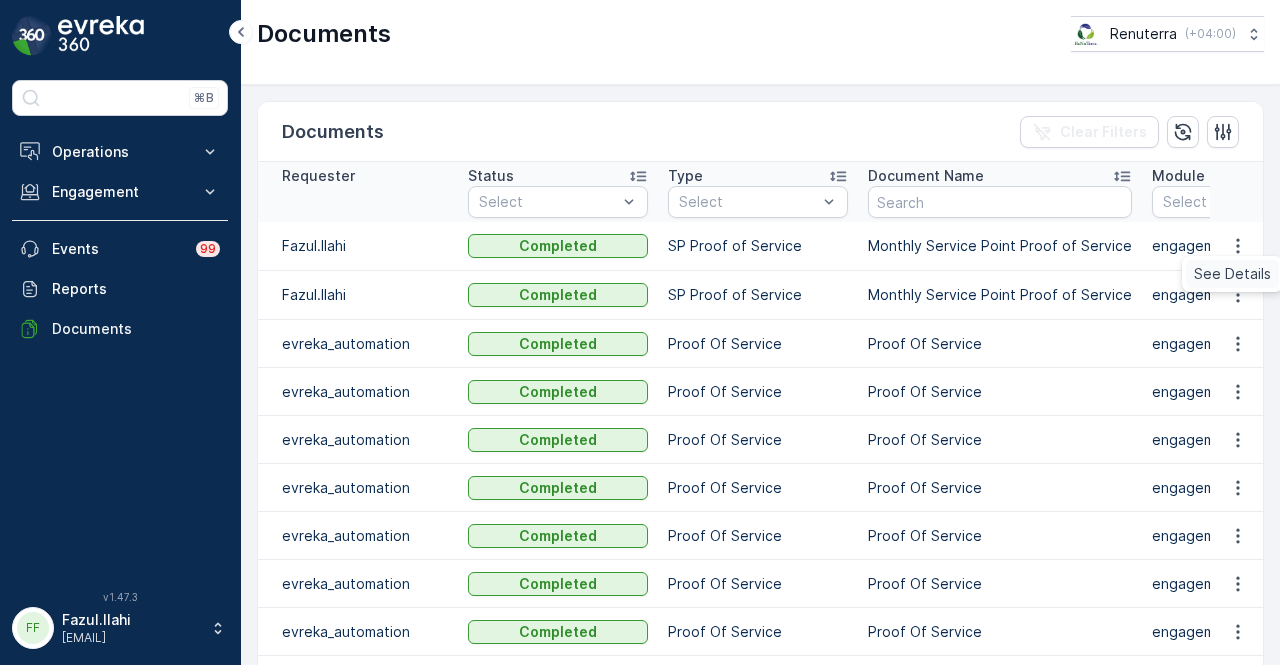 click on "See Details" at bounding box center [1232, 274] 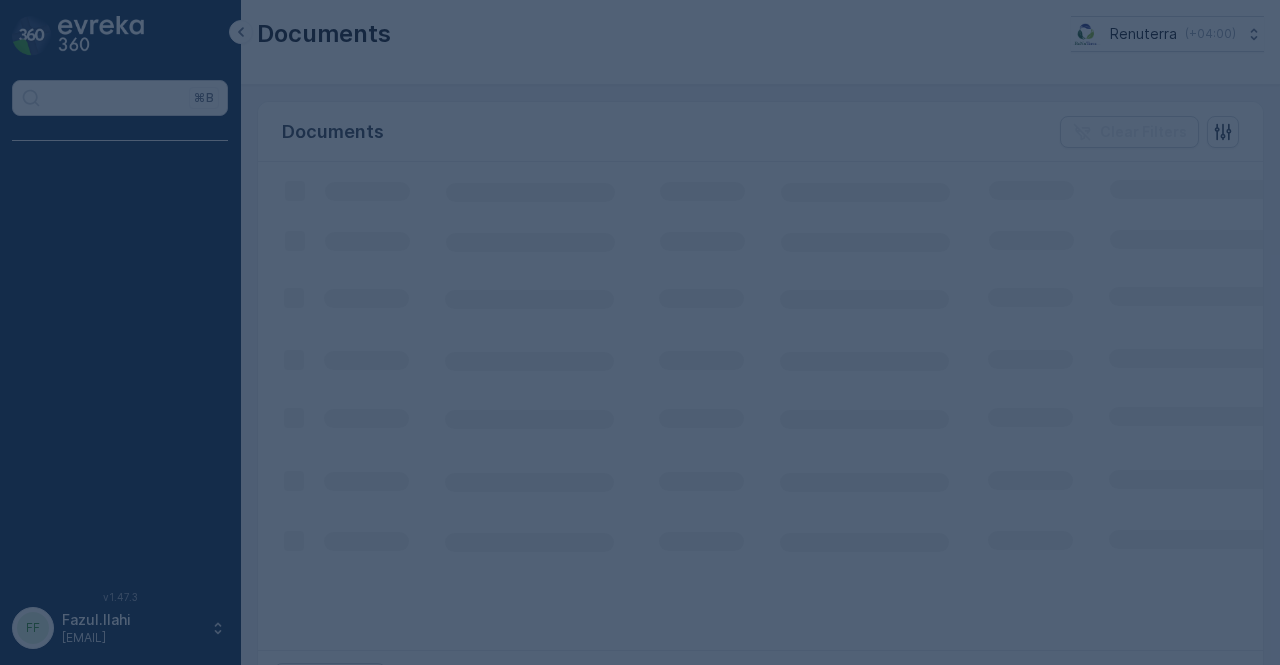 scroll, scrollTop: 0, scrollLeft: 0, axis: both 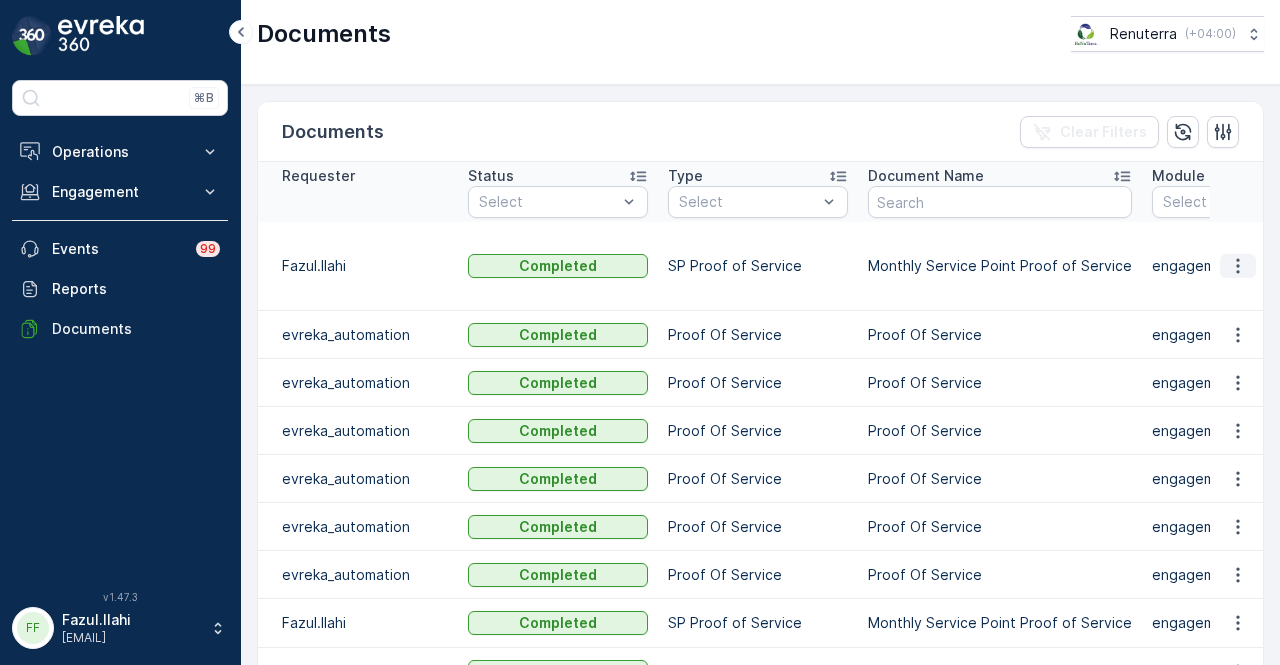 click 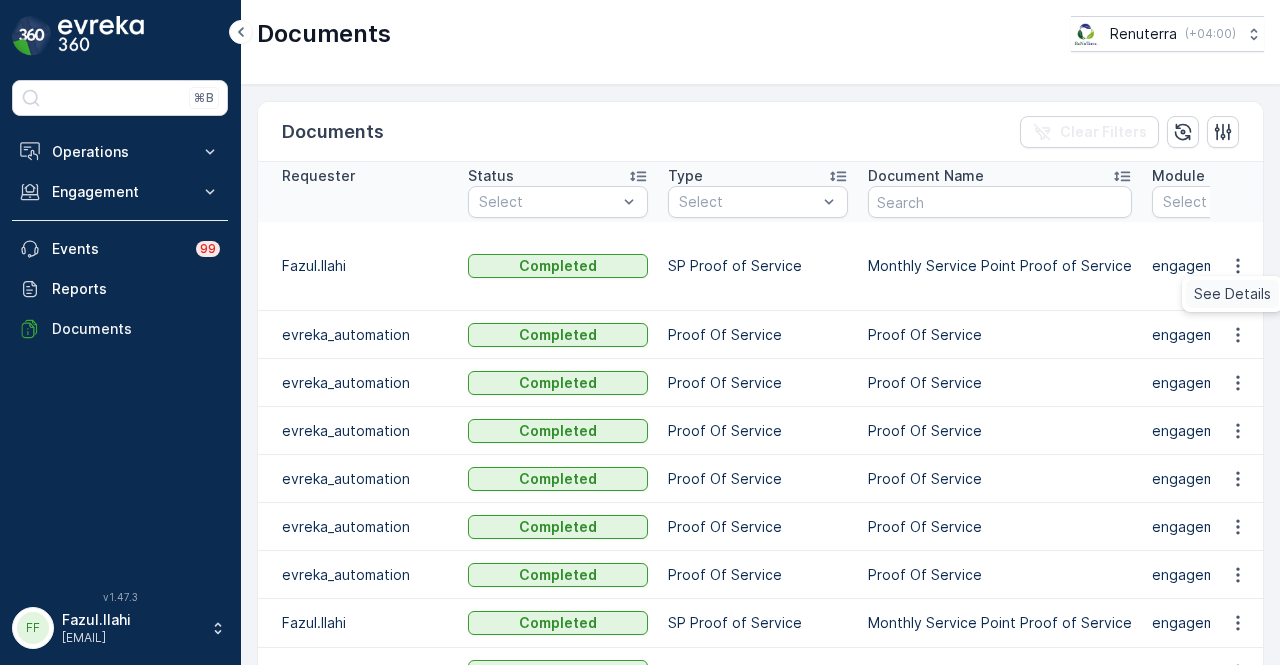 click on "See Details" at bounding box center (1232, 294) 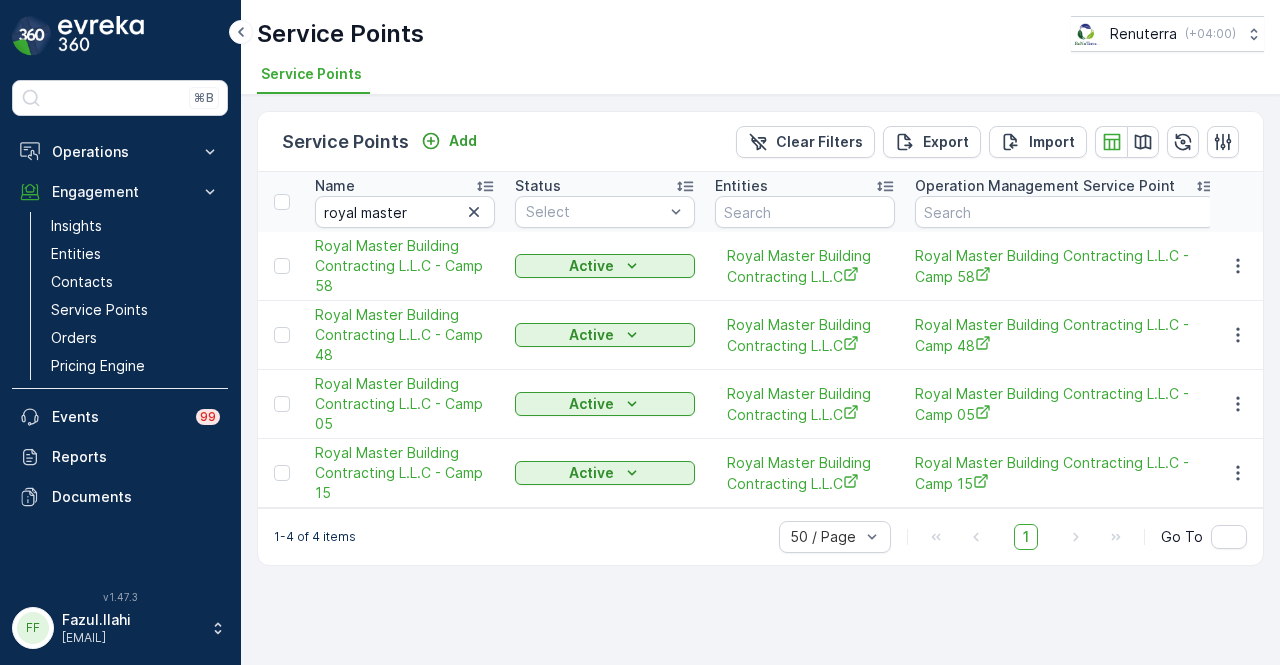 scroll, scrollTop: 0, scrollLeft: 0, axis: both 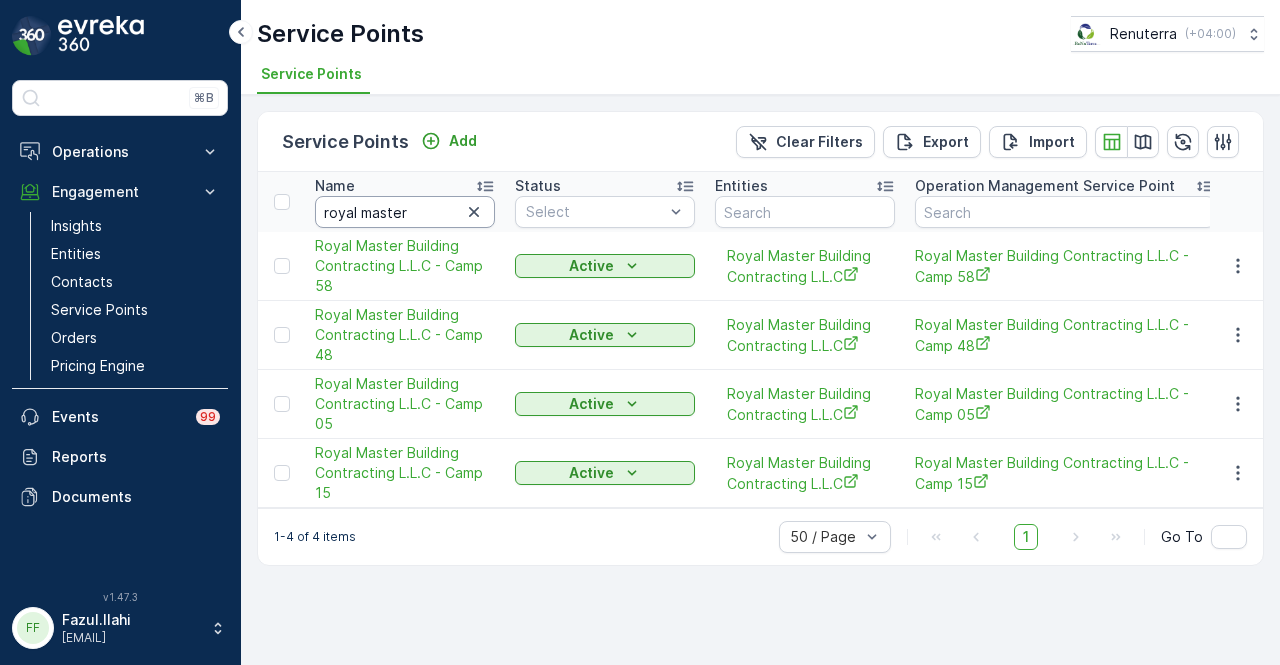 click on "royal master" at bounding box center (405, 212) 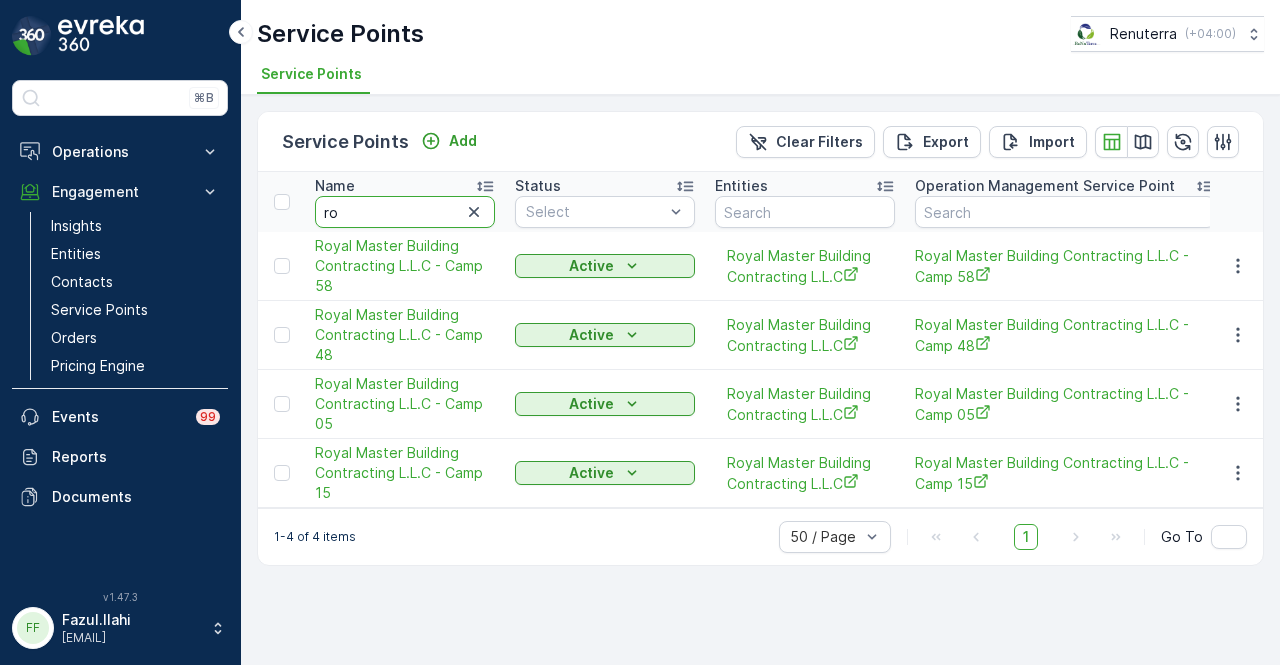 type on "r" 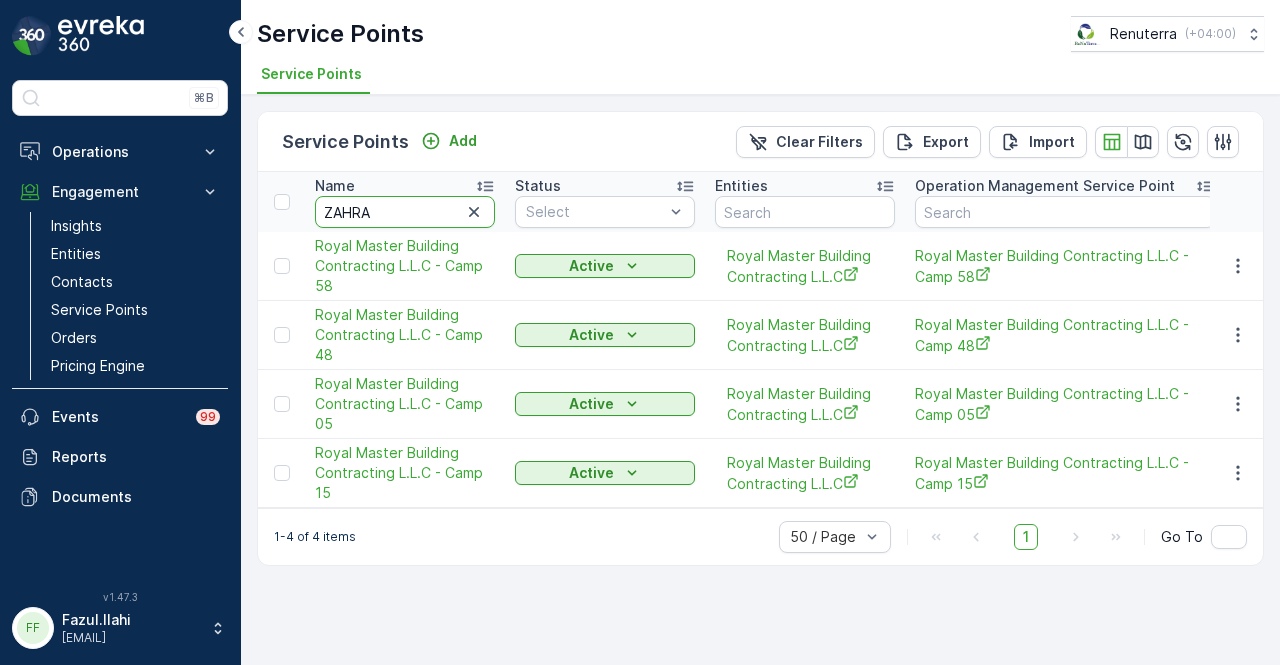 type on "ZAHRAT" 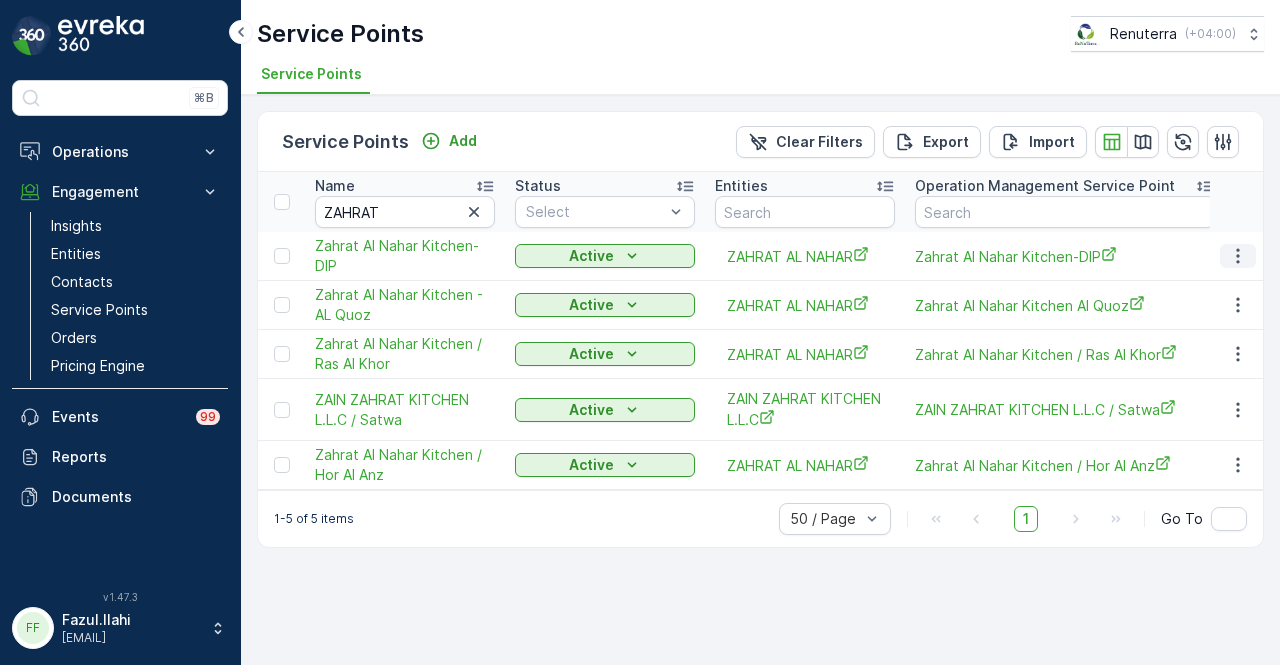 click 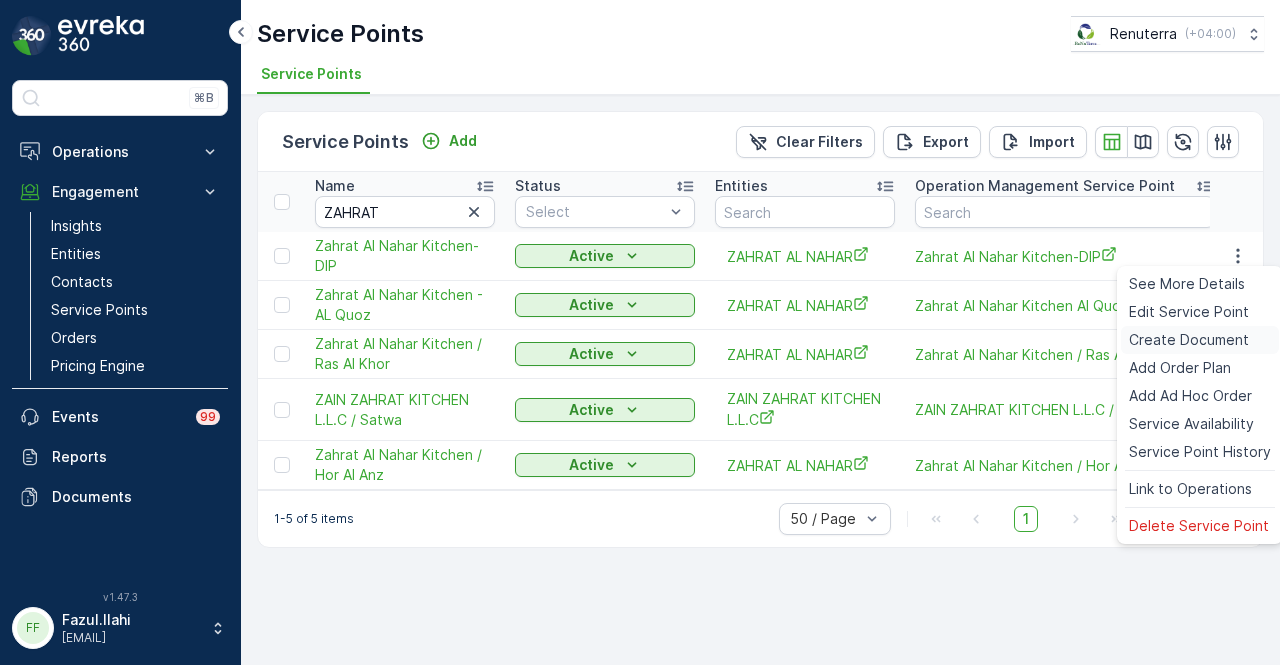 click on "Create Document" at bounding box center [1189, 340] 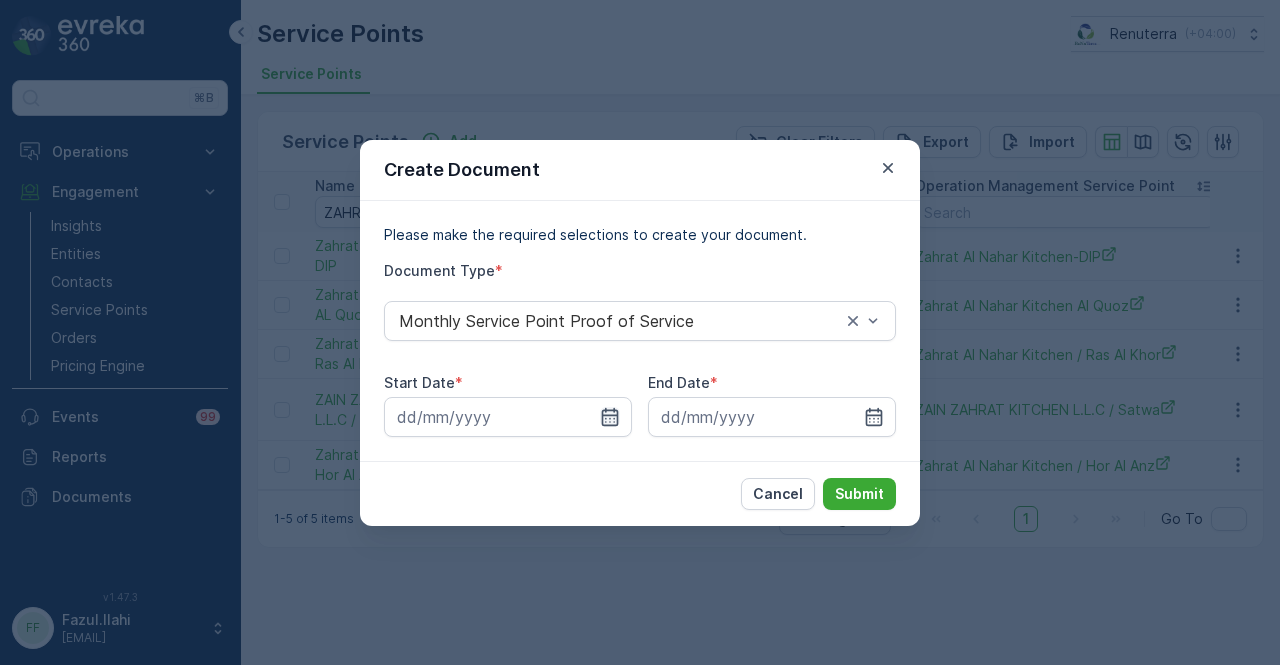 click 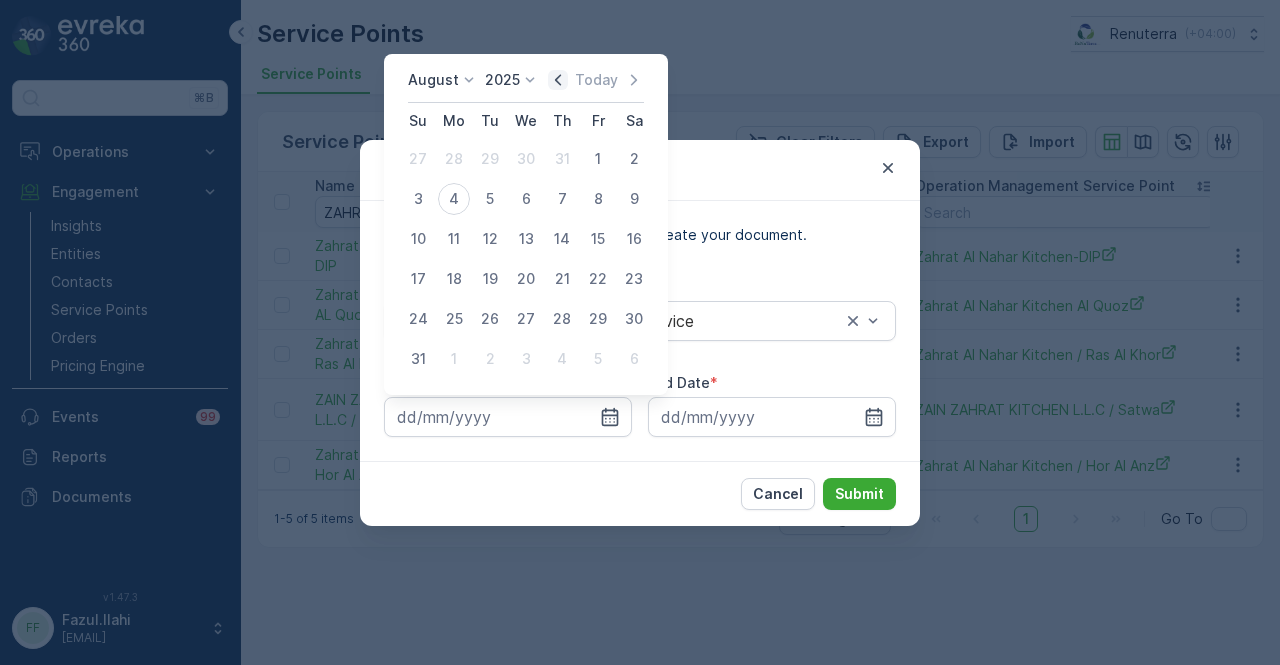 click 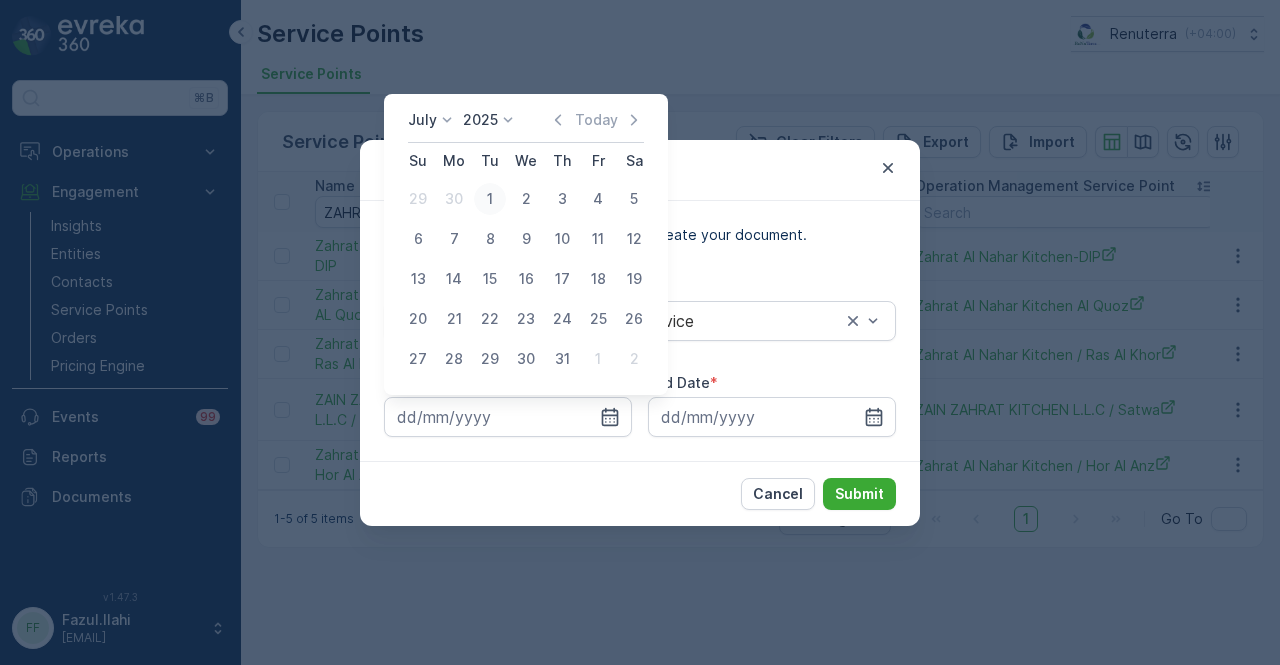 click on "1" at bounding box center [490, 199] 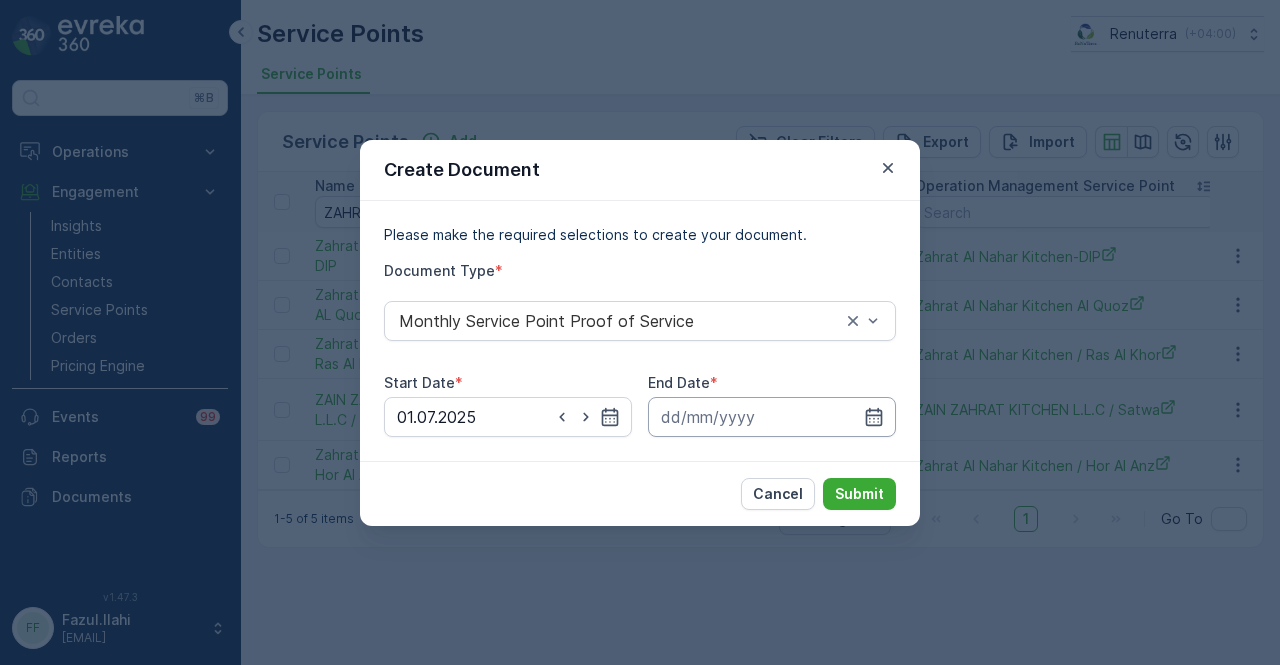 drag, startPoint x: 867, startPoint y: 418, endPoint x: 864, endPoint y: 399, distance: 19.235384 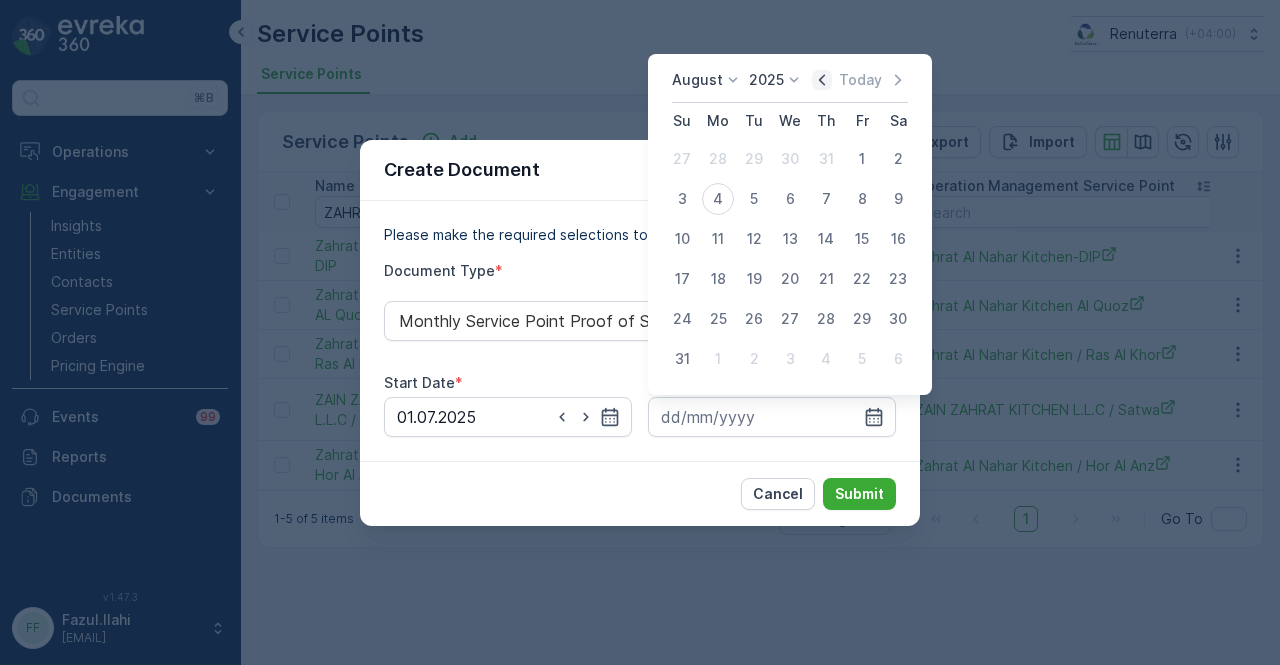 click 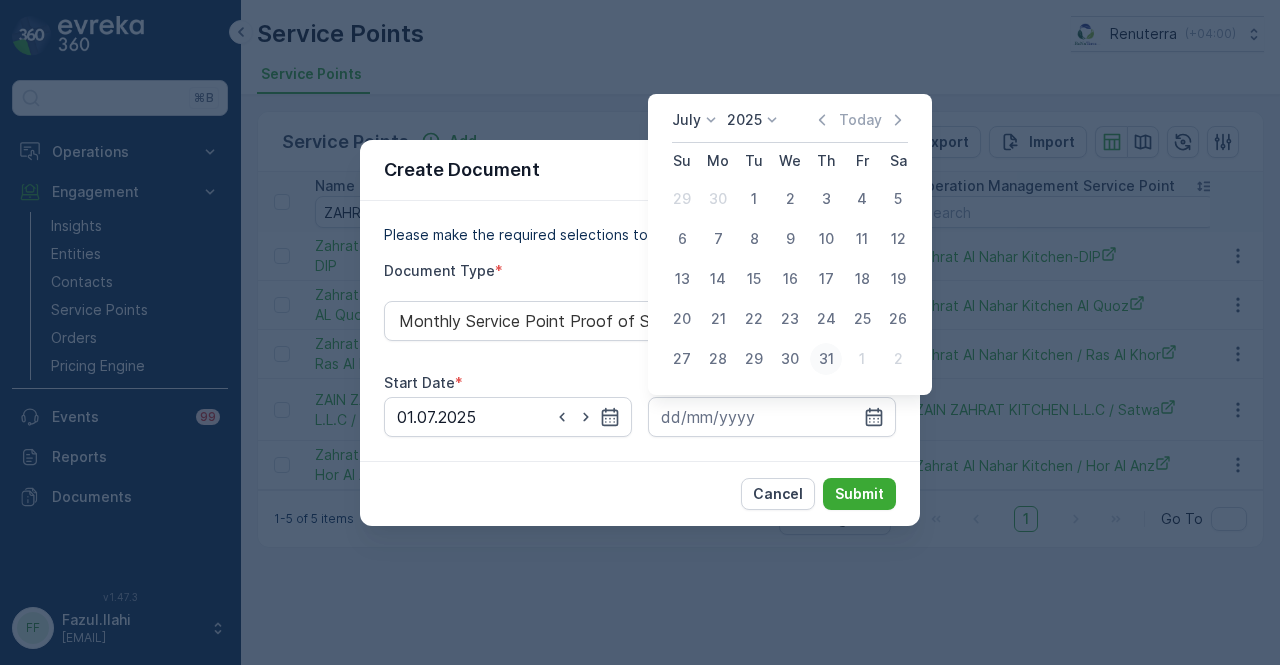 click on "31" at bounding box center [826, 359] 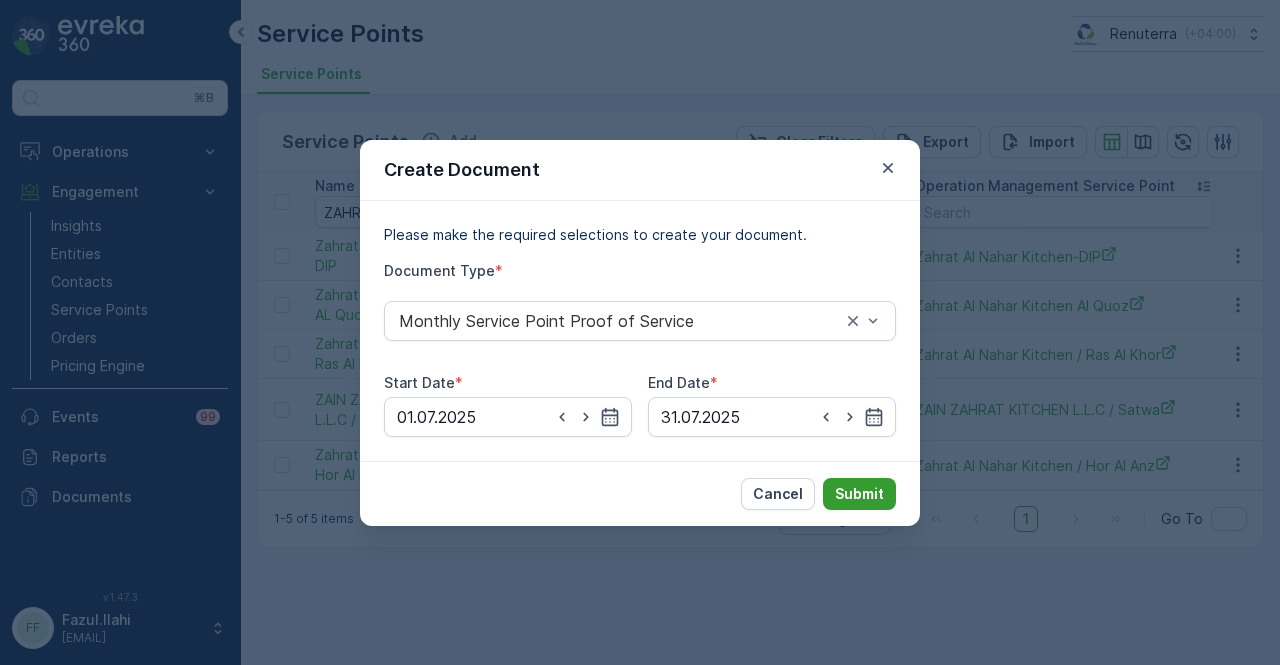 click on "Submit" at bounding box center [859, 494] 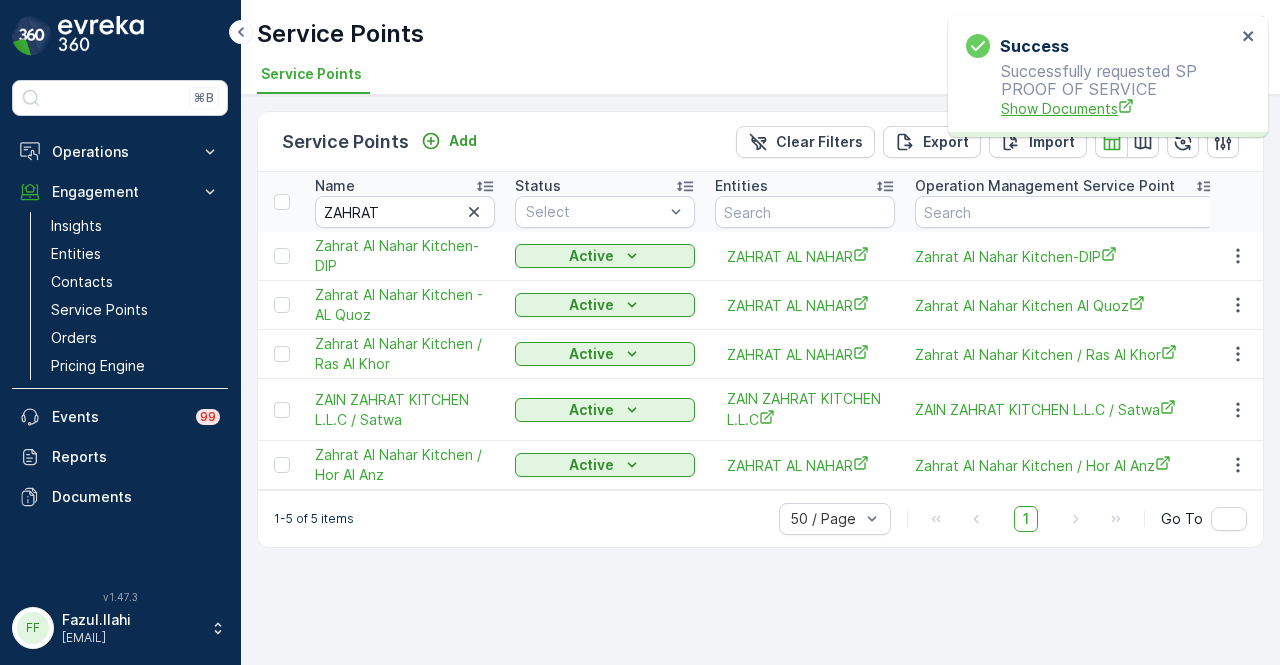 click on "Show Documents" at bounding box center [1118, 108] 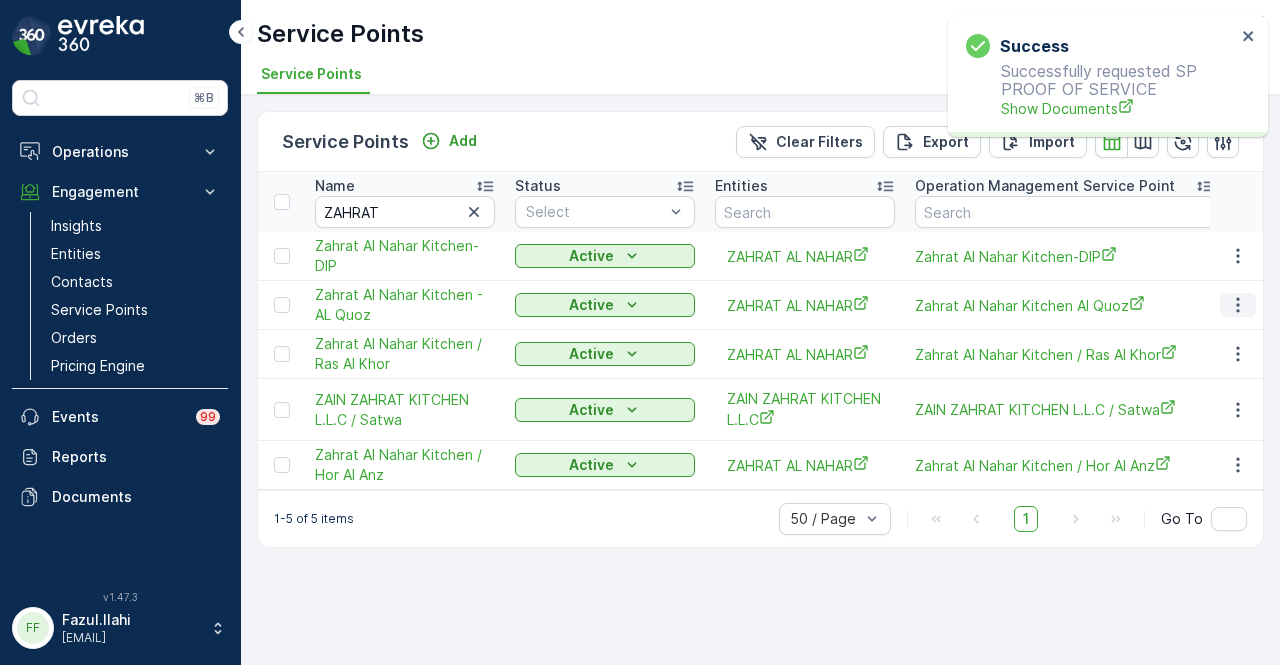 click 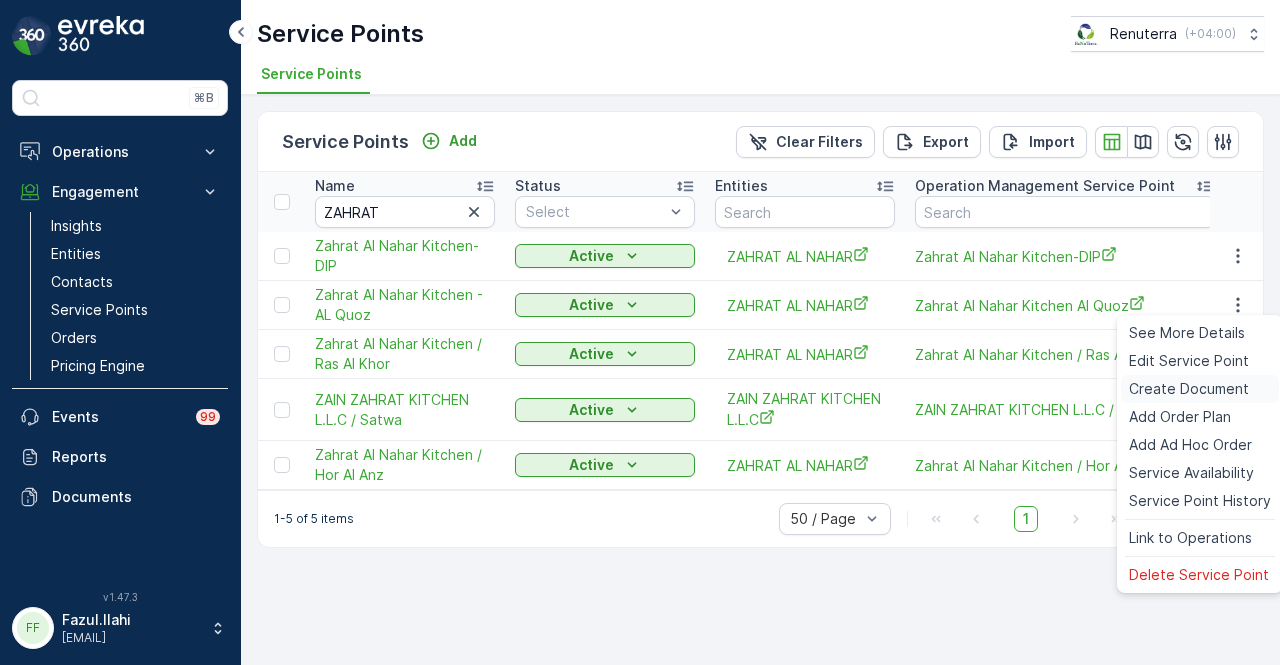 click on "Create Document" at bounding box center [1189, 389] 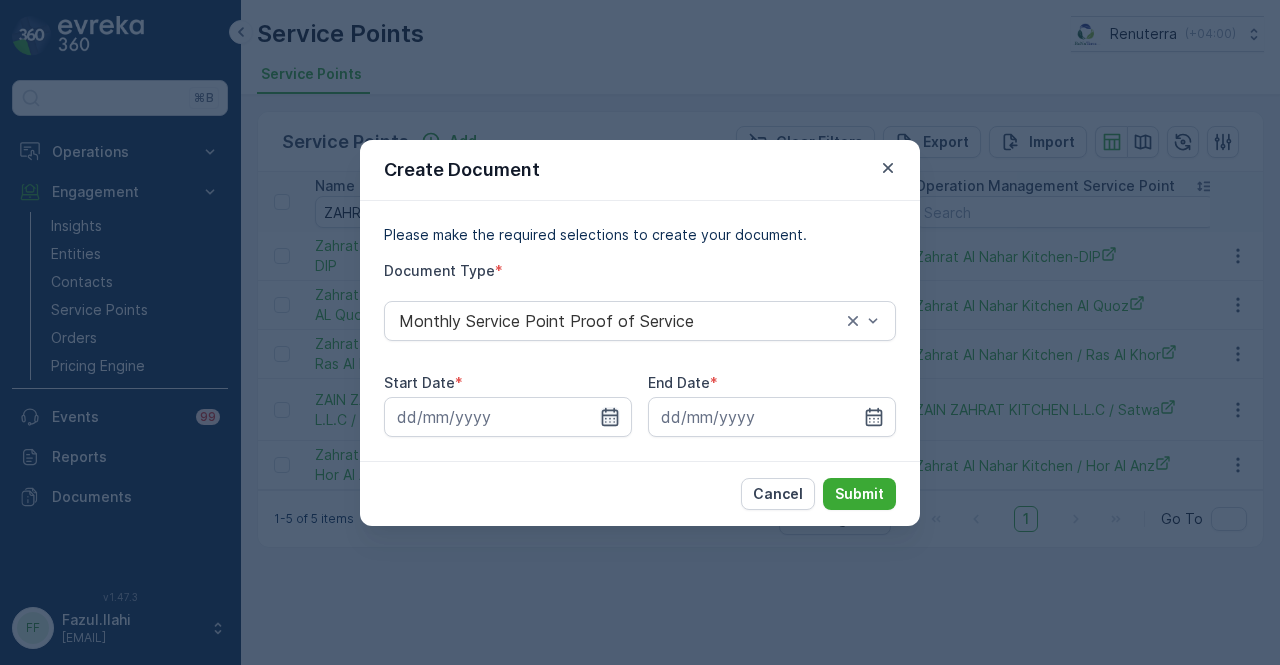 drag, startPoint x: 610, startPoint y: 418, endPoint x: 609, endPoint y: 402, distance: 16.03122 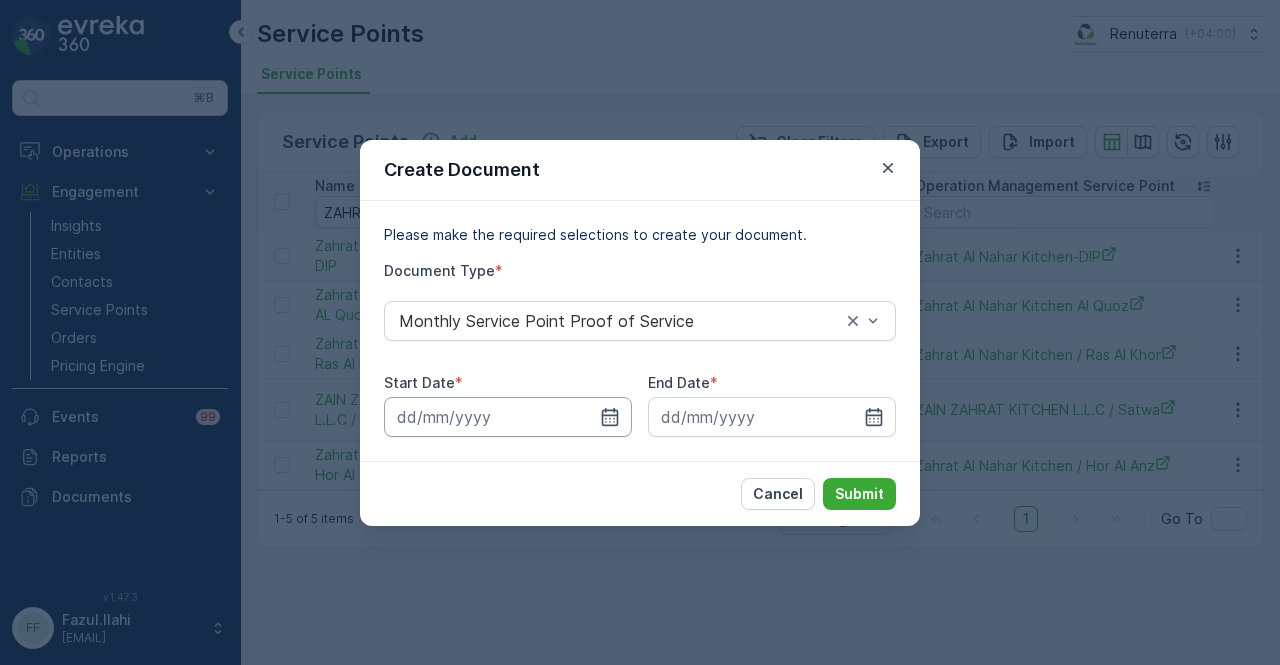click 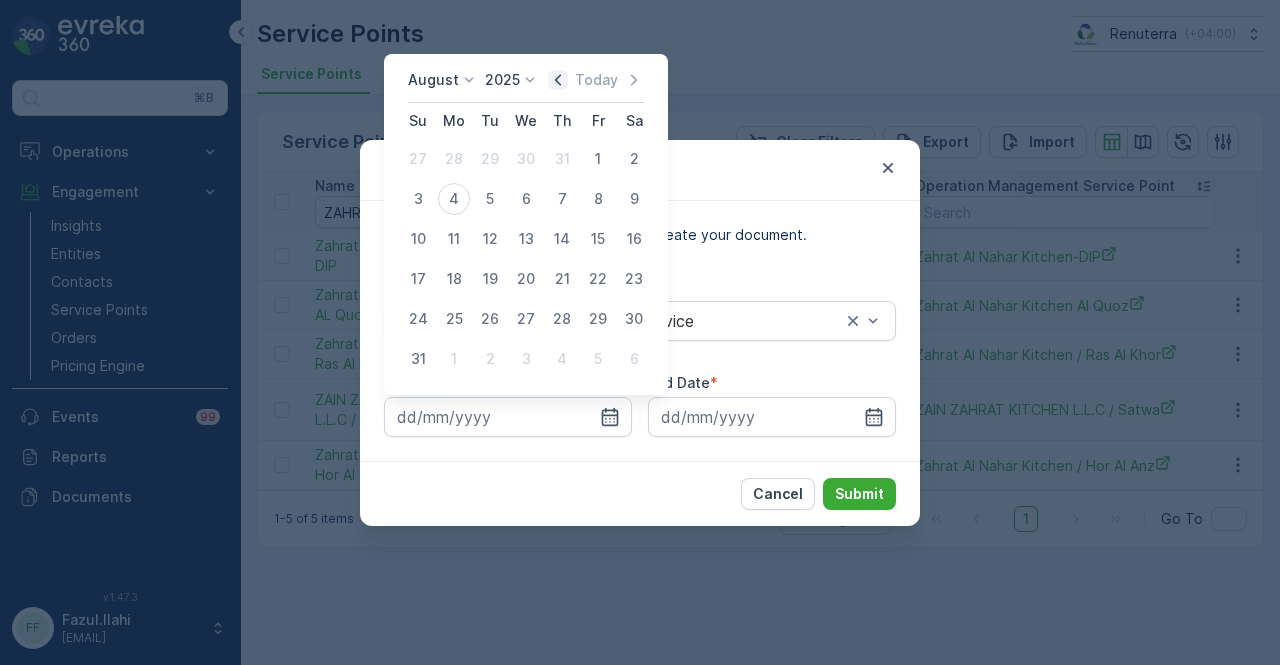 click 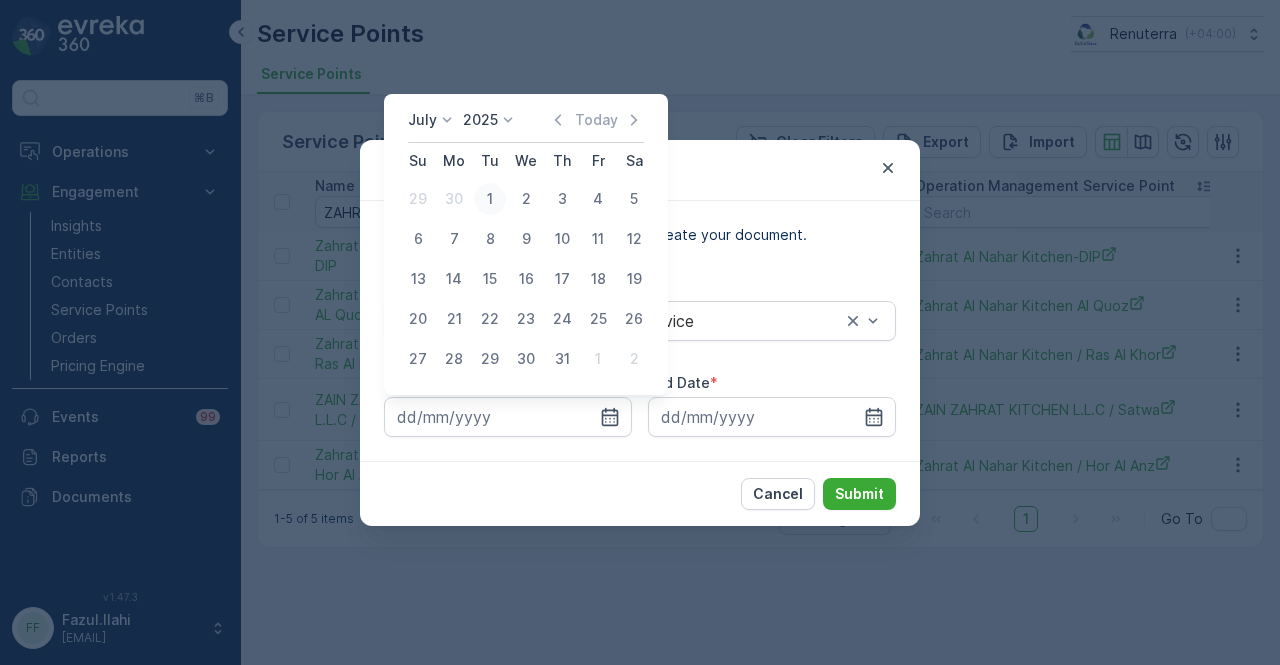 click on "1" at bounding box center [490, 199] 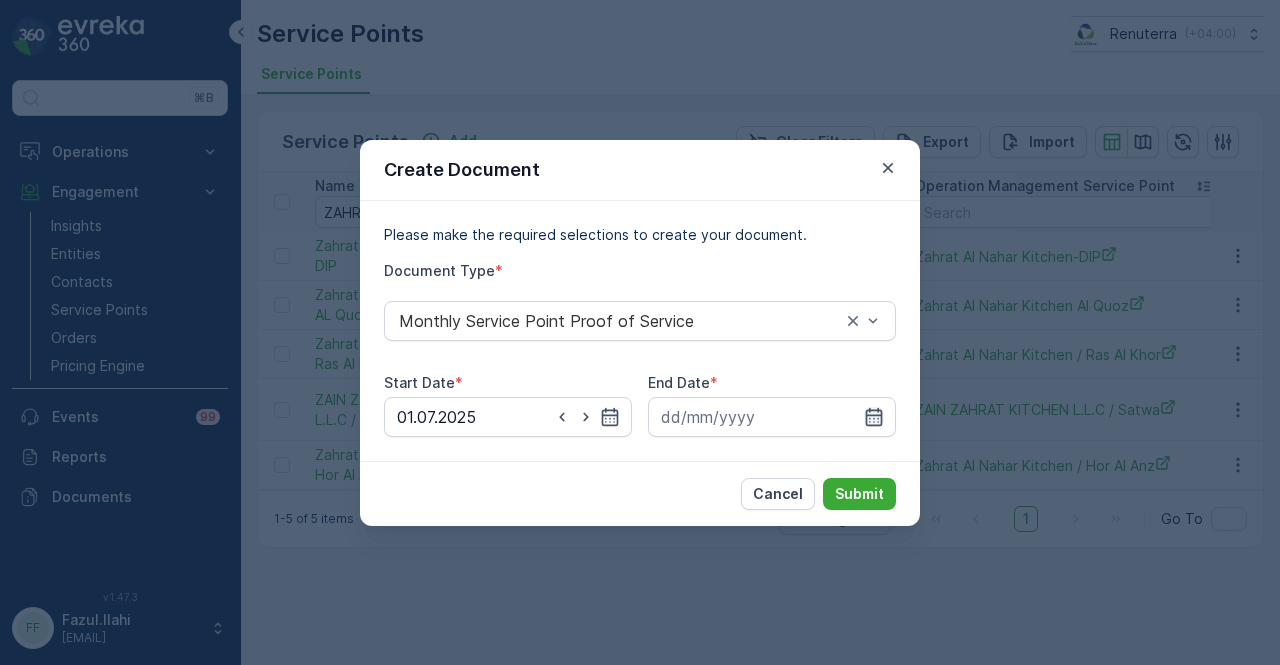 click 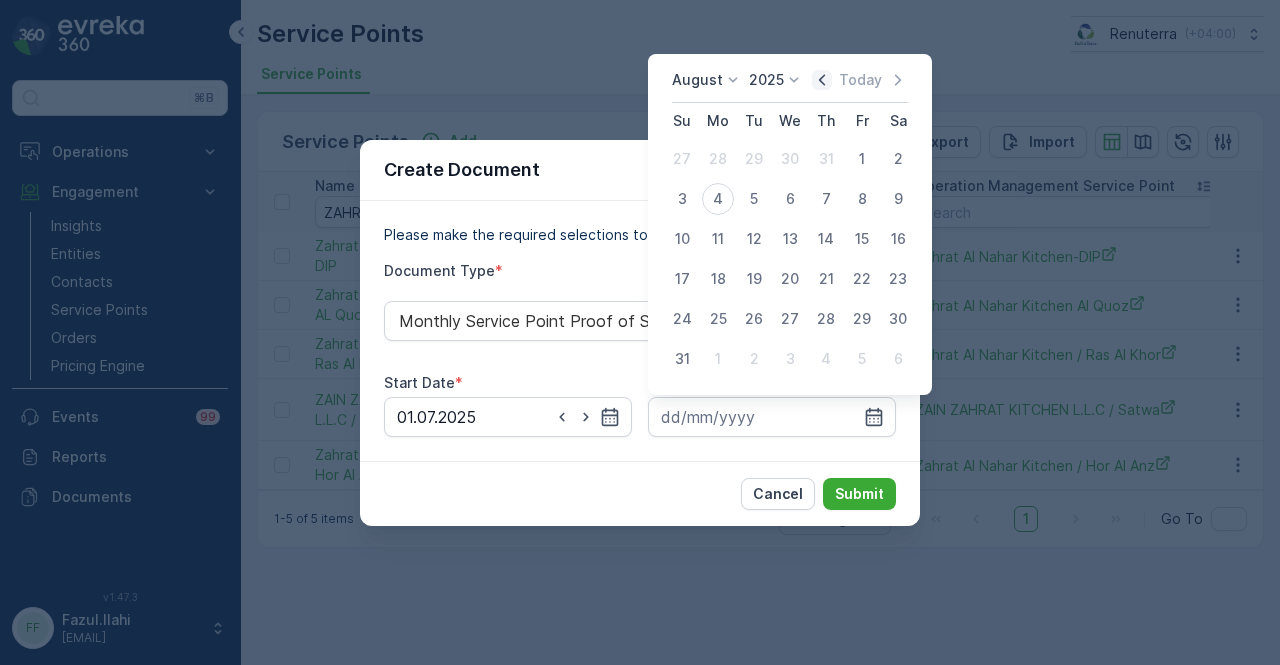 click 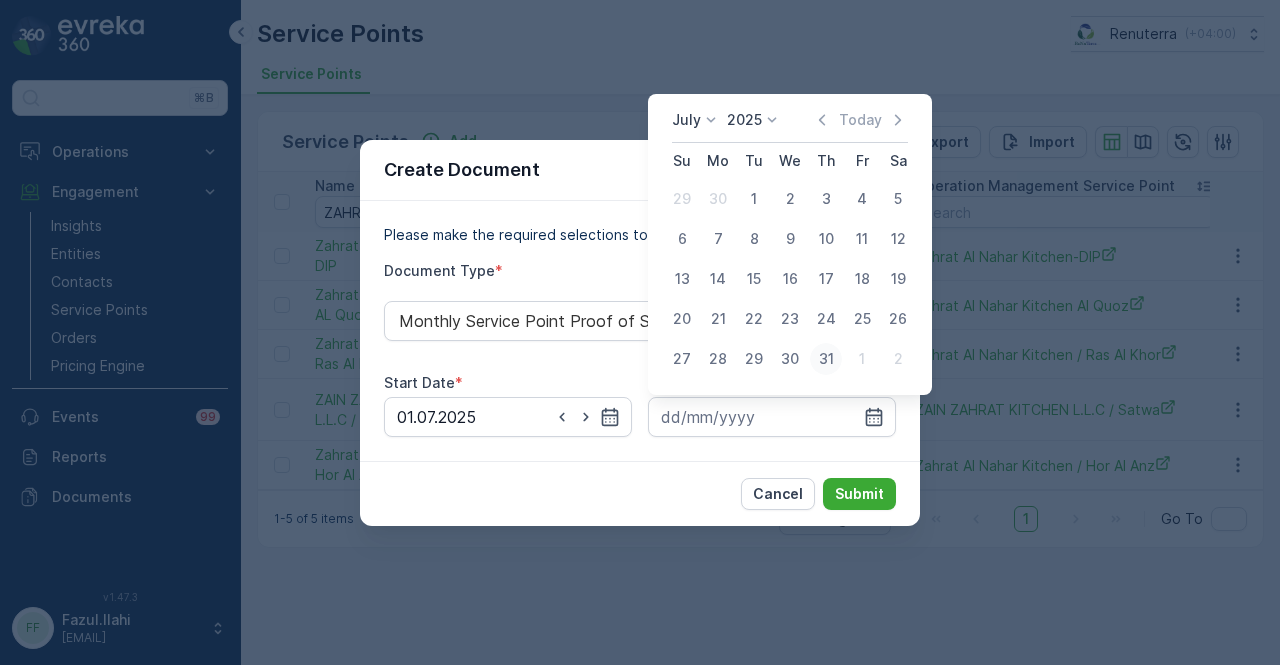 click on "31" at bounding box center (826, 359) 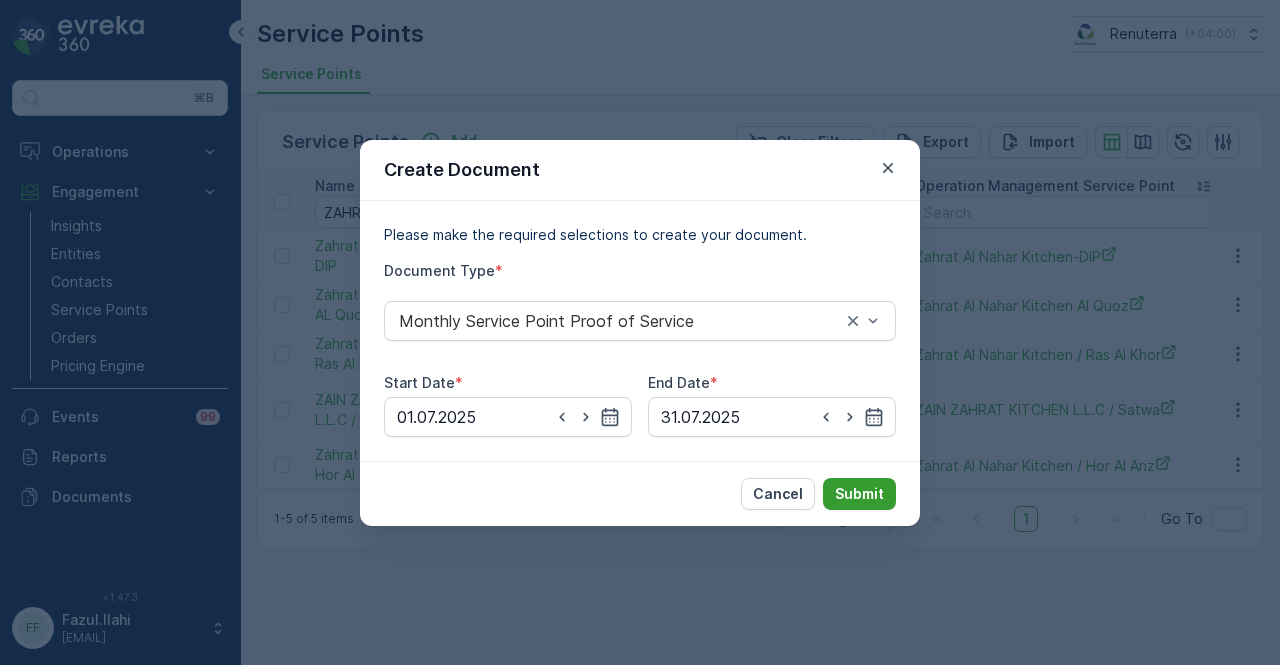 click on "Submit" at bounding box center (859, 494) 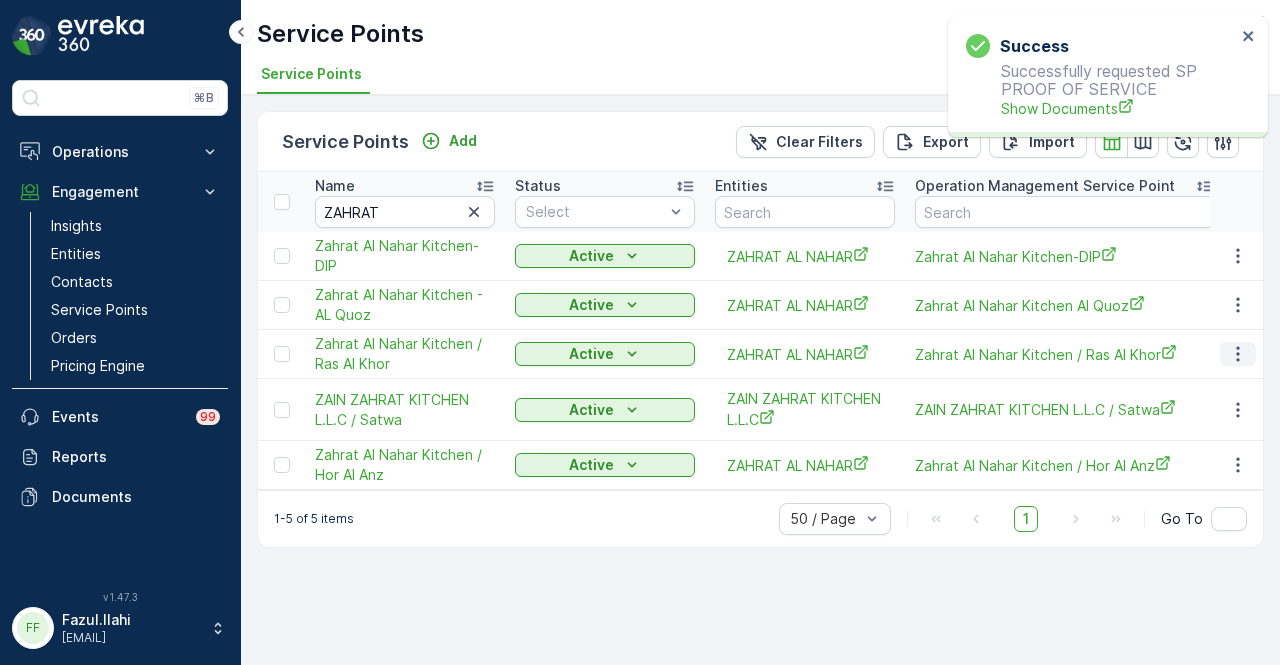 click 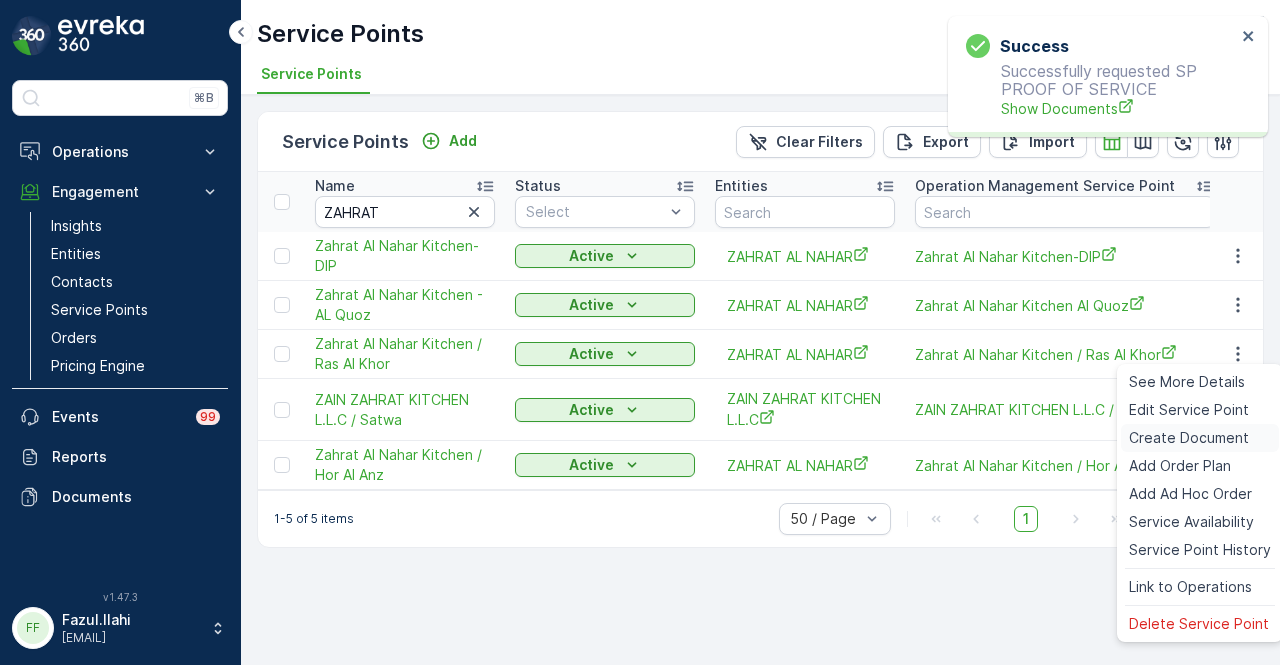 click on "Create Document" at bounding box center [1189, 438] 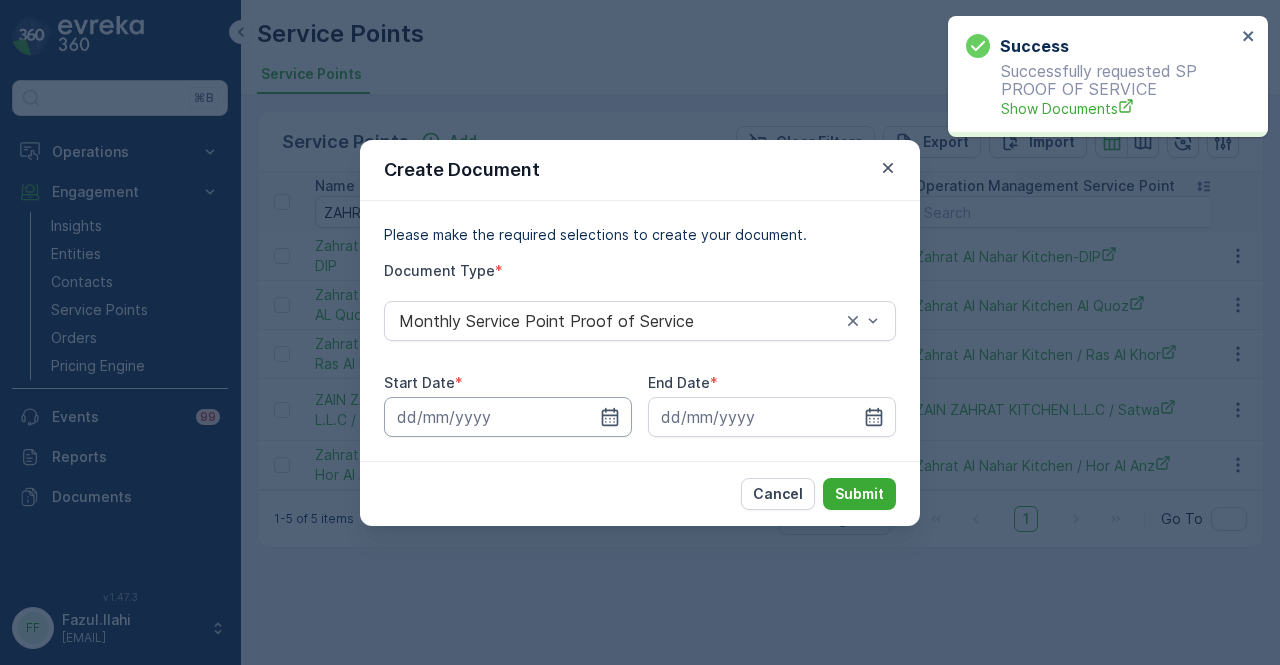 drag, startPoint x: 614, startPoint y: 425, endPoint x: 614, endPoint y: 405, distance: 20 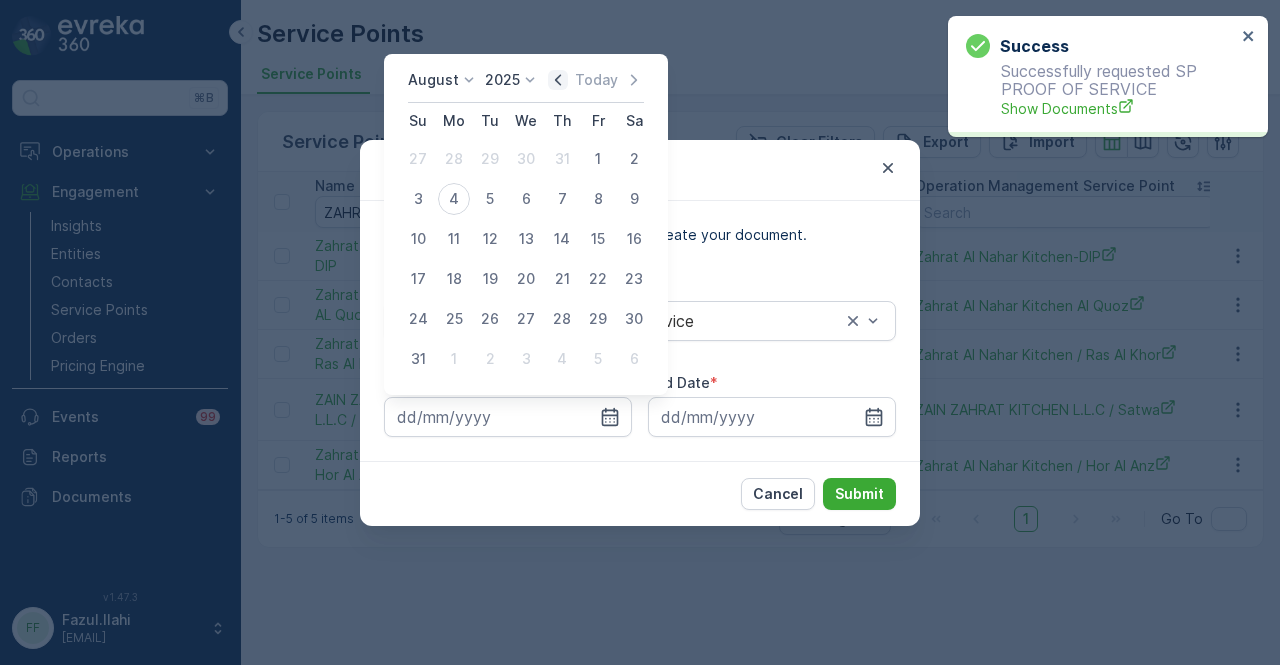 click 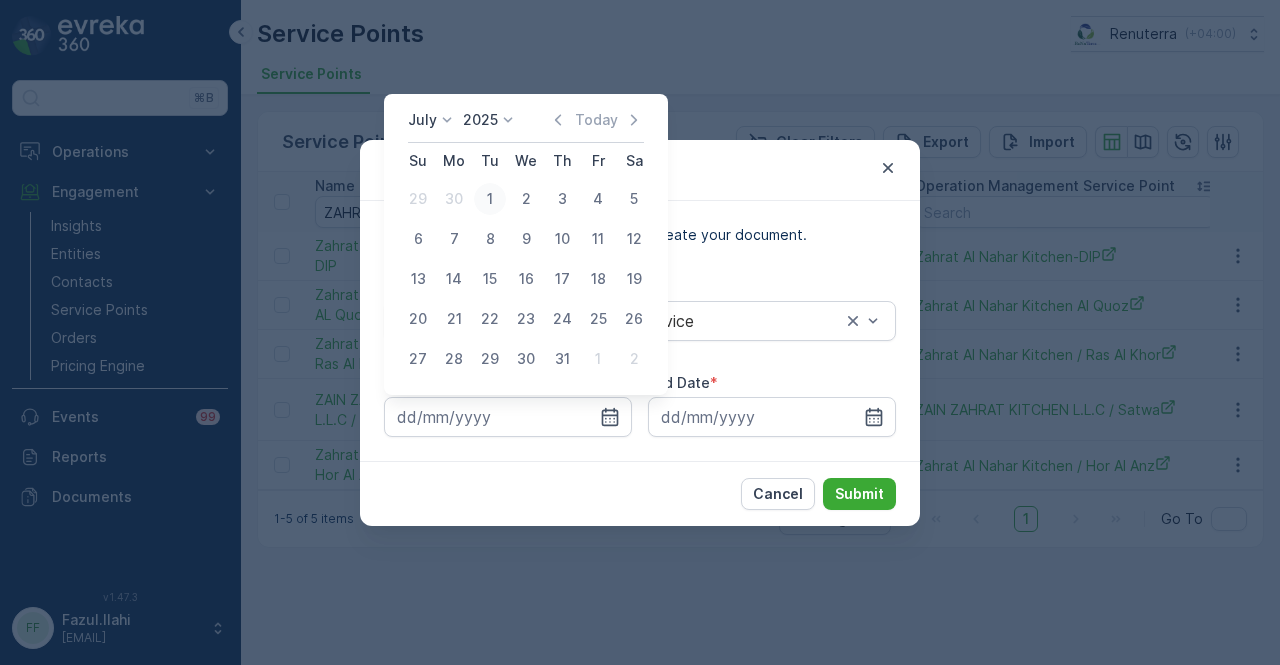 click on "1" at bounding box center (490, 199) 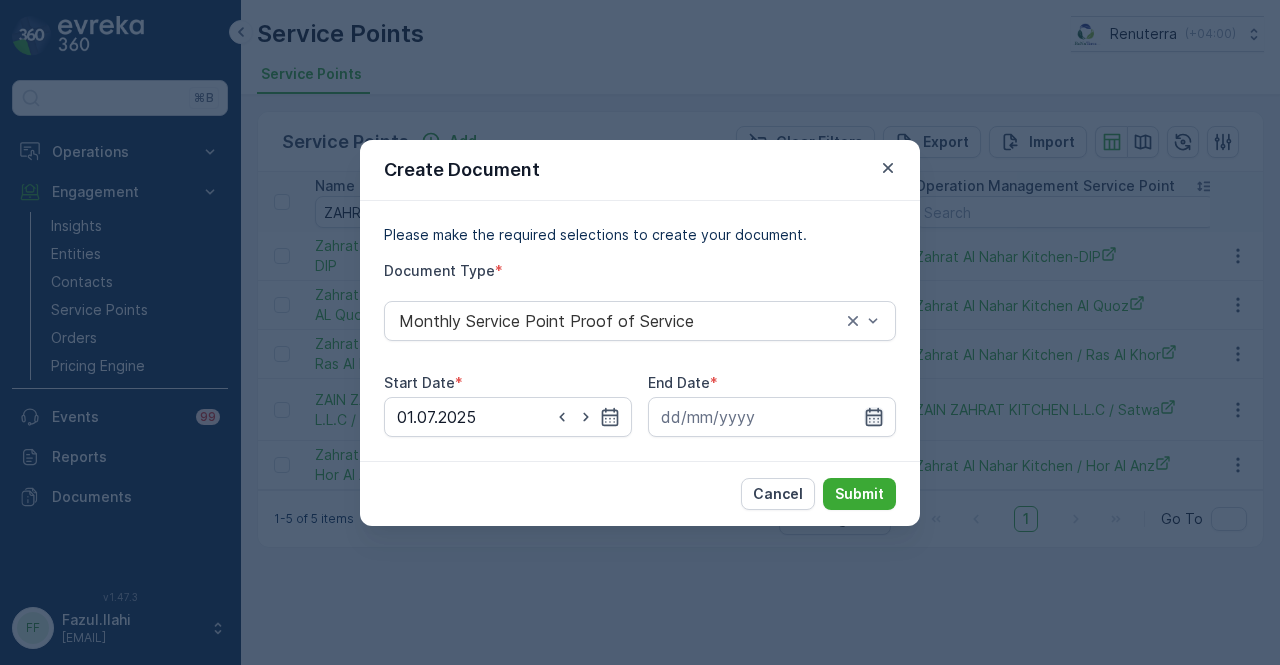 click 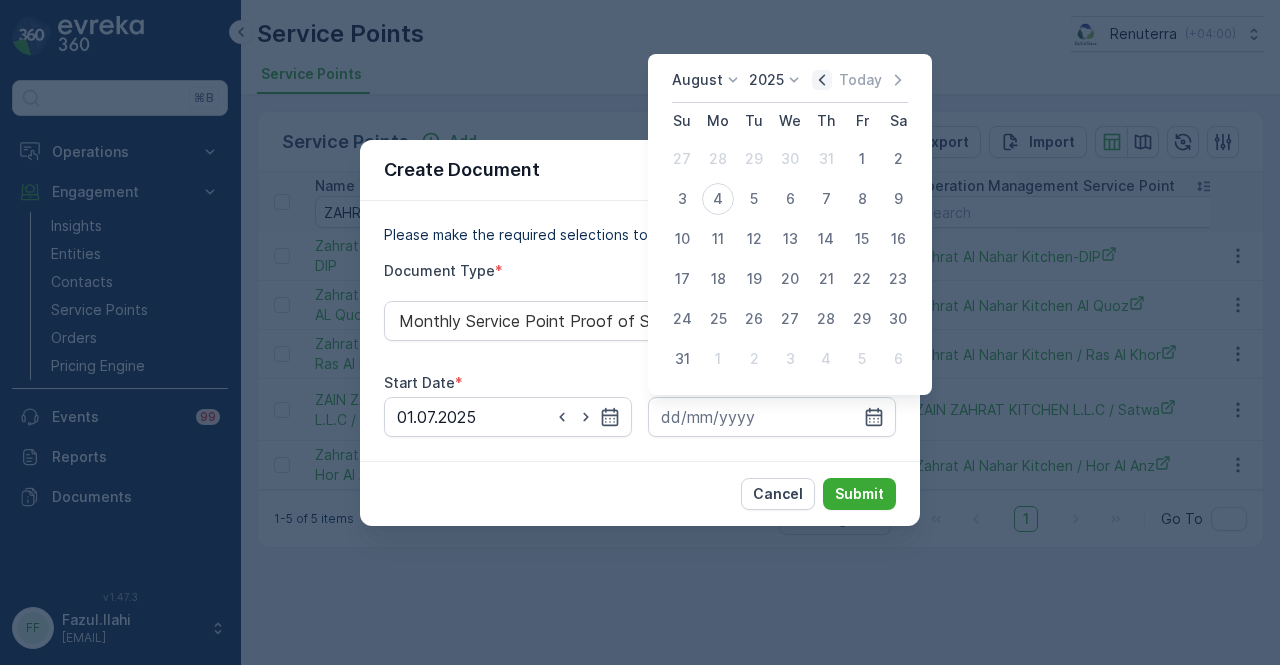 click 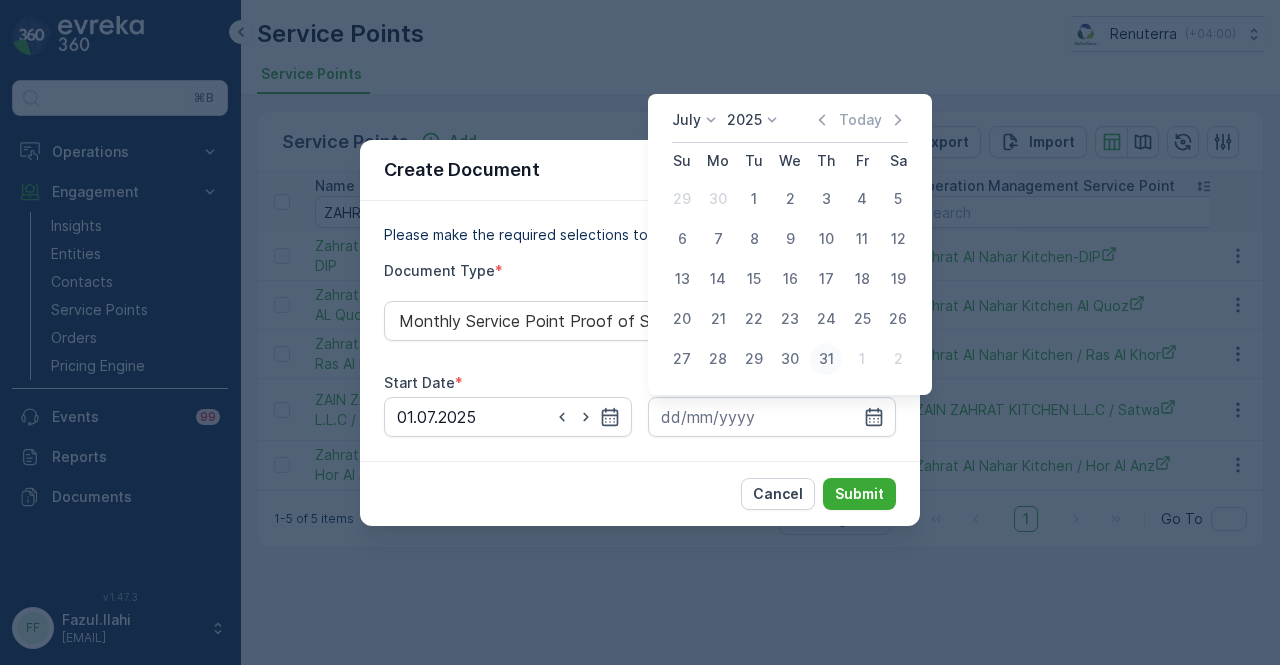 click on "31" at bounding box center [826, 359] 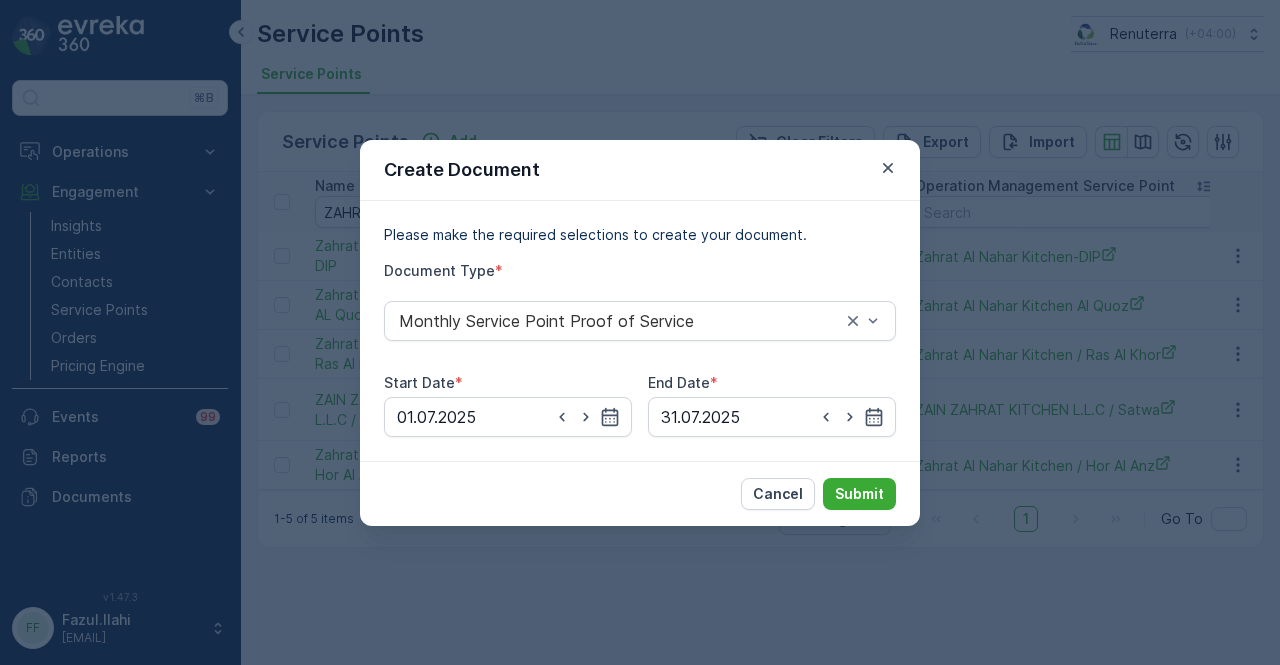 click on "Cancel Submit" at bounding box center [640, 493] 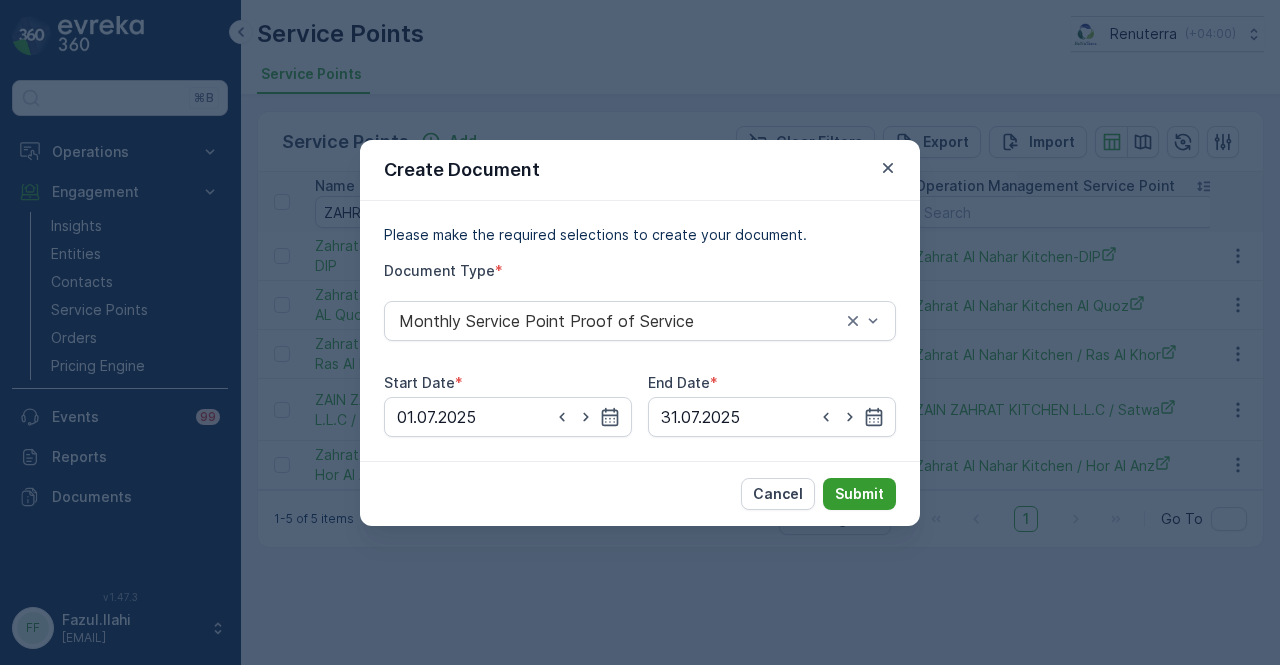 click on "Submit" at bounding box center (859, 494) 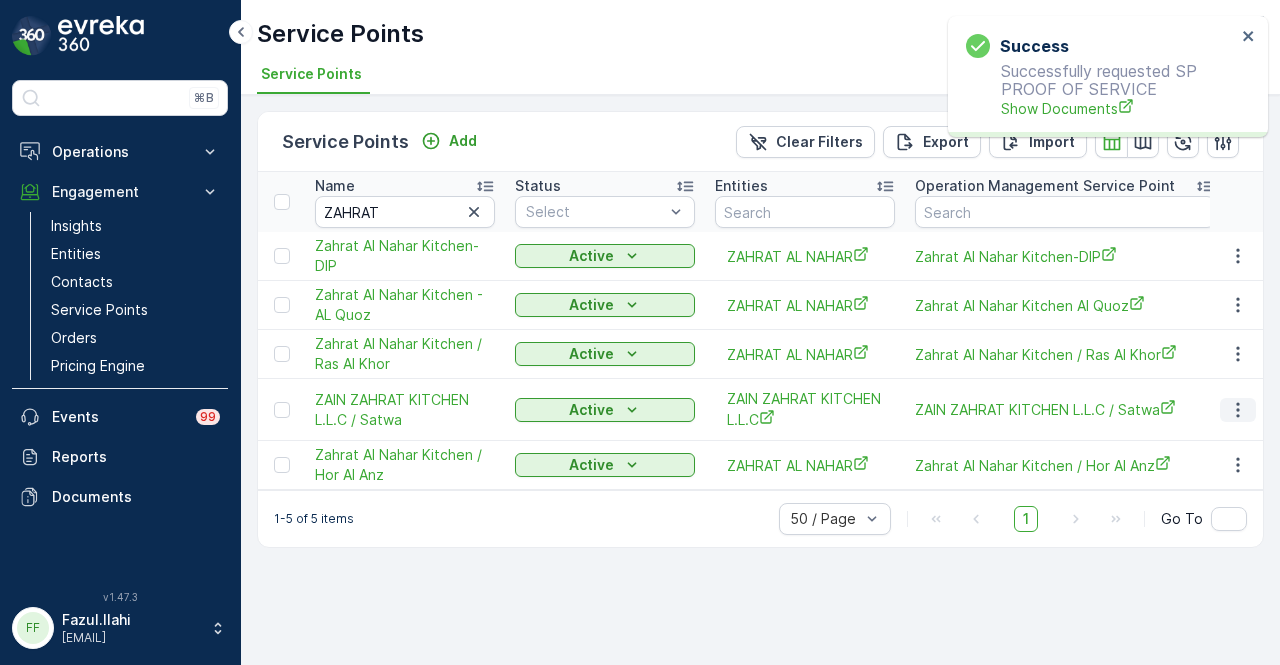 click at bounding box center [1238, 410] 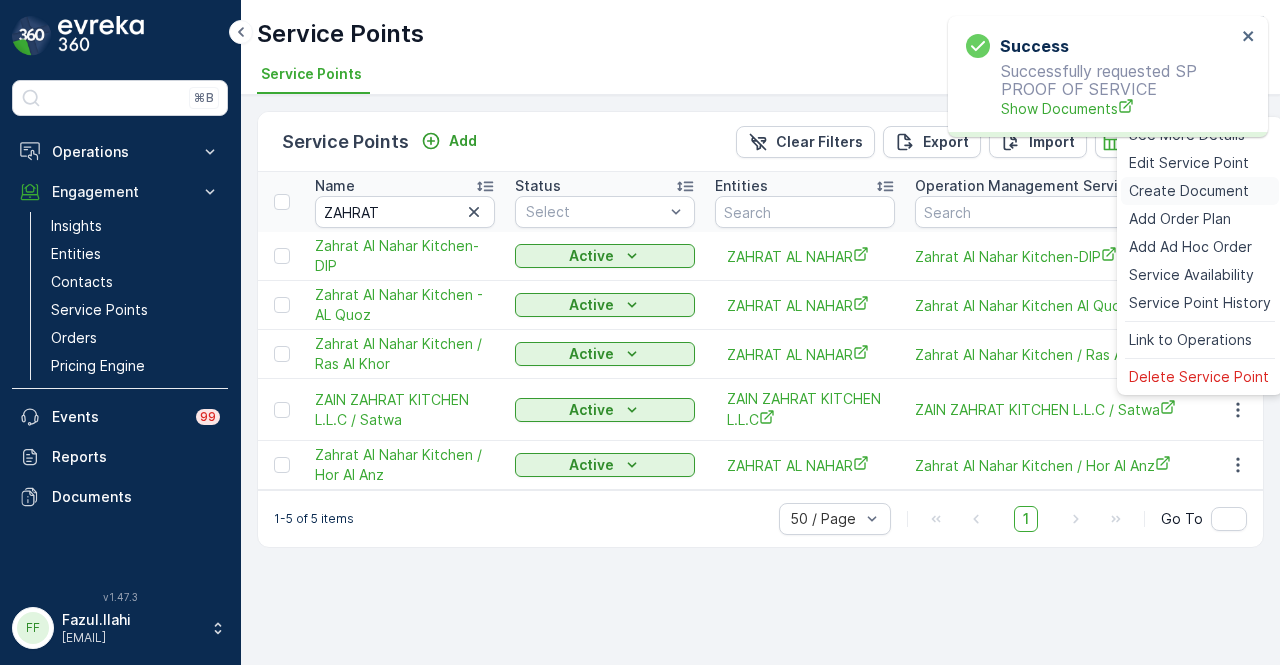 click on "Create Document" at bounding box center (1189, 191) 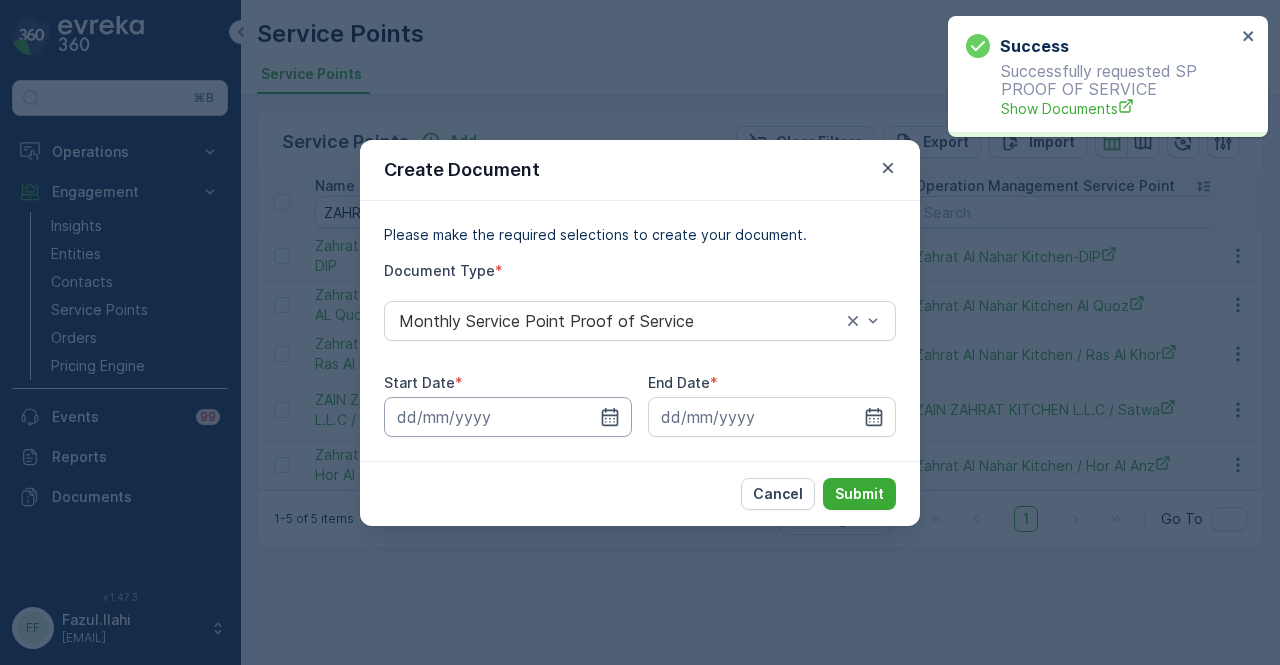click at bounding box center (508, 417) 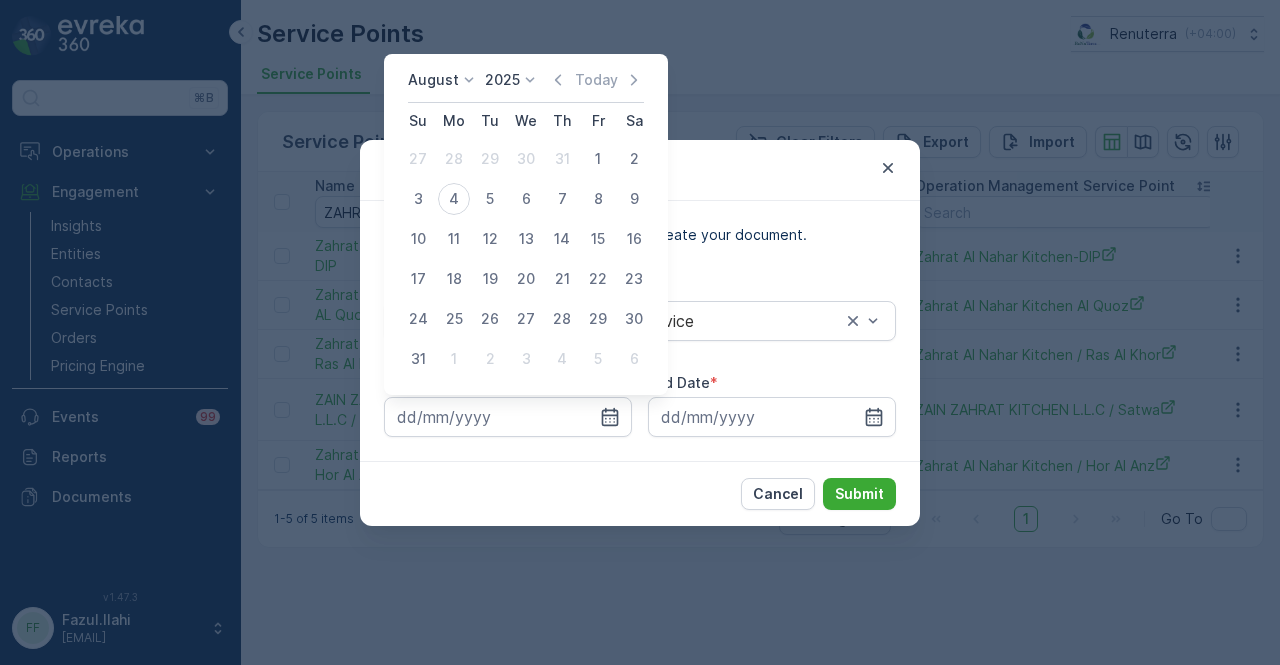 click on "August 2025 Today" at bounding box center (526, 86) 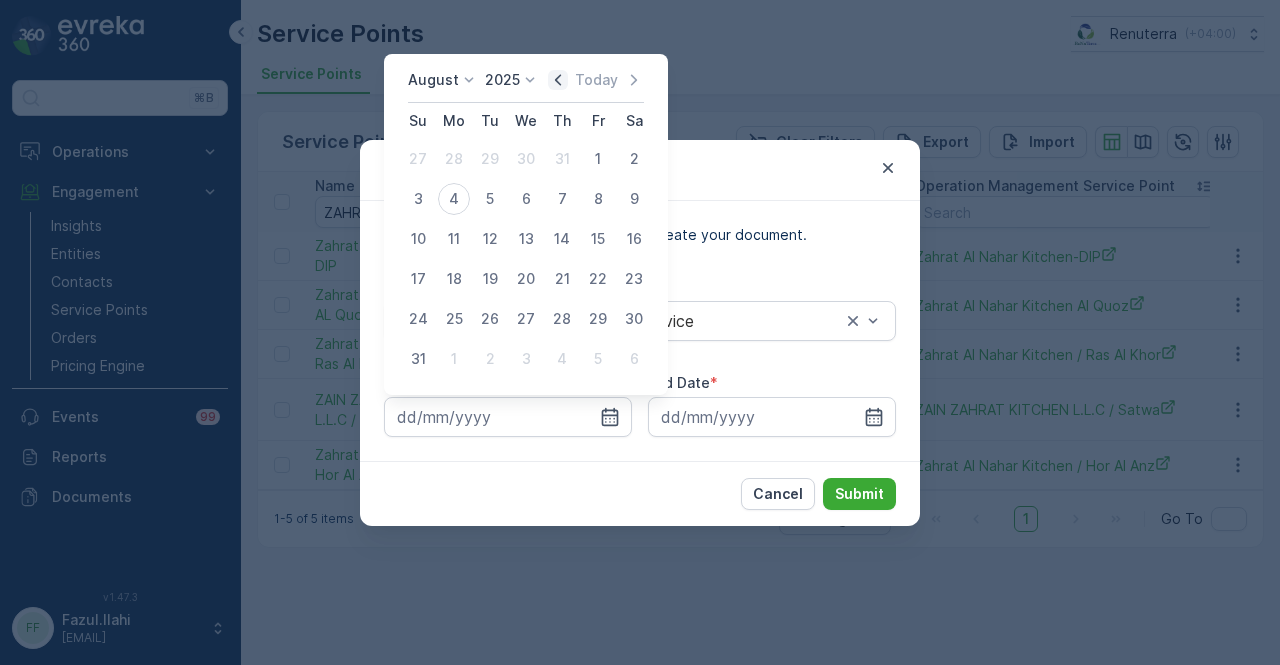 click 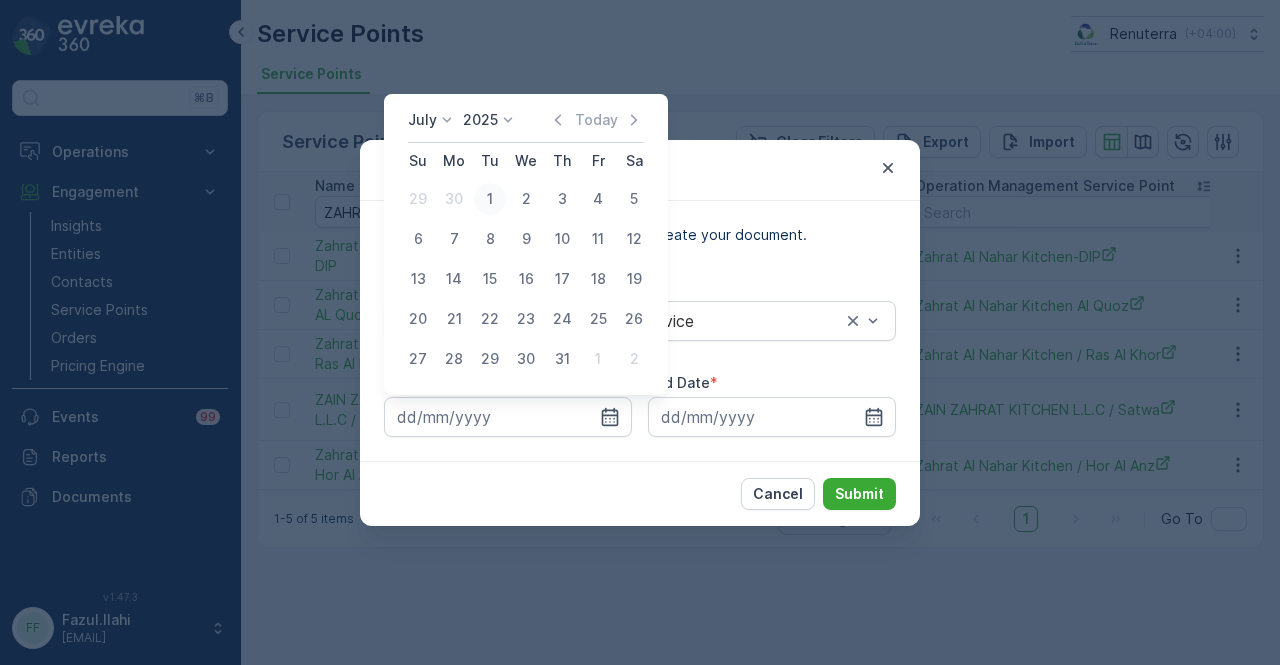 click on "1" at bounding box center [490, 199] 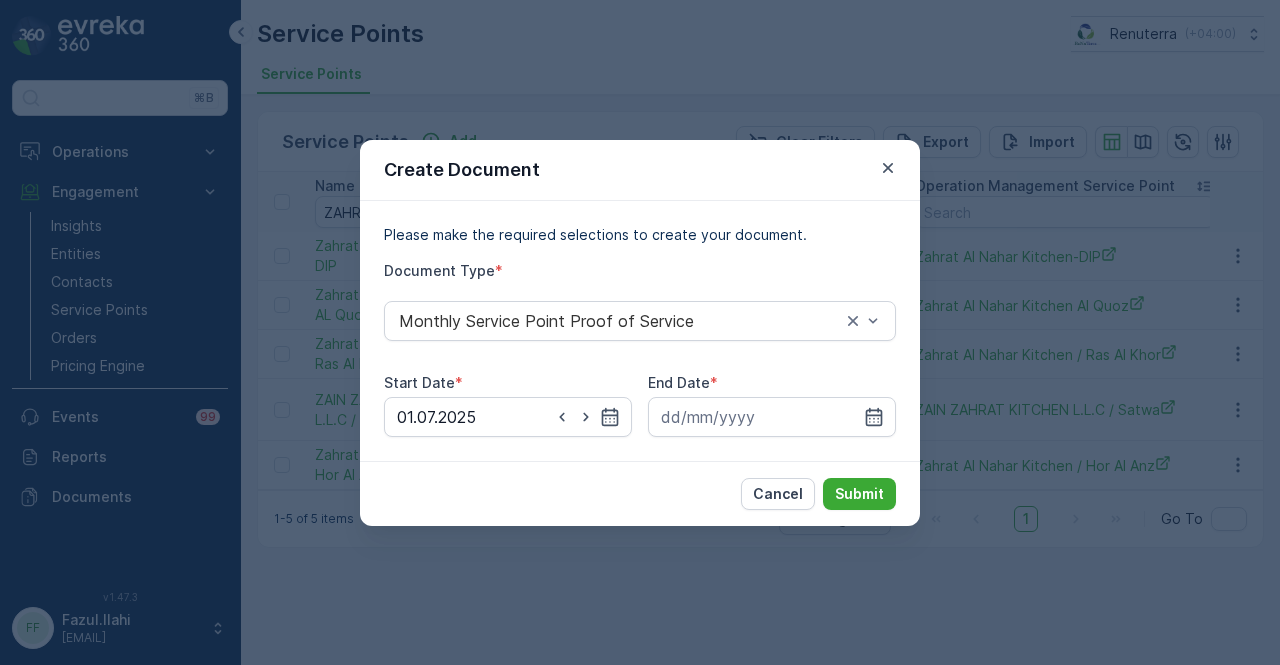 drag, startPoint x: 874, startPoint y: 415, endPoint x: 877, endPoint y: 281, distance: 134.03358 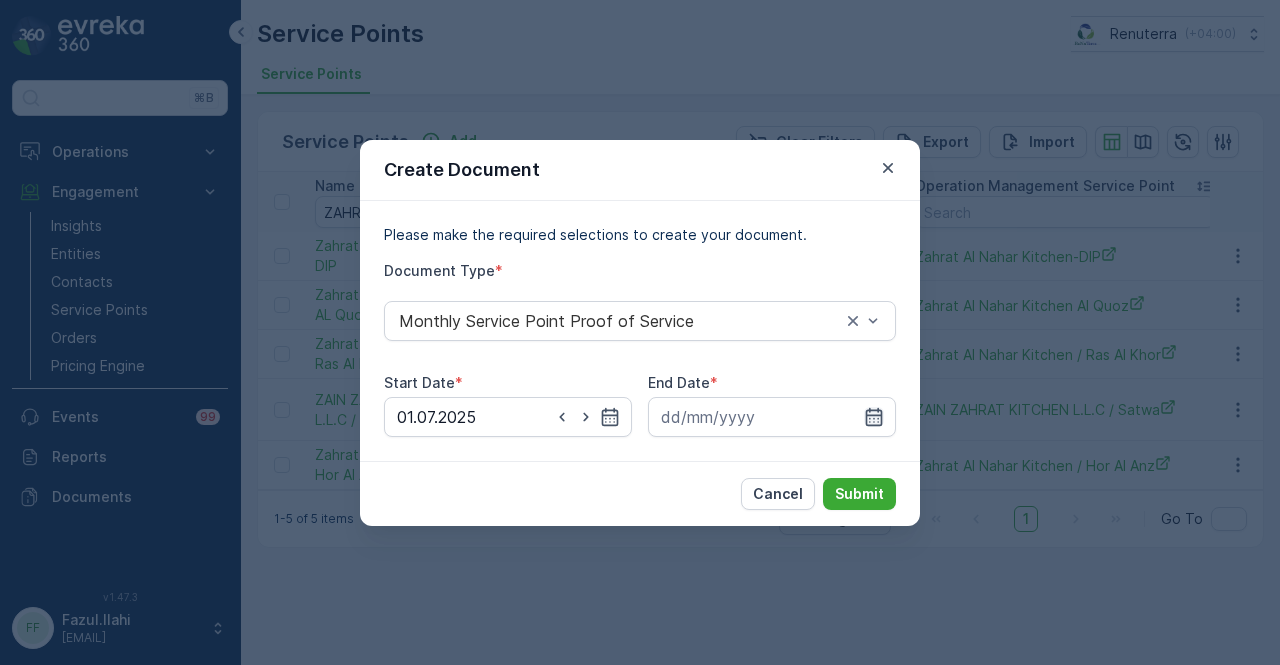 click 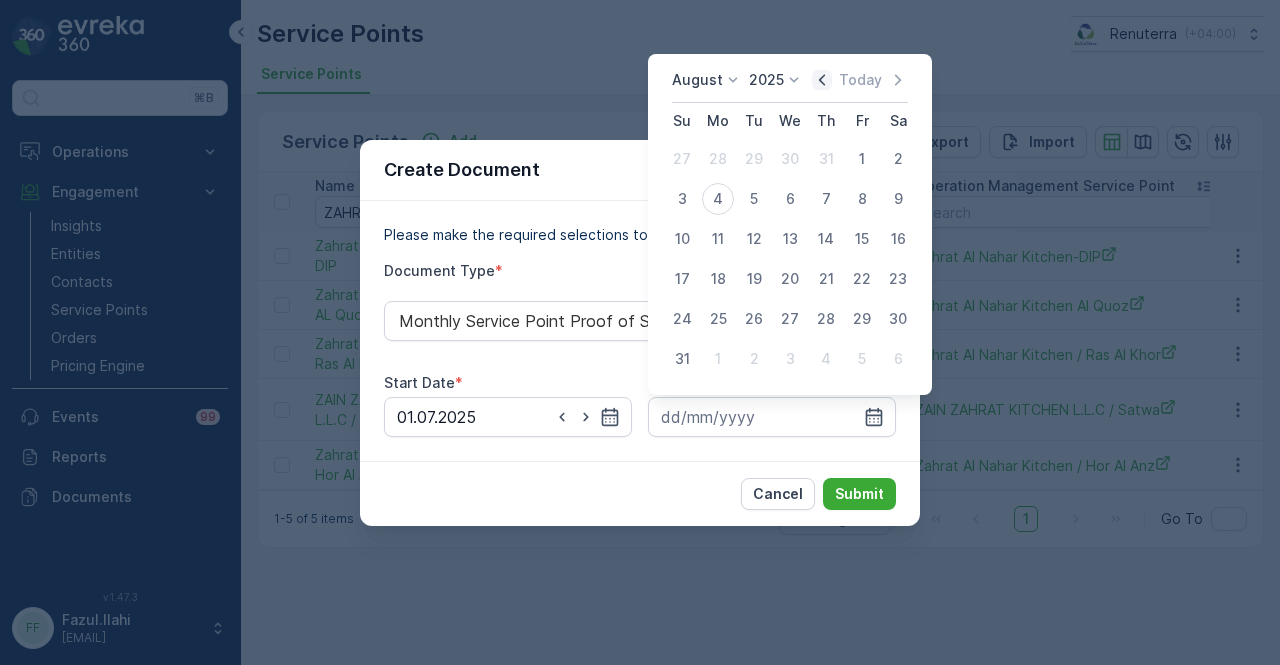 click 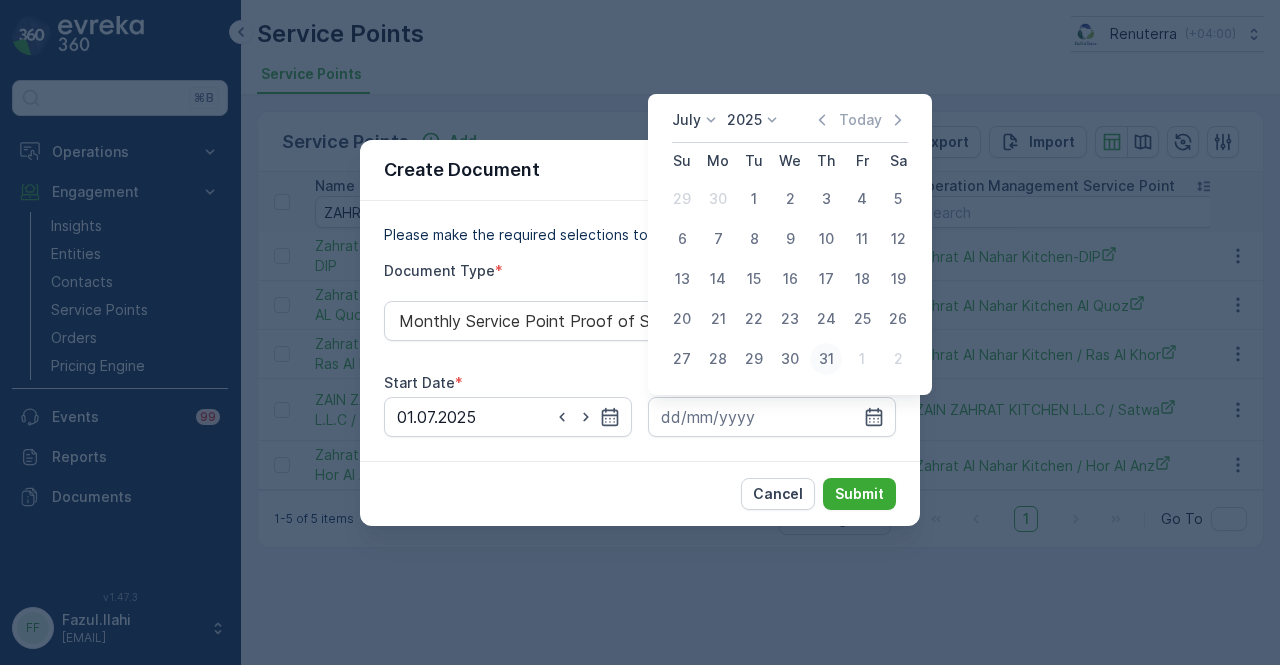 click on "31" at bounding box center (826, 359) 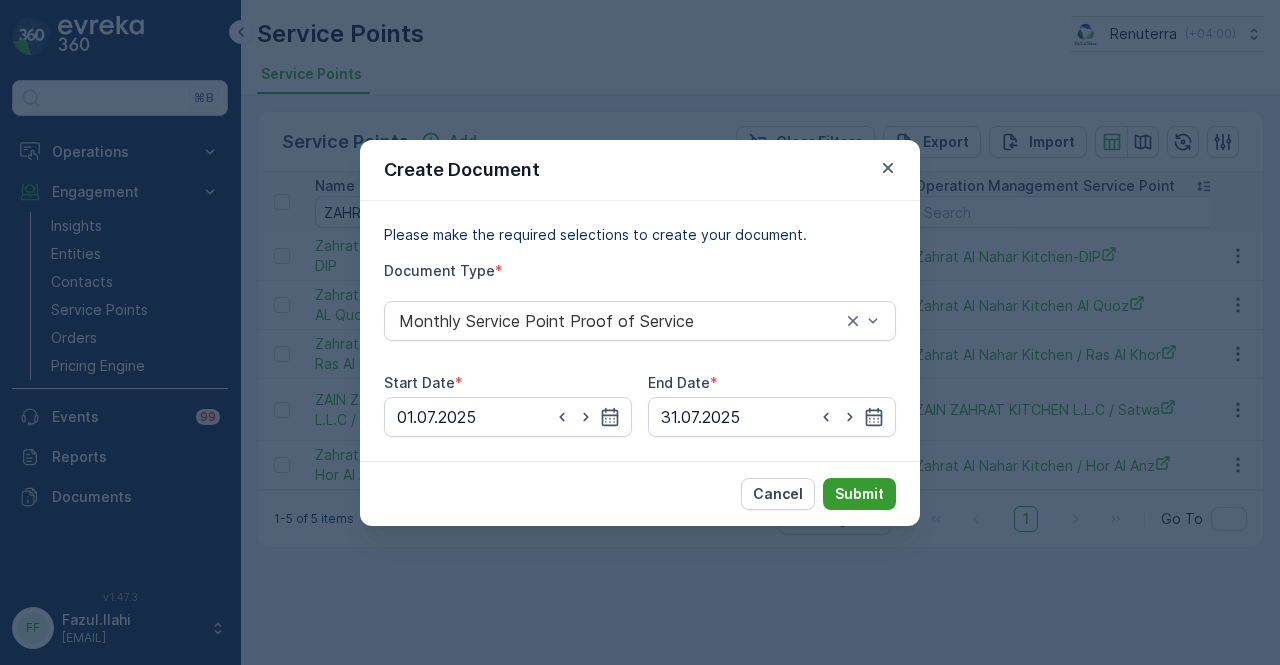 click on "Submit" at bounding box center [859, 494] 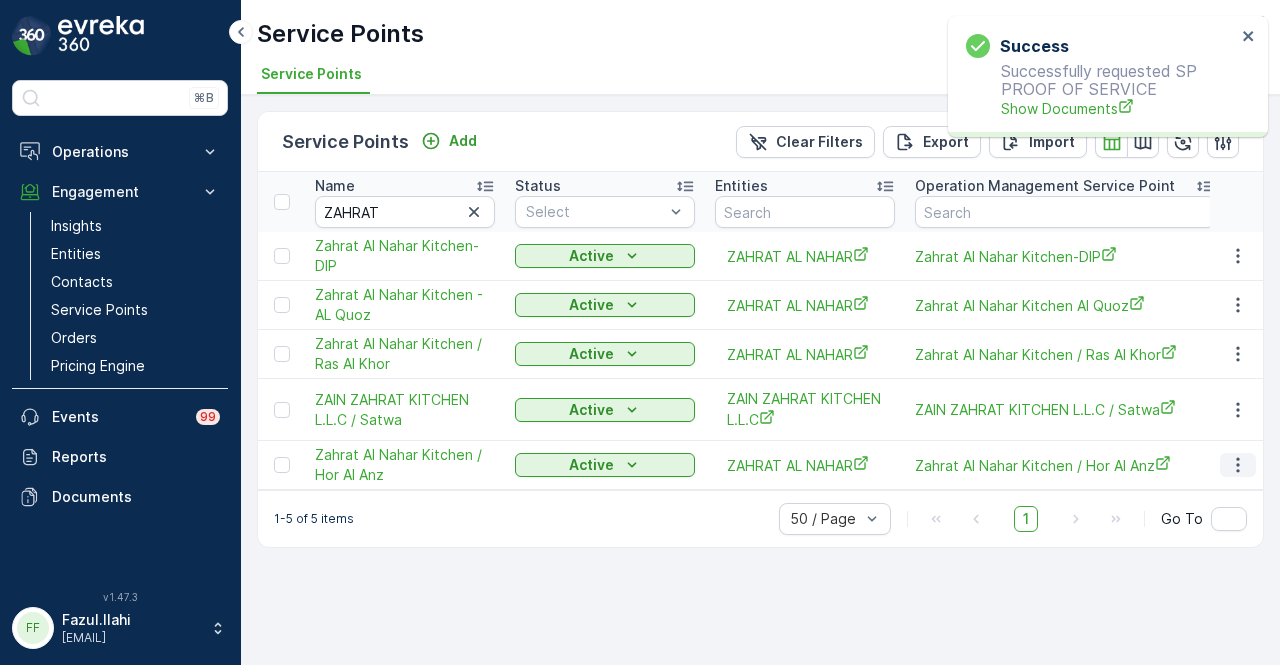 click 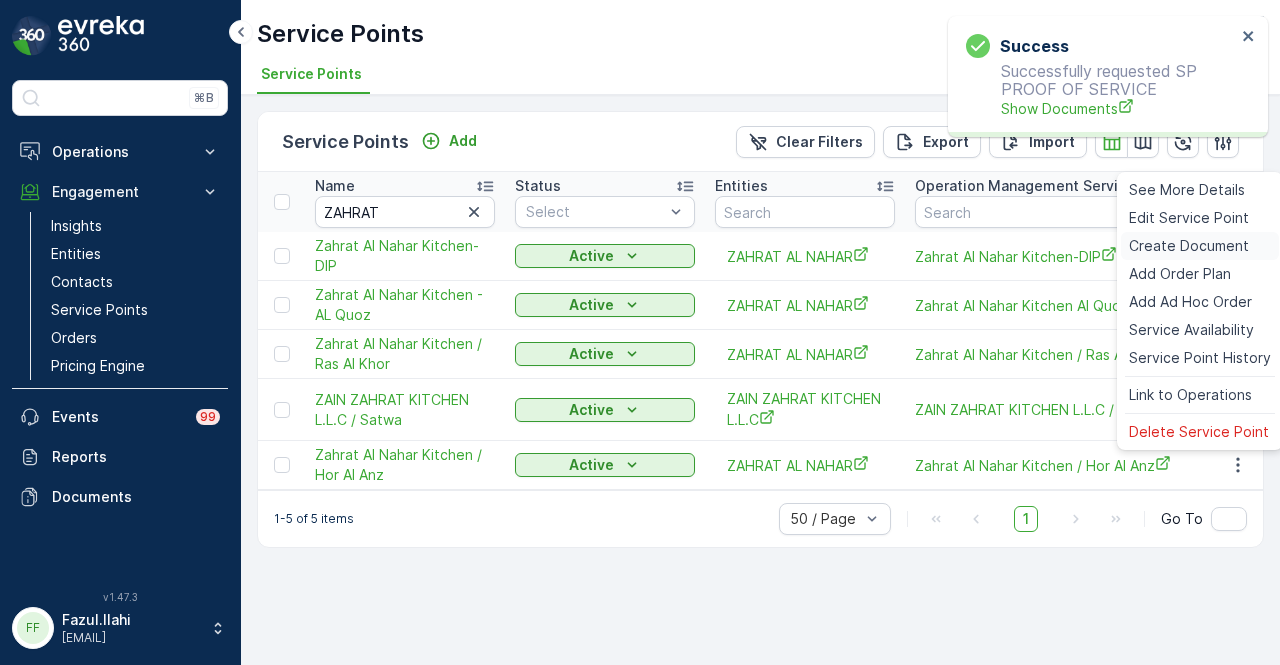 click on "Create Document" at bounding box center [1189, 246] 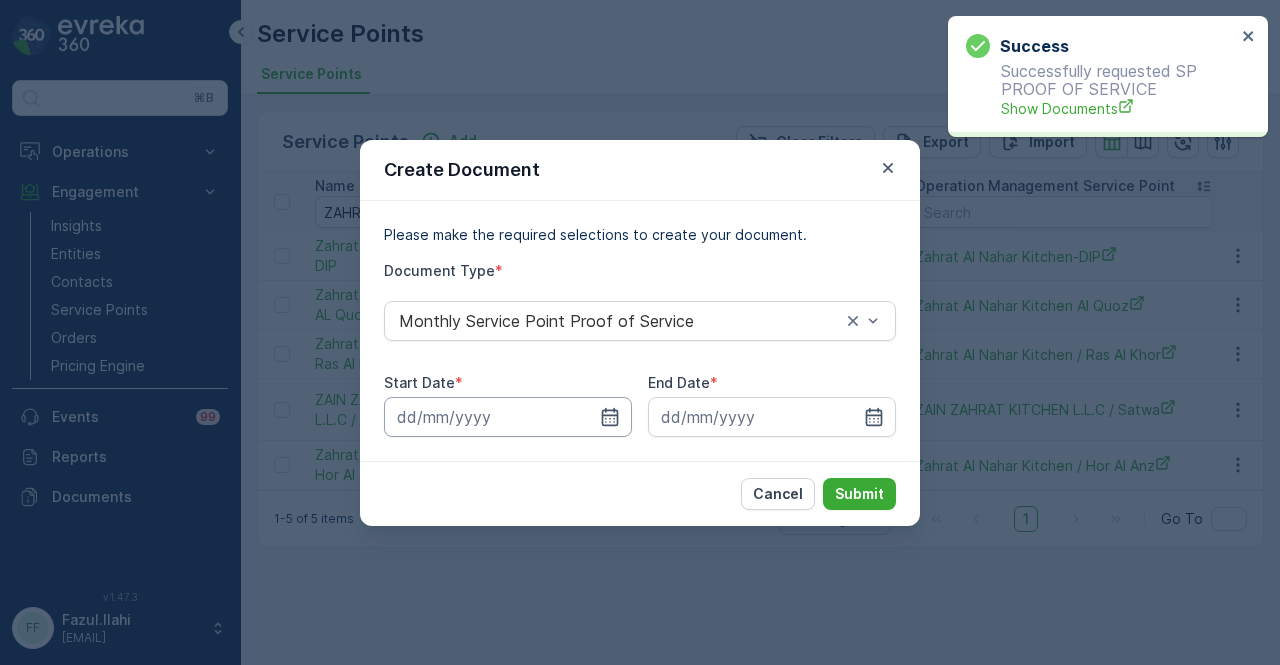 click at bounding box center [508, 417] 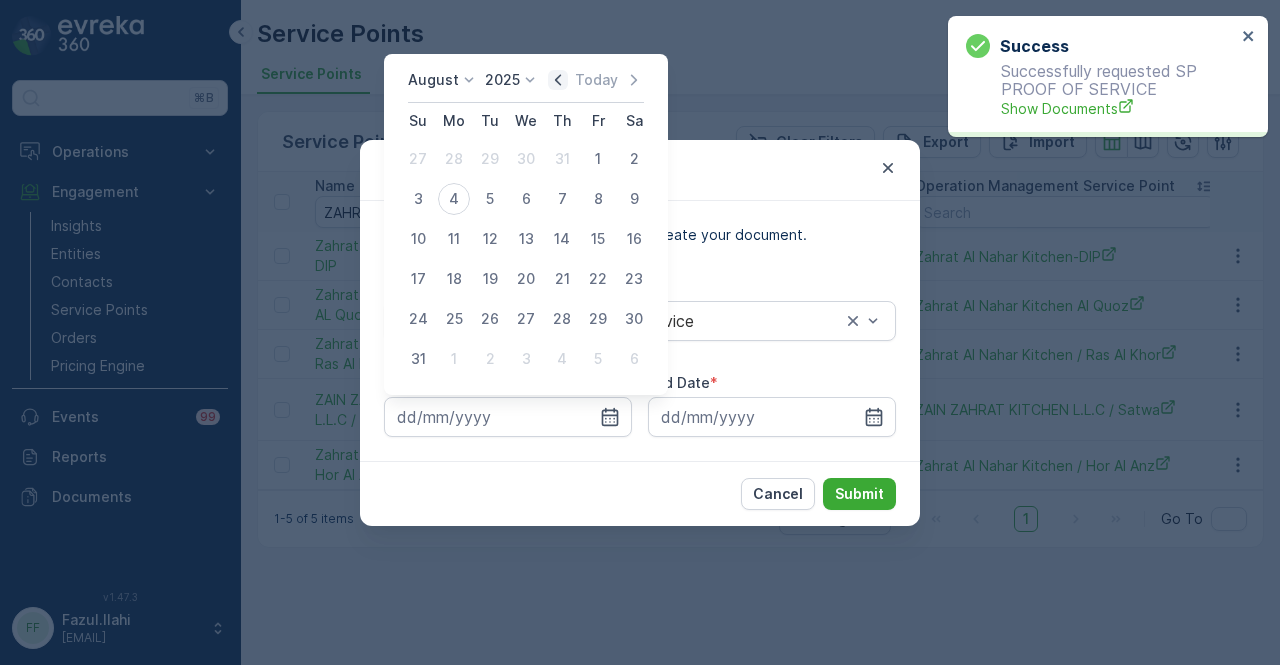 click 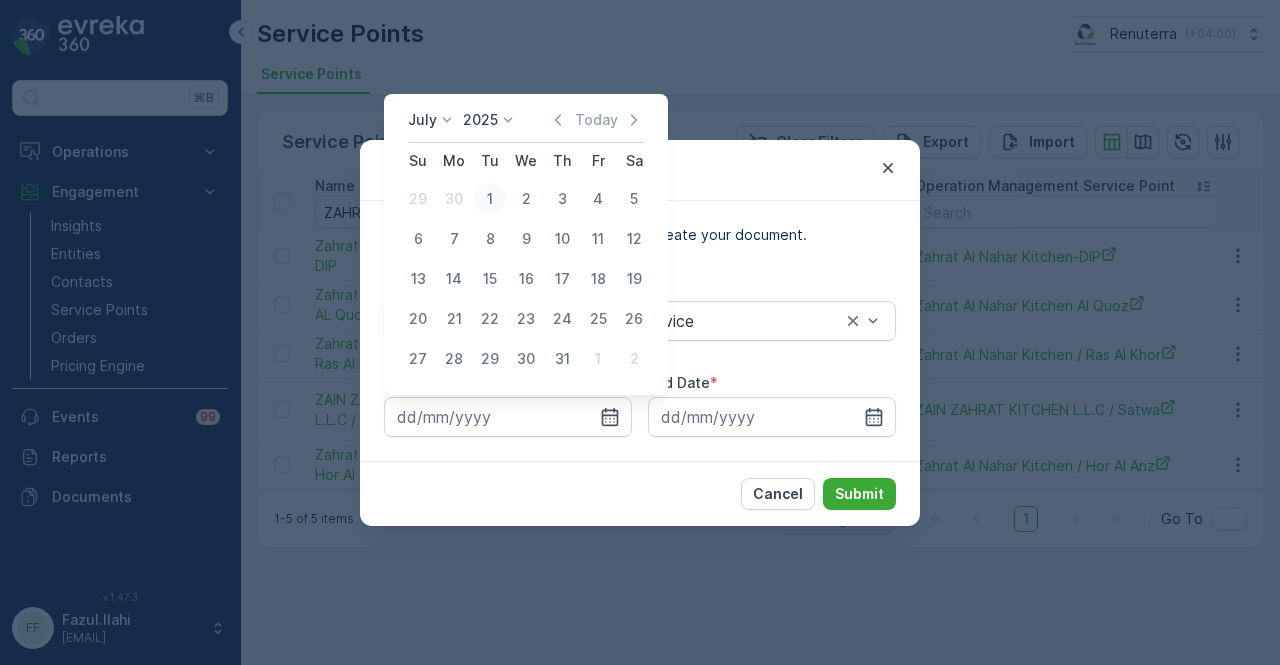 click on "1" at bounding box center (490, 199) 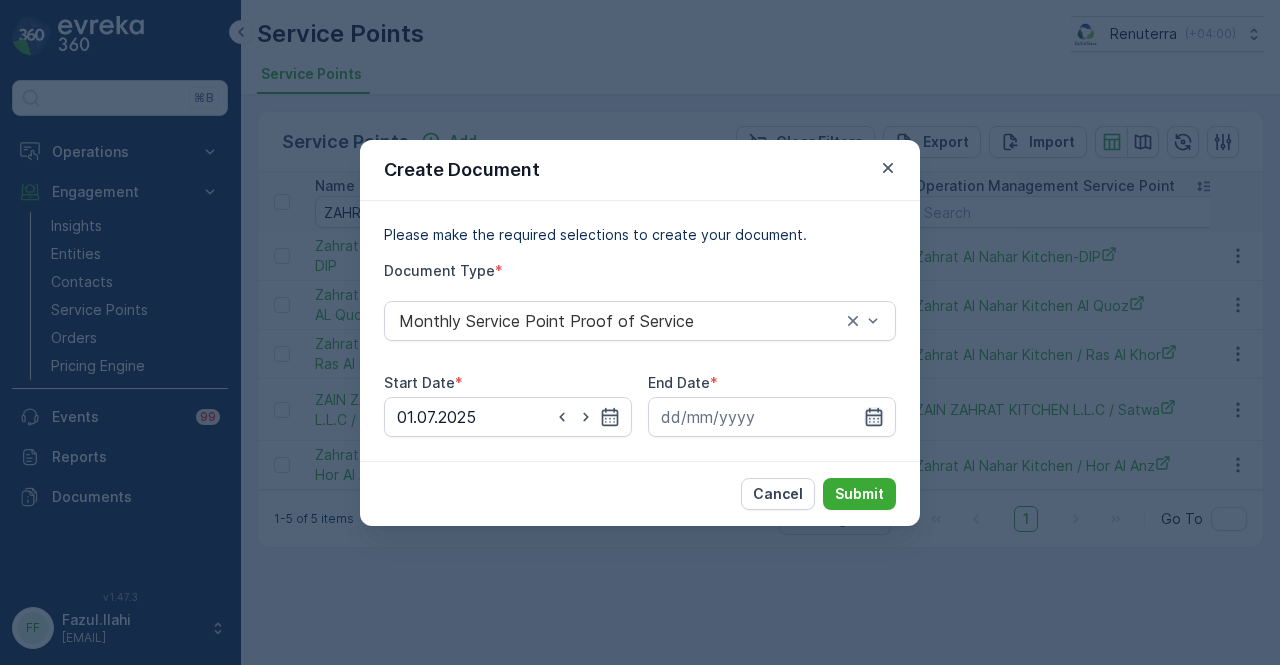 drag, startPoint x: 868, startPoint y: 416, endPoint x: 874, endPoint y: 407, distance: 10.816654 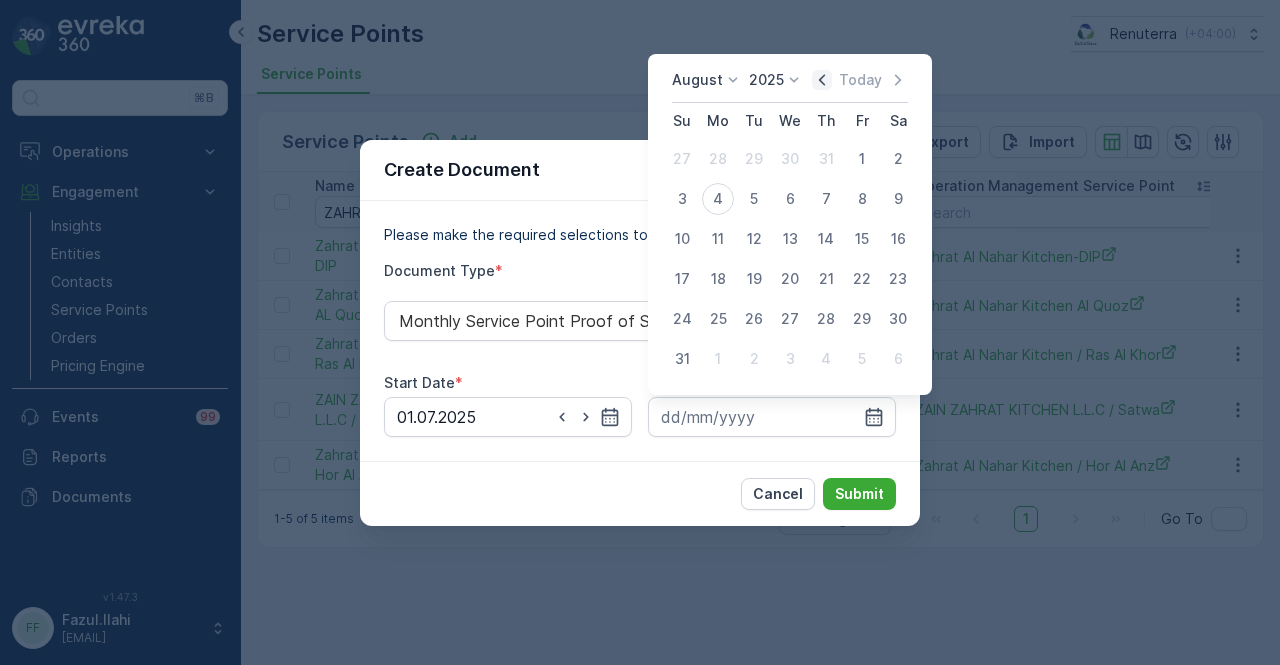 click 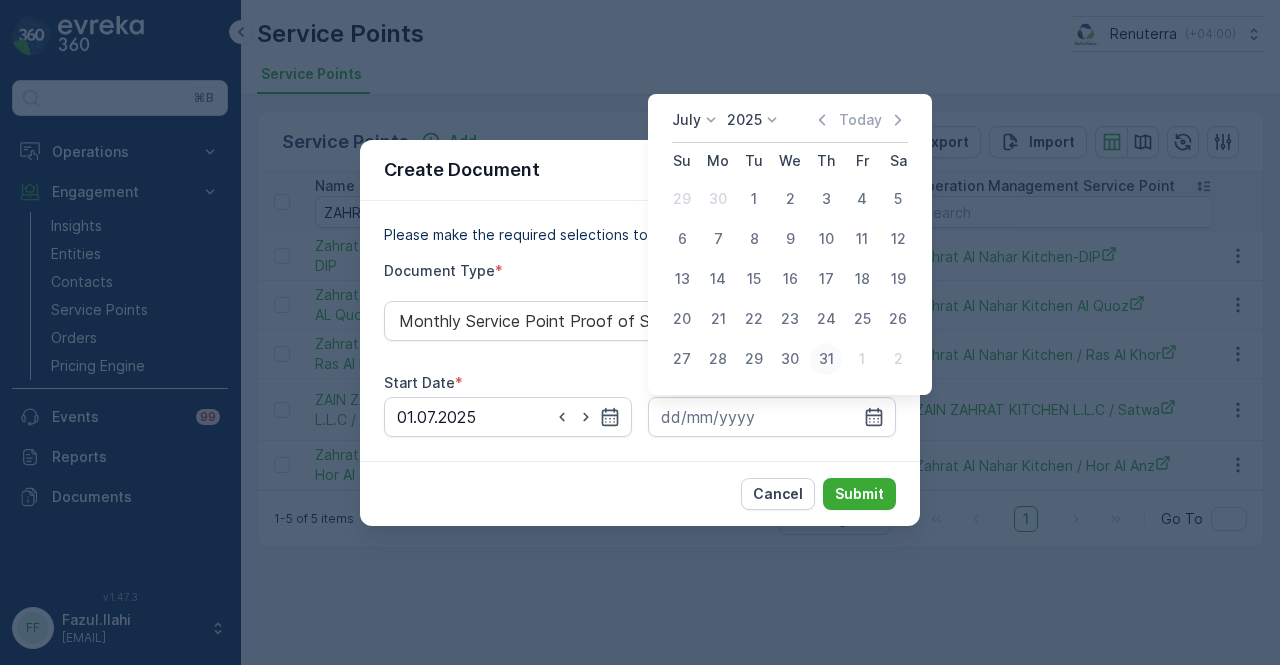 click on "31" at bounding box center [826, 359] 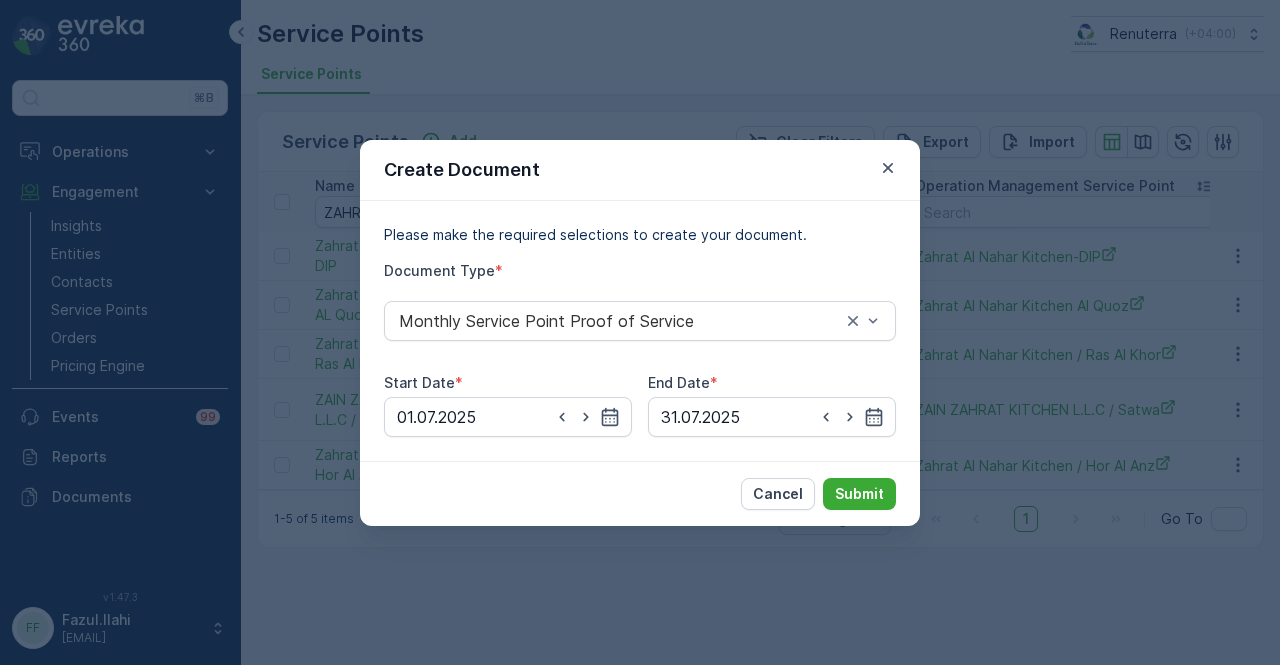 click on "Cancel Submit" at bounding box center (640, 493) 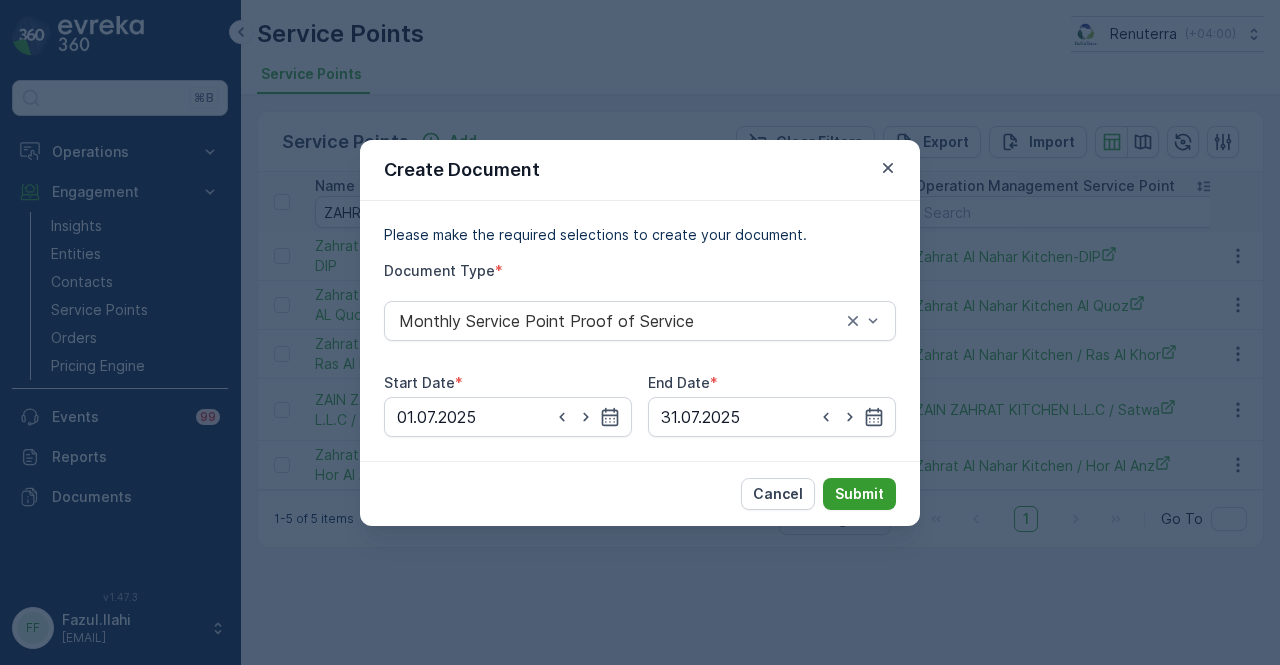 click on "Submit" at bounding box center (859, 494) 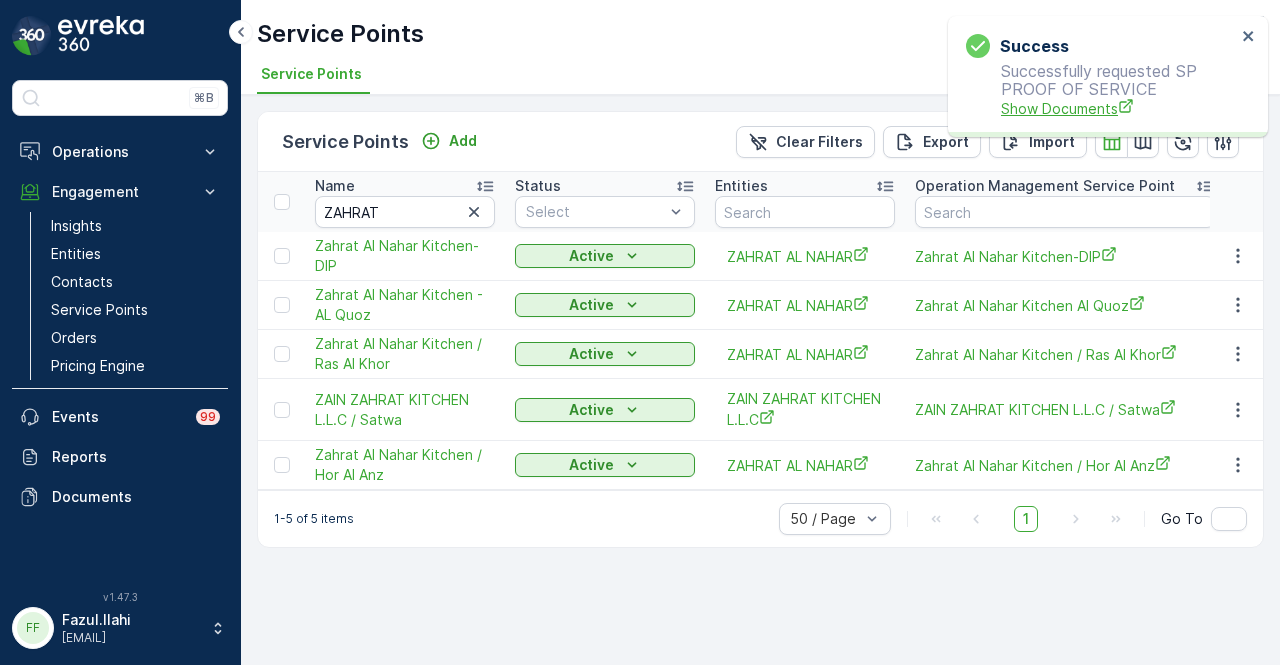 click on "Show Documents" at bounding box center (1118, 108) 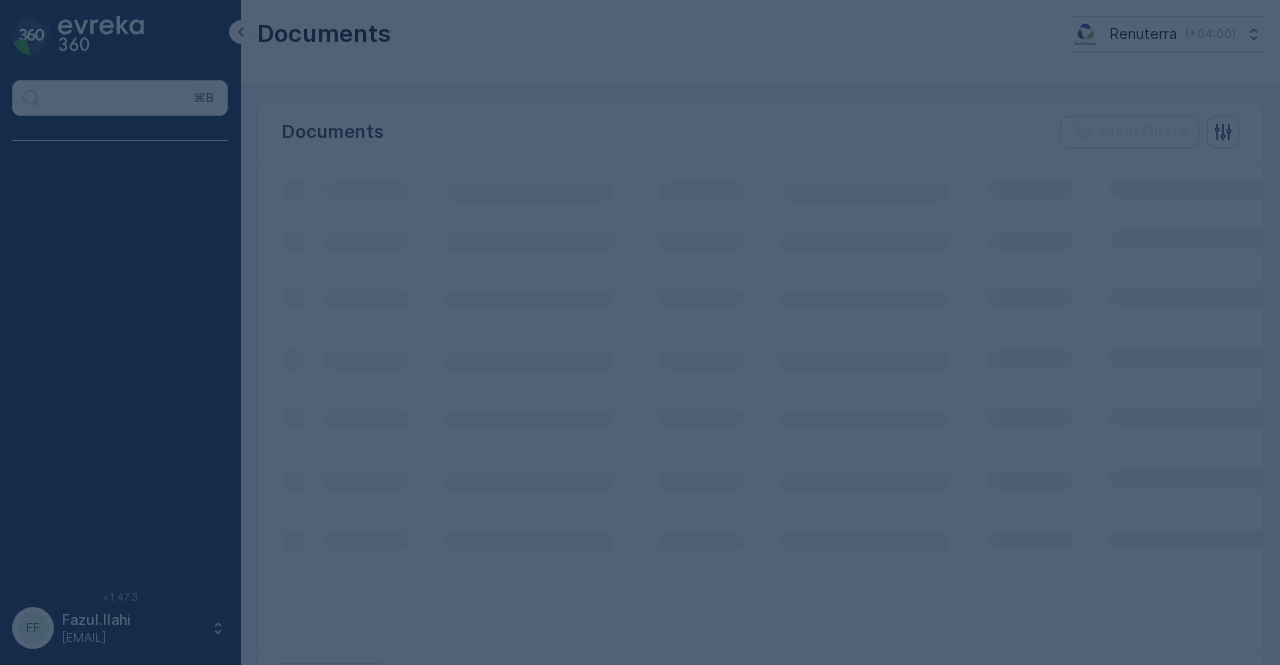scroll, scrollTop: 0, scrollLeft: 0, axis: both 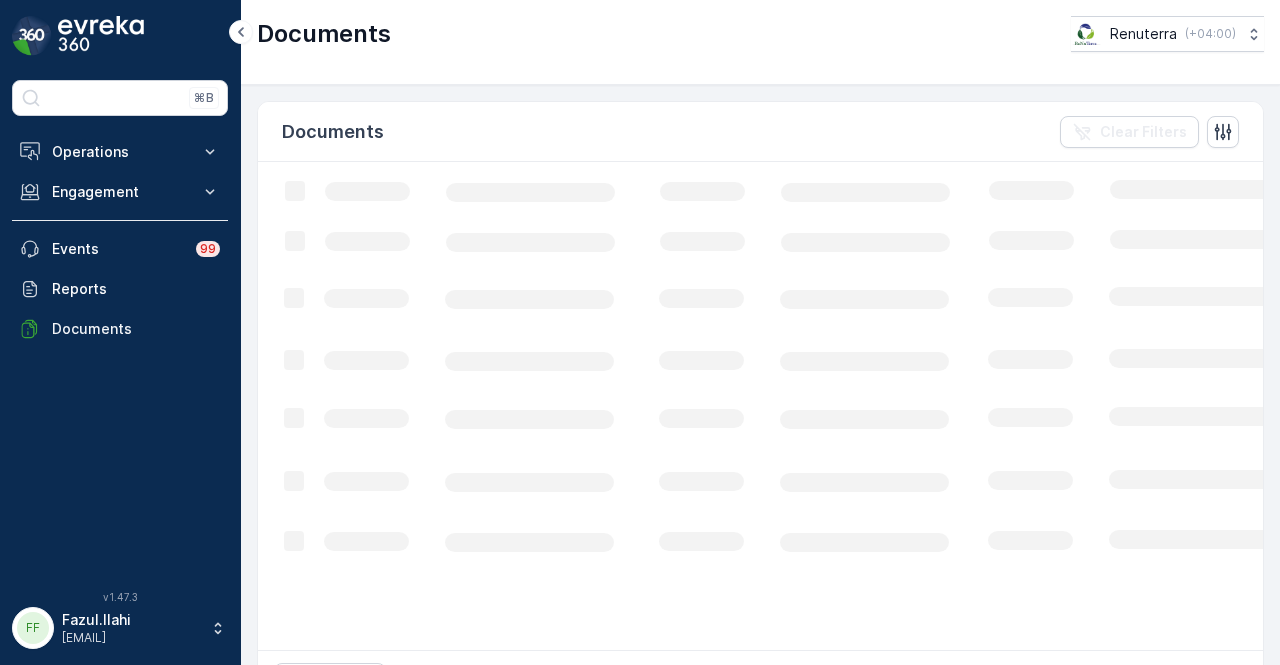 click on "Documents Renuterra ( +04:00 )" at bounding box center (760, 42) 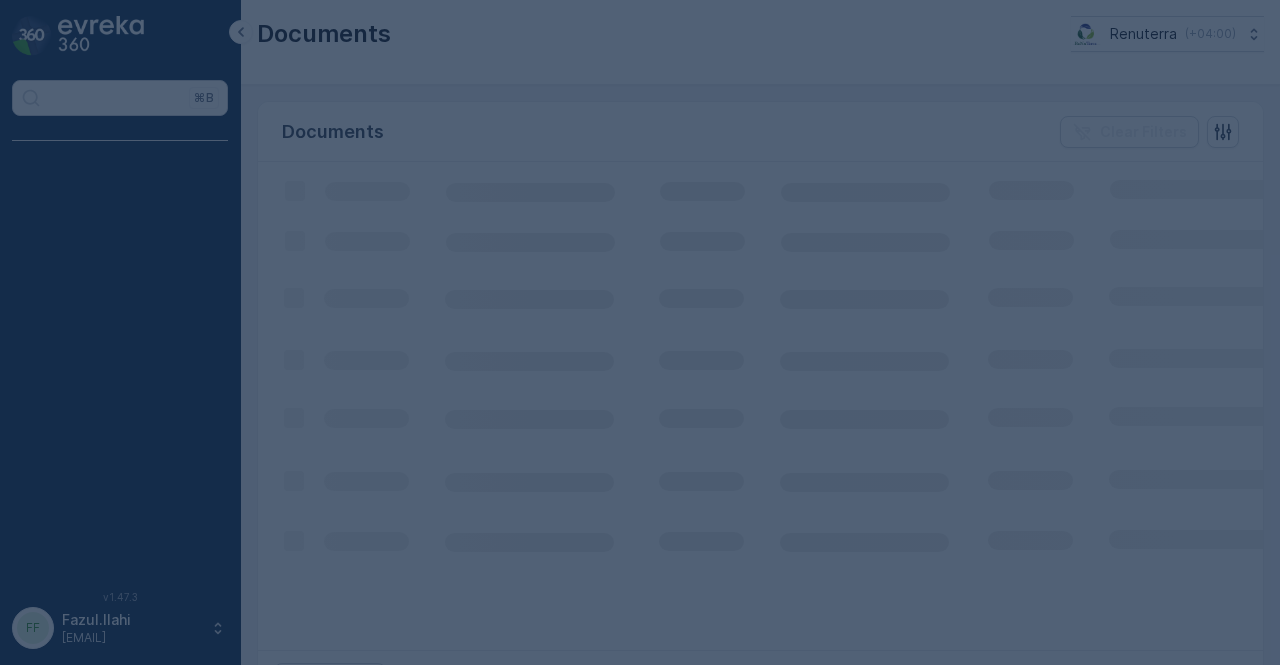 scroll, scrollTop: 0, scrollLeft: 0, axis: both 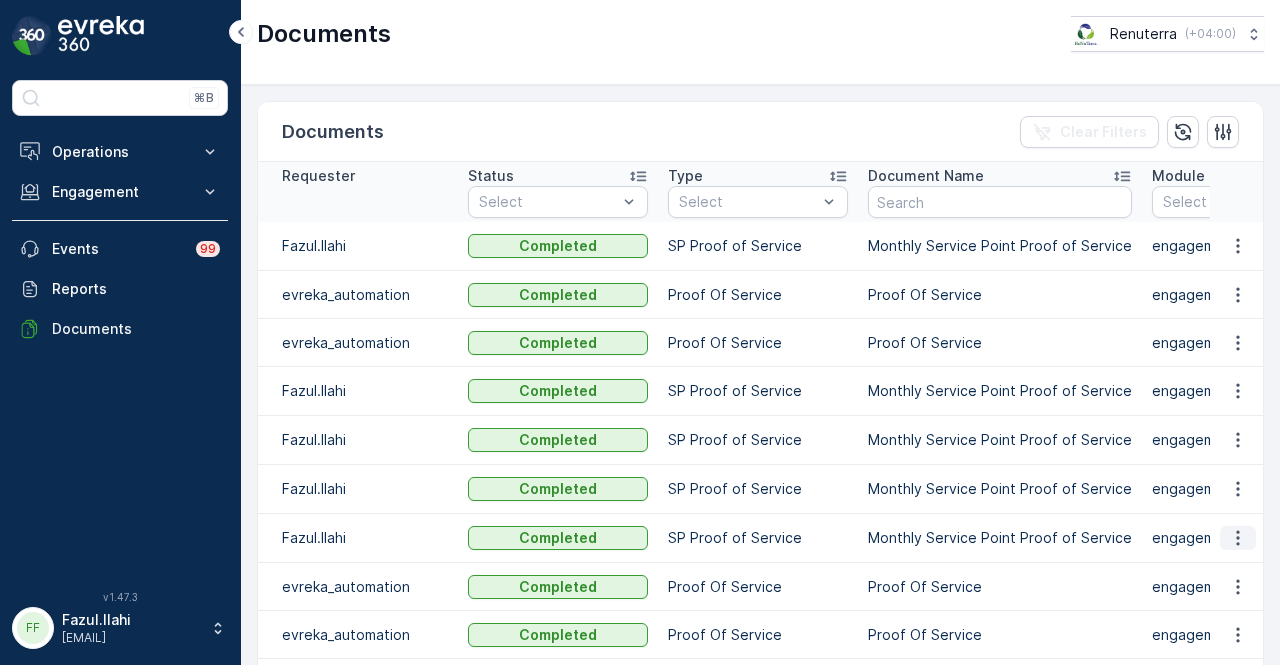 click 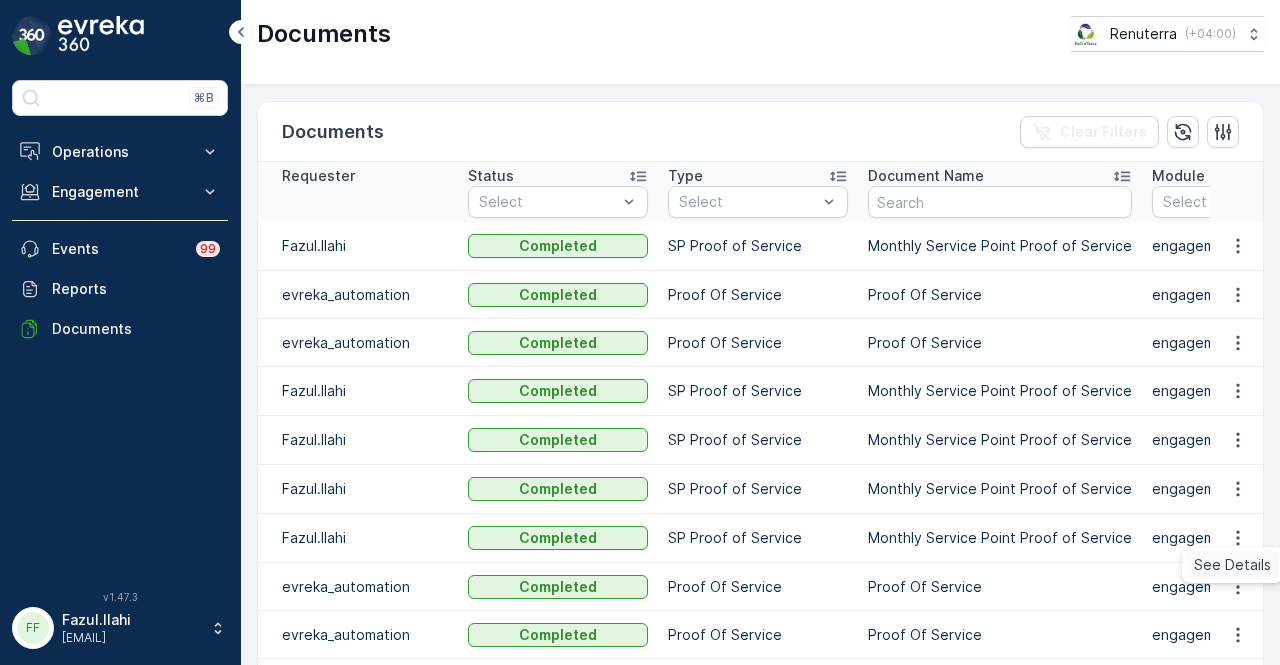 click on "See Details" at bounding box center (1232, 565) 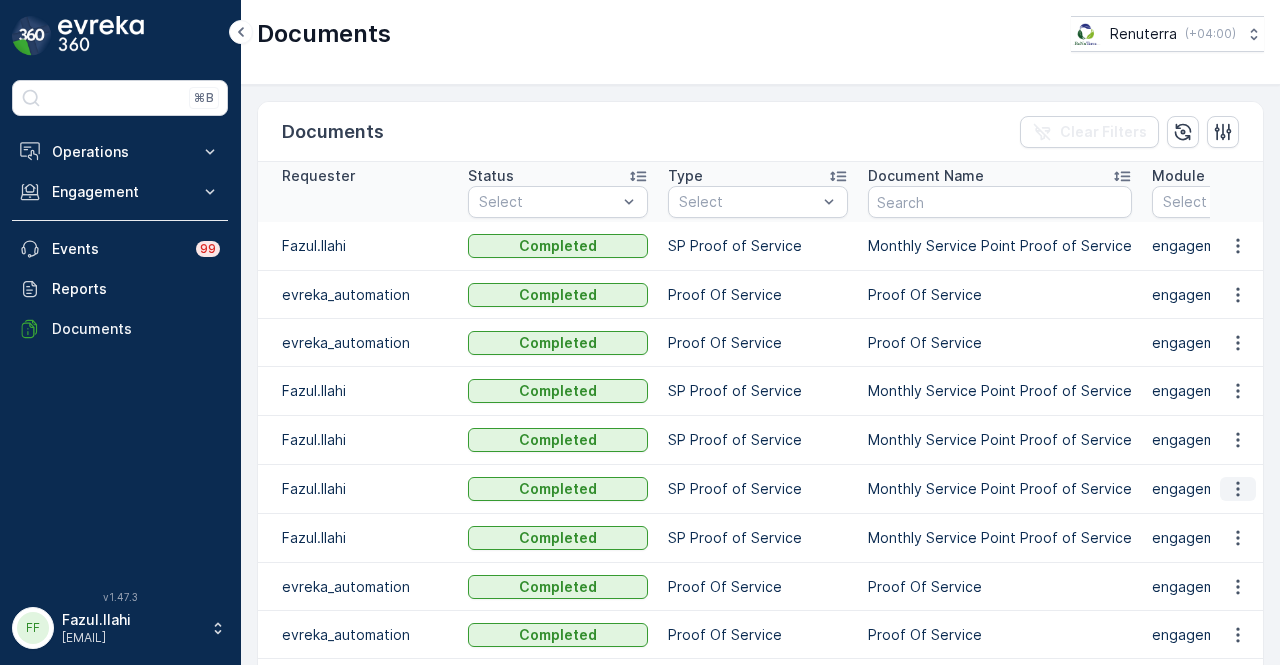click 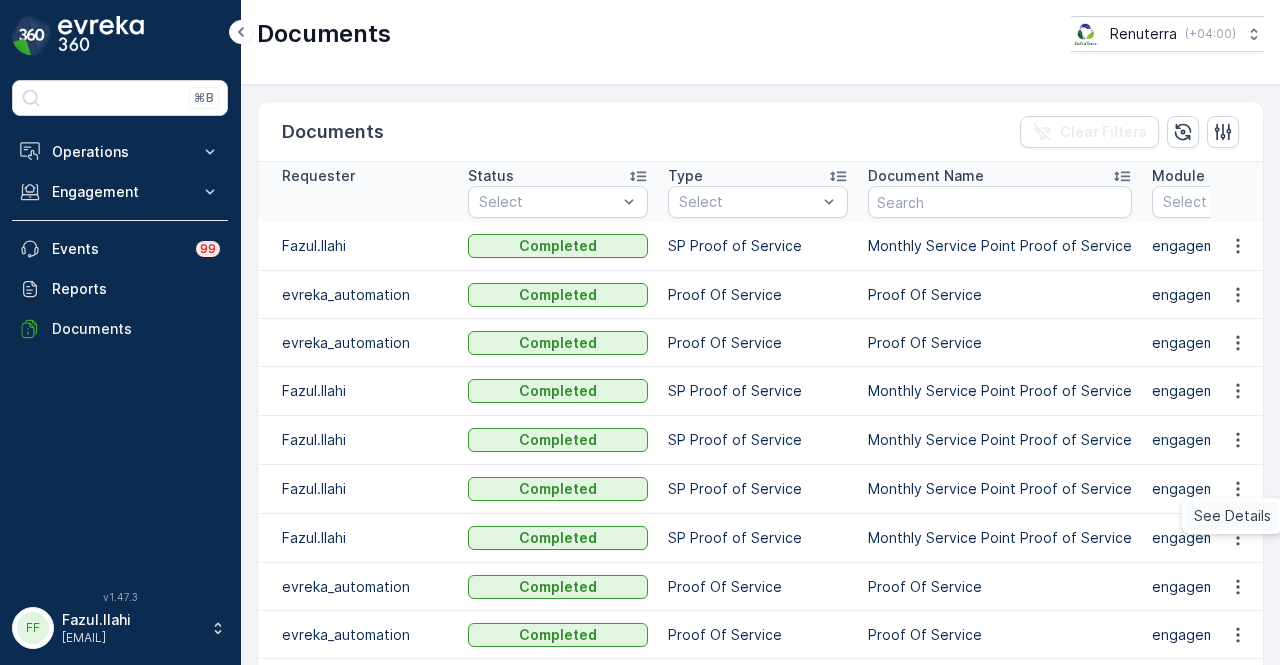 click on "See Details" at bounding box center [1232, 516] 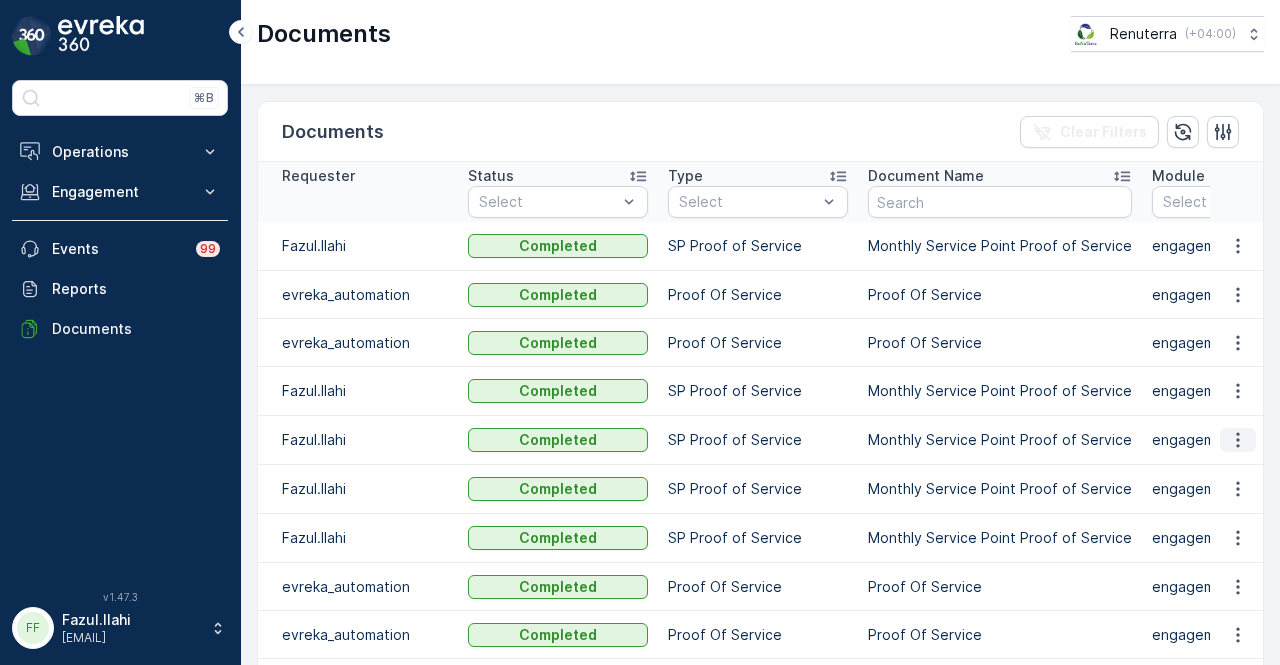 click 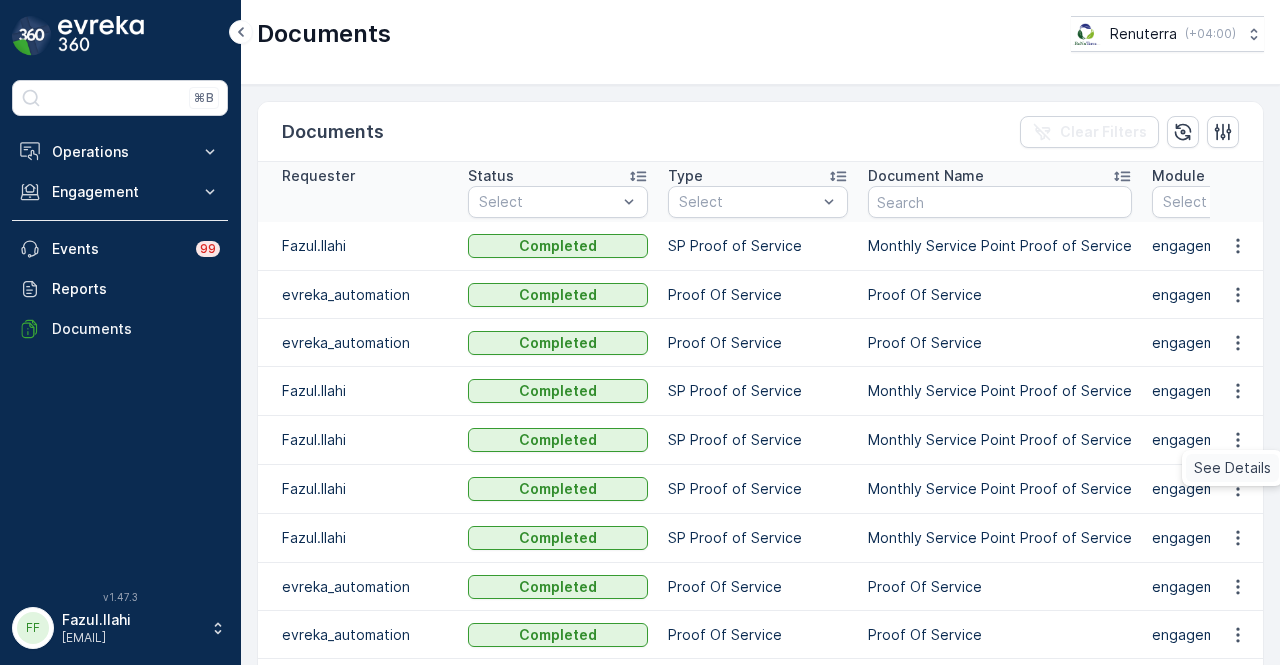 click on "See Details" at bounding box center (1232, 468) 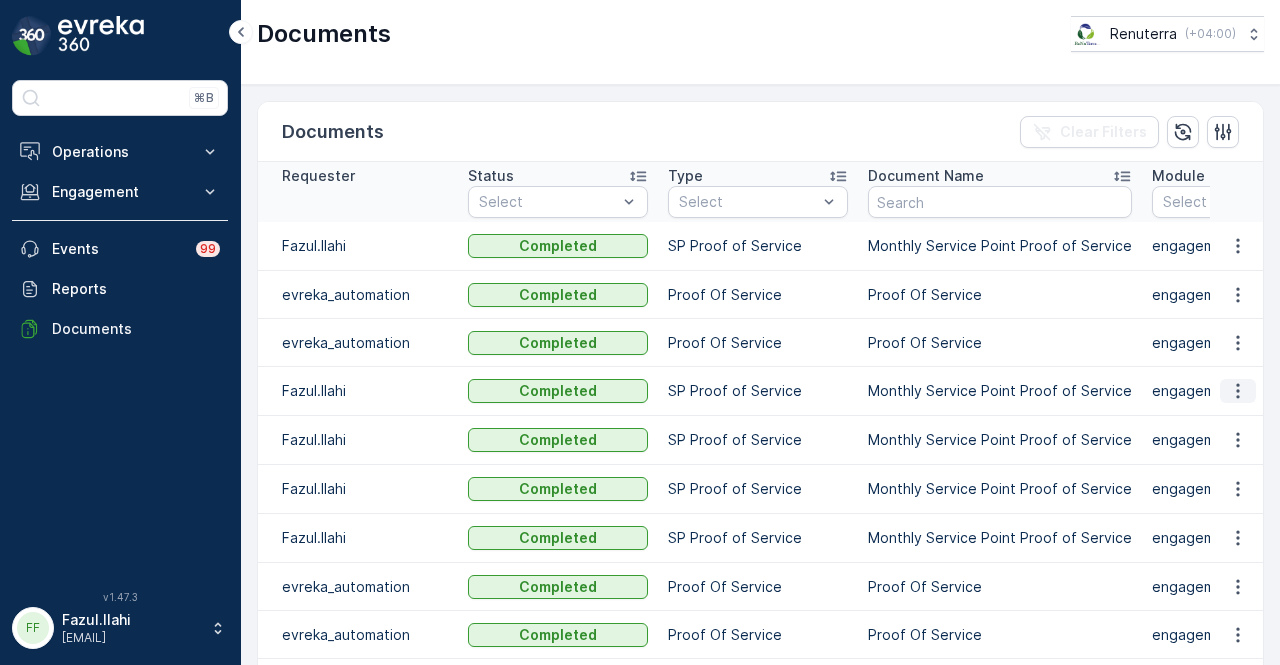 click 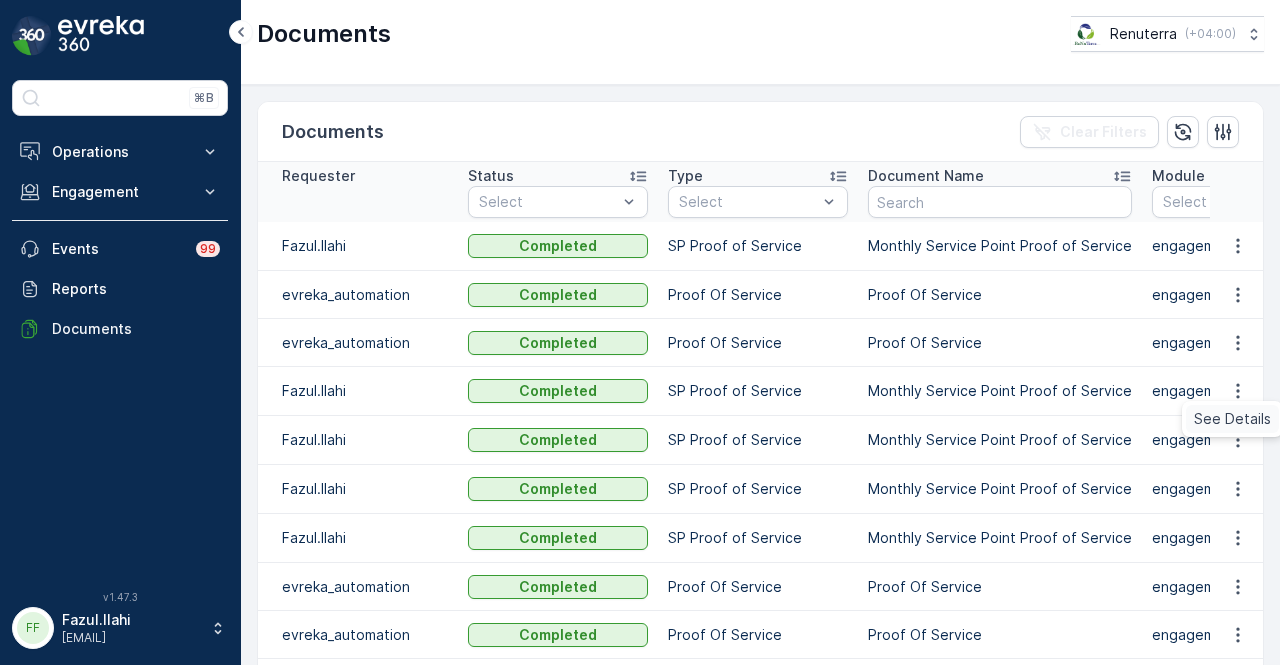 click on "See Details" at bounding box center [1232, 419] 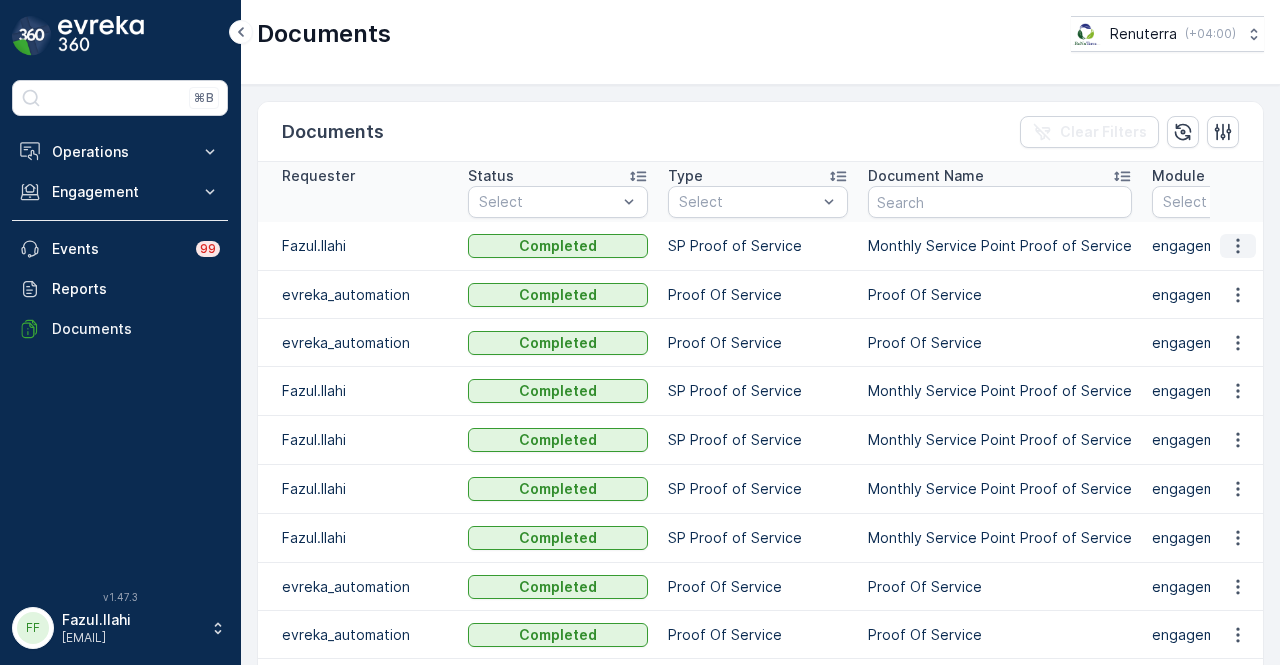 click at bounding box center (1238, 246) 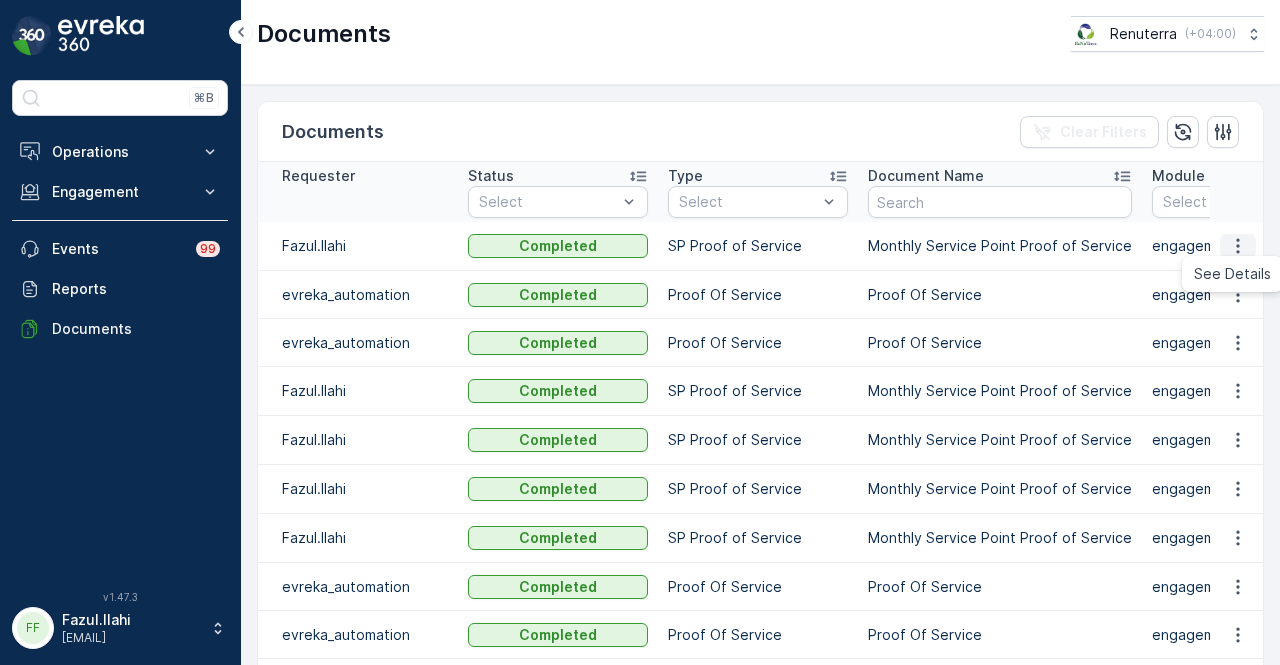 click on "See Details" at bounding box center (1232, 274) 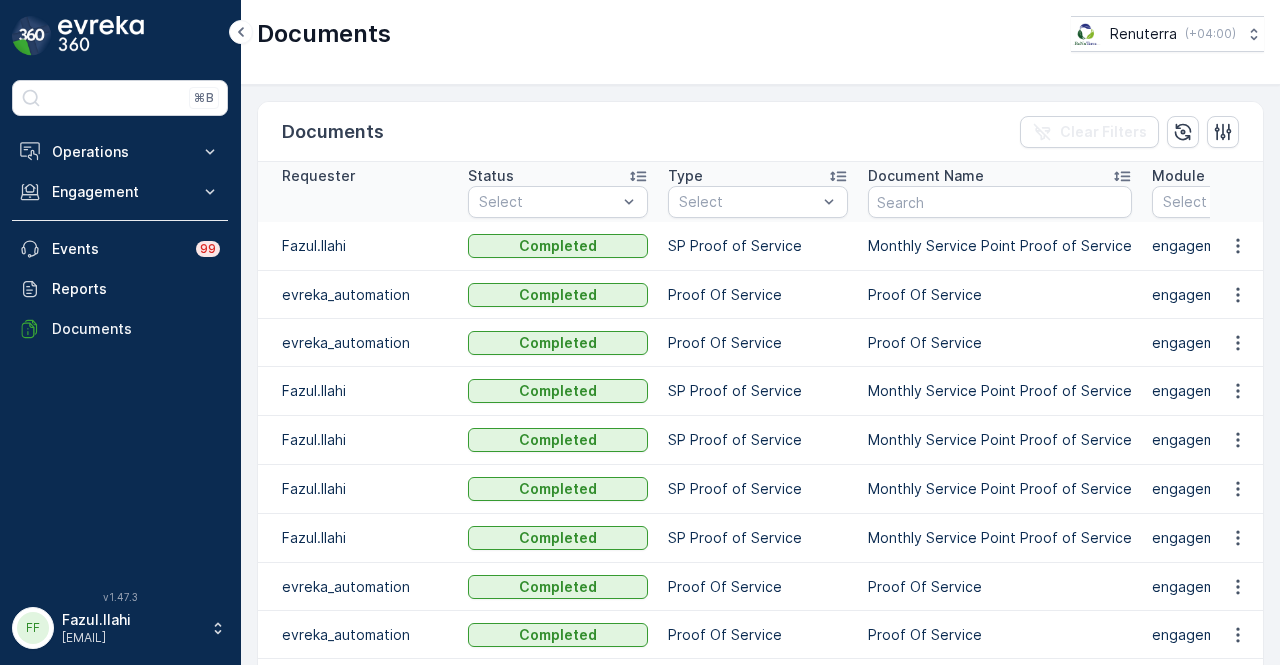 click on "Documents Clear Filters" at bounding box center (760, 132) 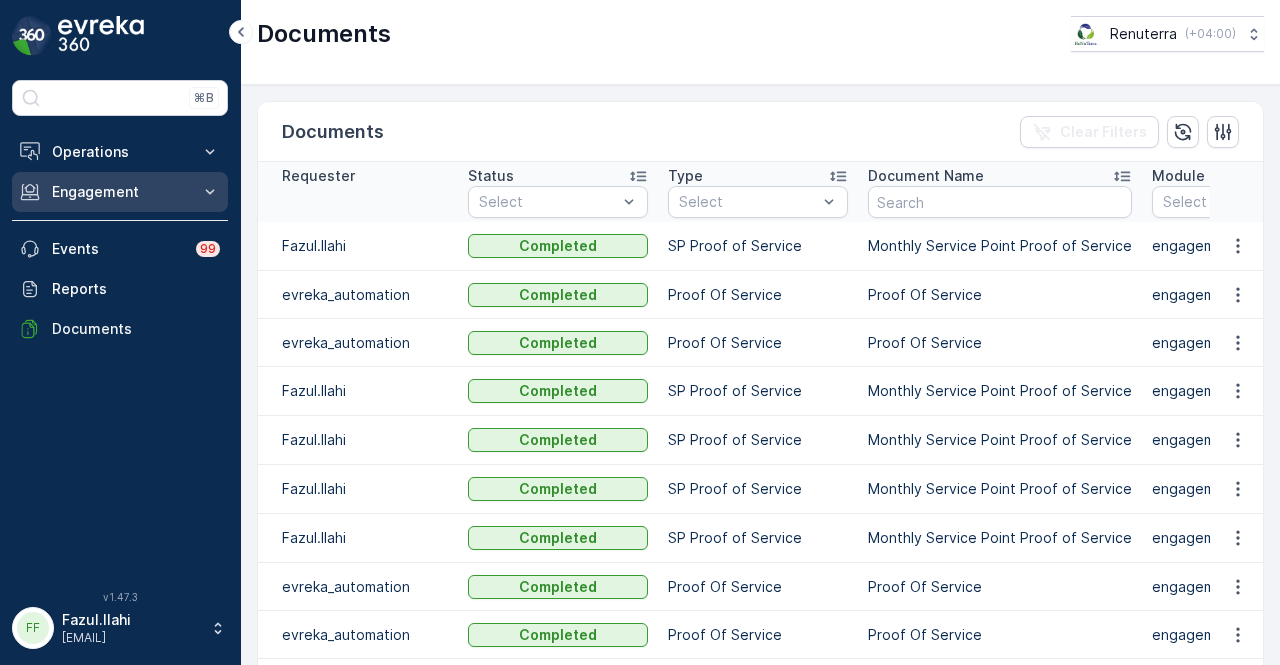 click on "Engagement" at bounding box center [120, 192] 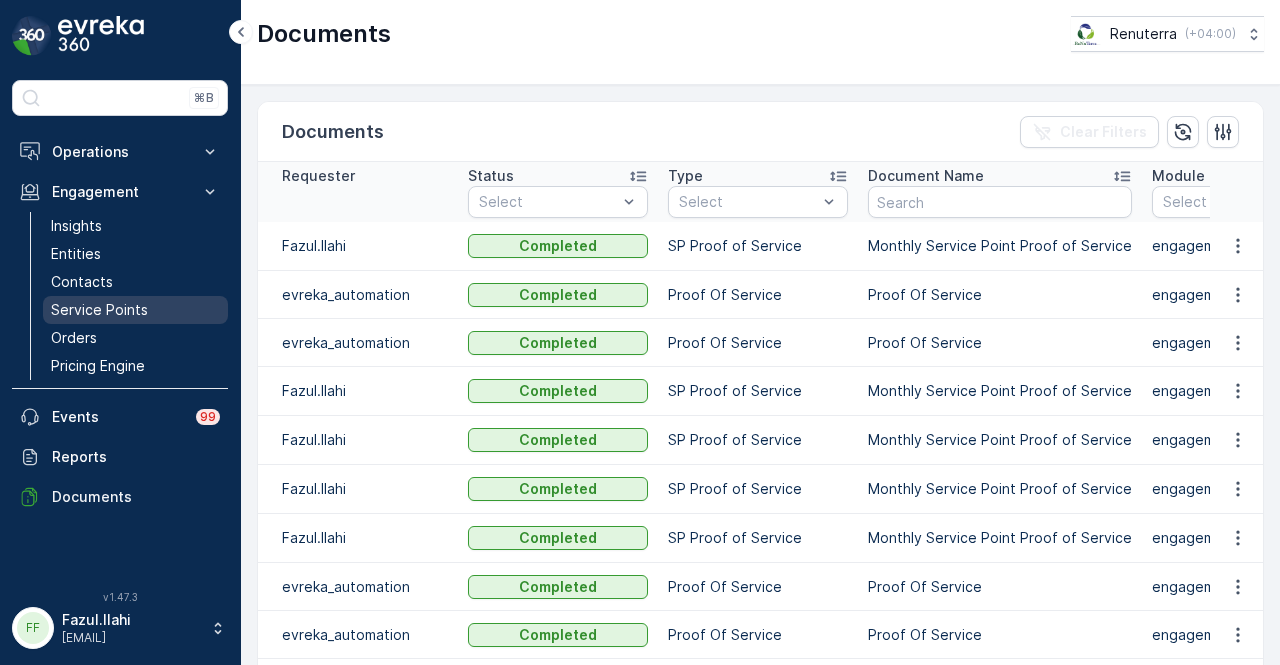 click on "Service Points" at bounding box center [99, 310] 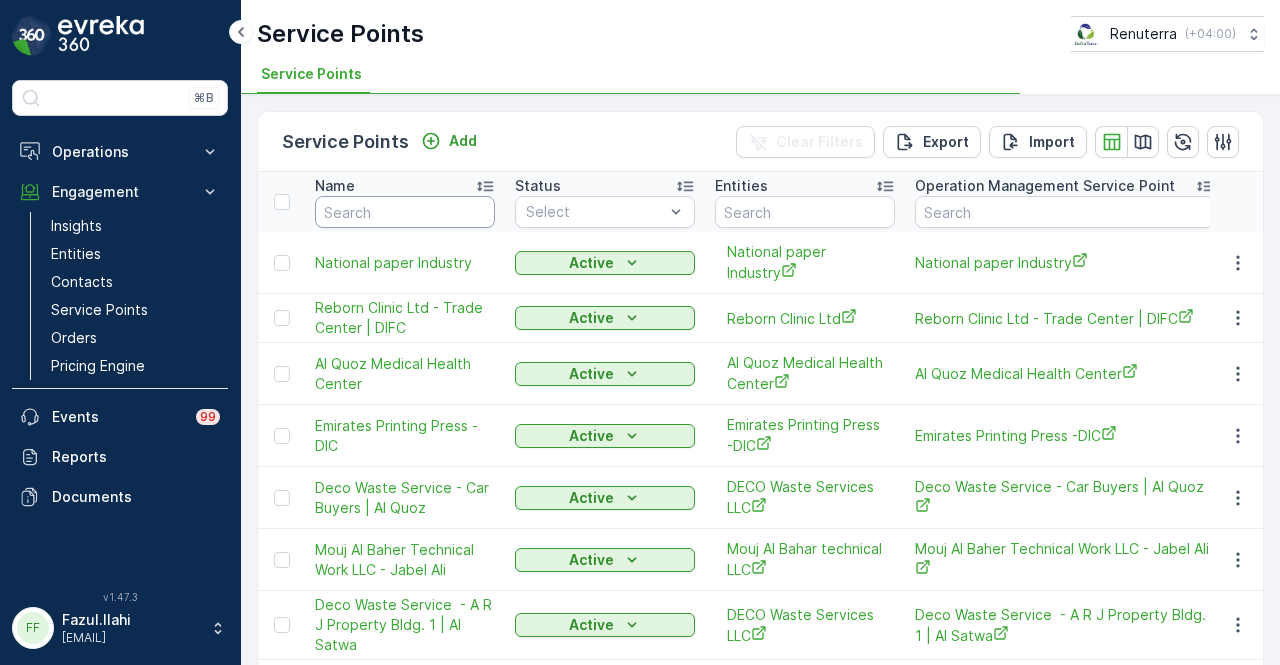 click at bounding box center [405, 212] 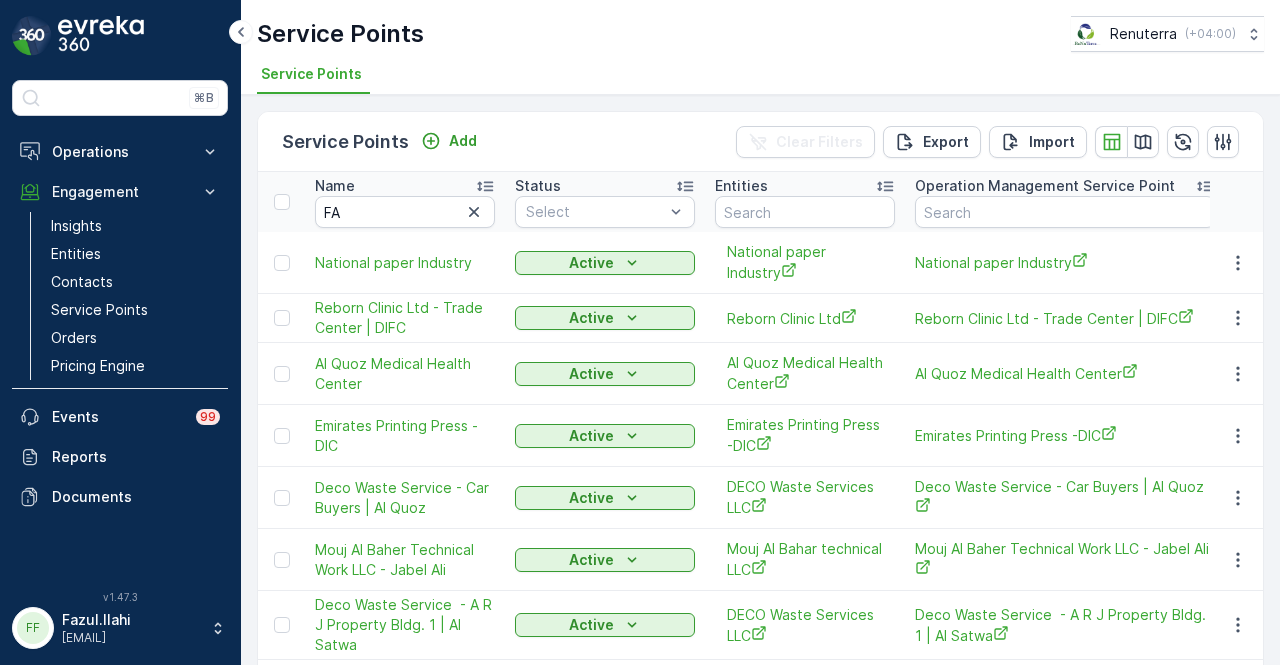 type 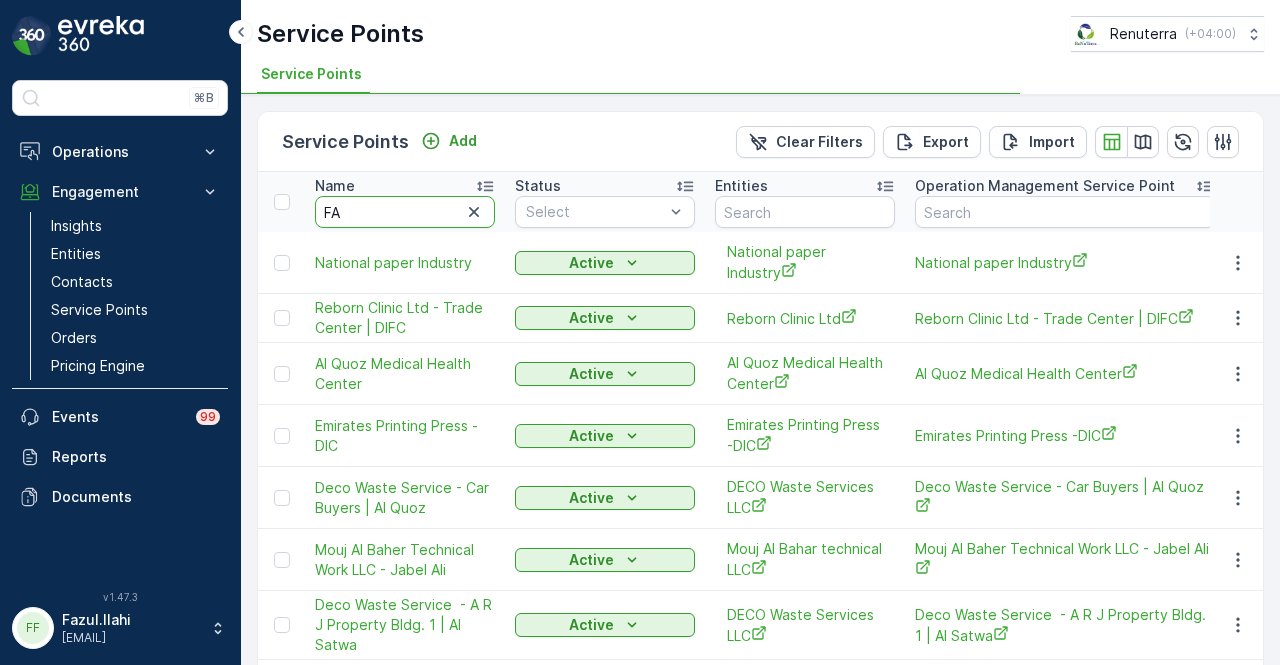 click on "FA" at bounding box center [405, 212] 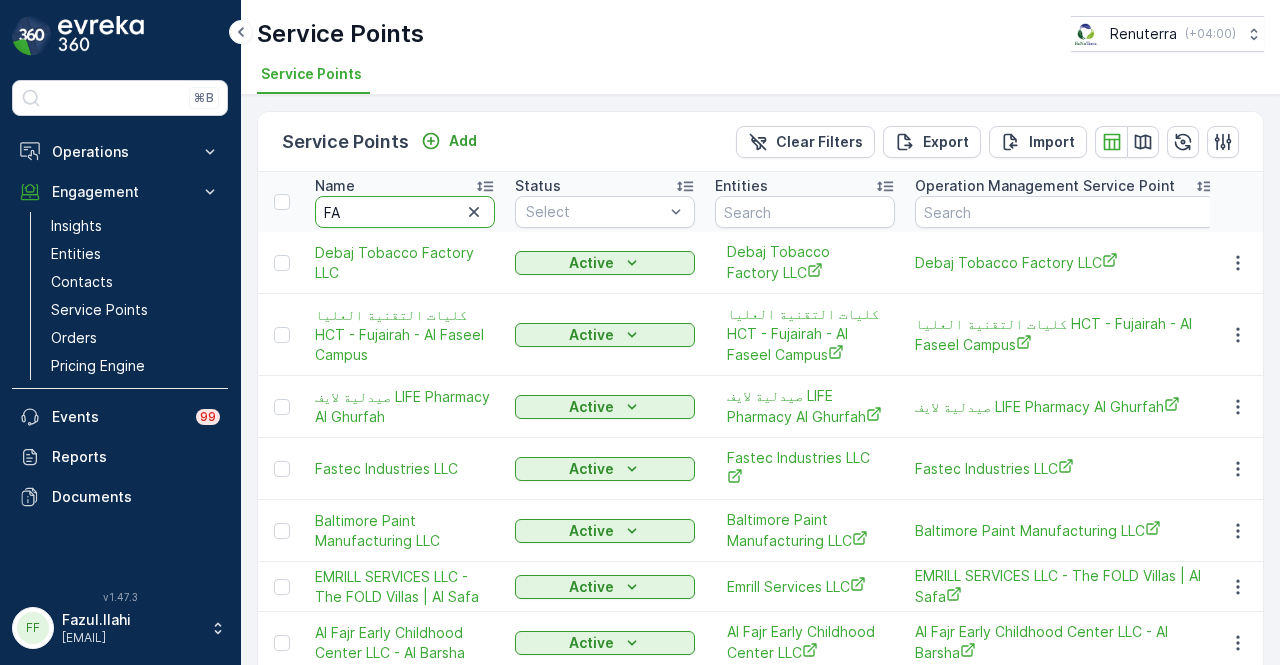 click on "FA" at bounding box center (405, 212) 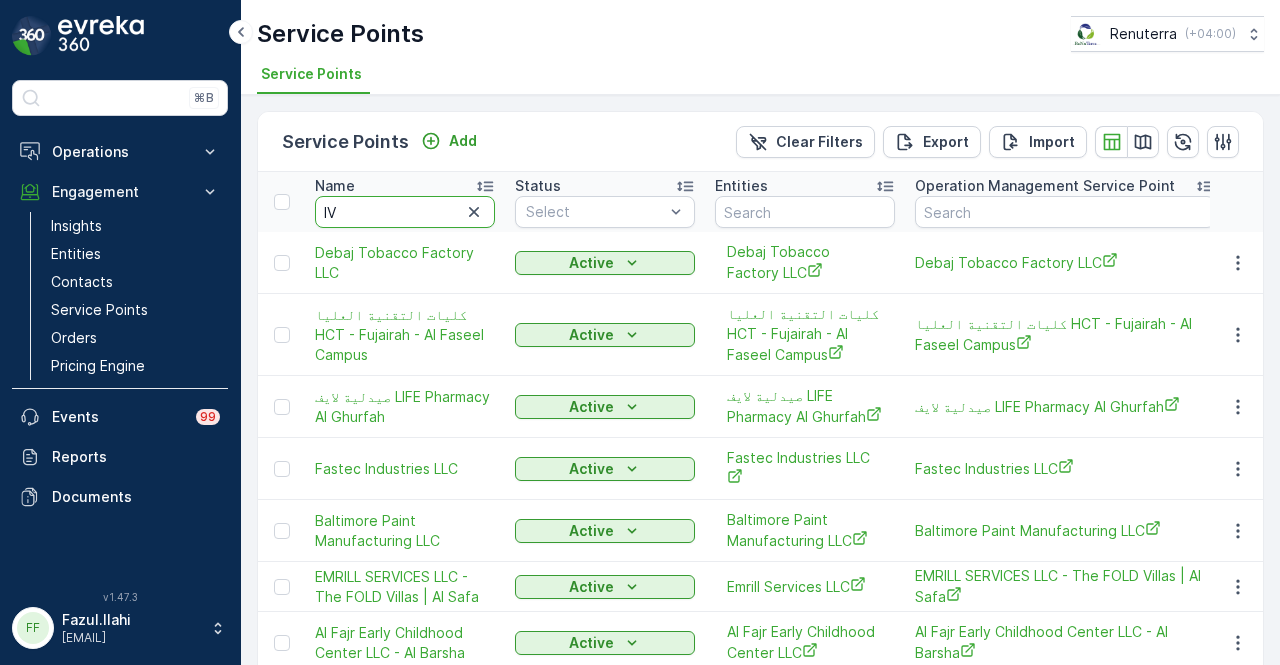 type on "IVF" 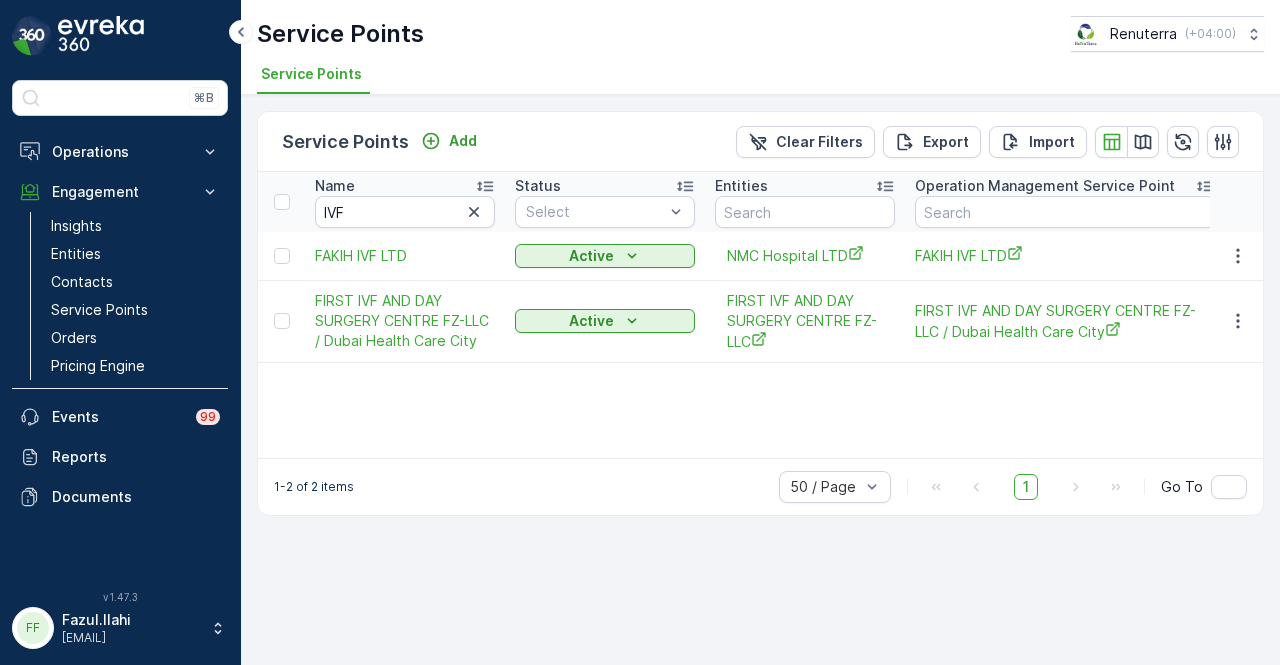 click on "Name IVF Status Select Entities Operation Management Service Point Address Order Settings Select Dynamics SP ID Trade License Number VAT Number Creation Time - Last Update Time - FAKIH IVF LTD Active NMC Hospital LTD FAKIH IVF LTD All Types Selected - - - 03.02.2025 17:25 03.02.2025 17:25 FIRST IVF AND DAY SURGERY CENTRE FZ-LLC / Dubai Health Care City Active FIRST IVF AND DAY SURGERY CENTRE FZ-LLC FIRST IVF AND DAY SURGERY CENTRE FZ-LLC / Dubai Health Care City All Types Selected - - - 19.09.2024 10:27 19.09.2024 10:27" at bounding box center (760, 315) 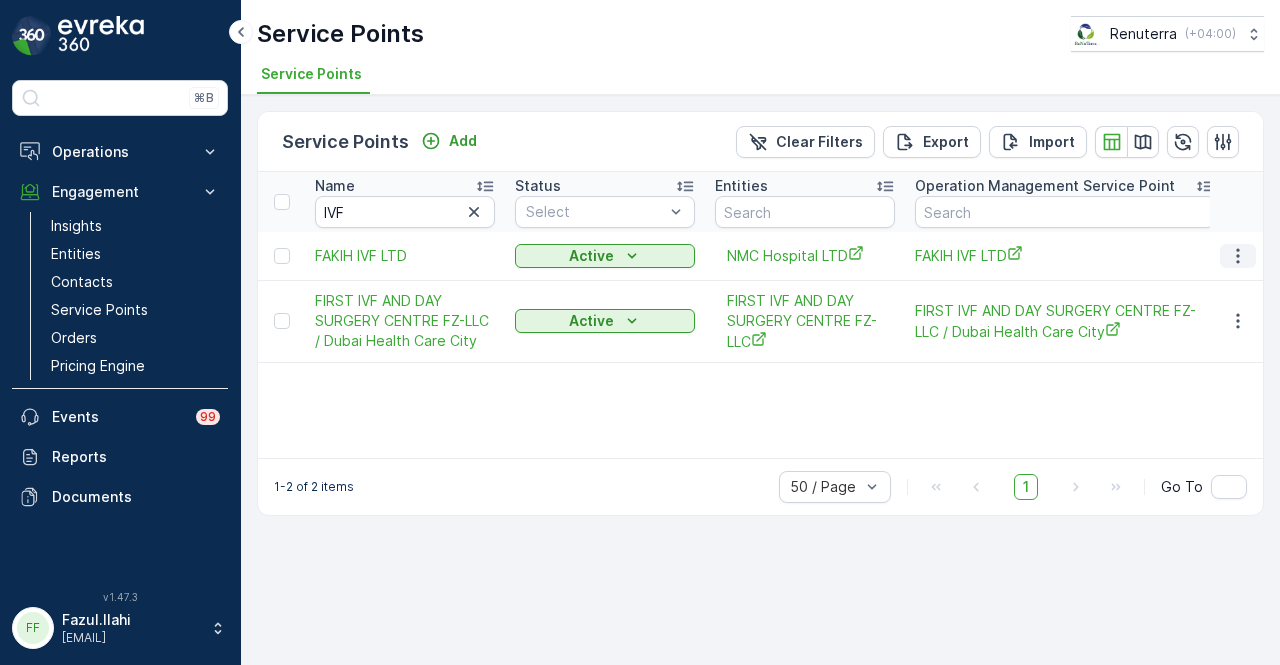 click 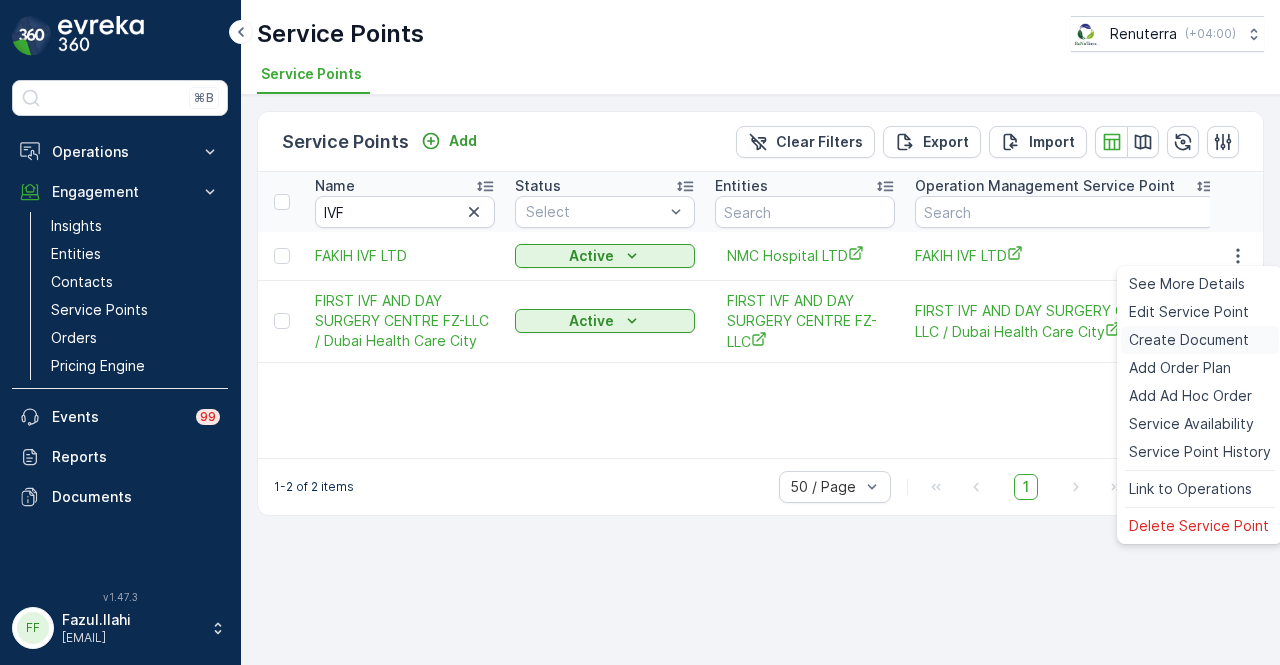 click on "Create Document" at bounding box center [1189, 340] 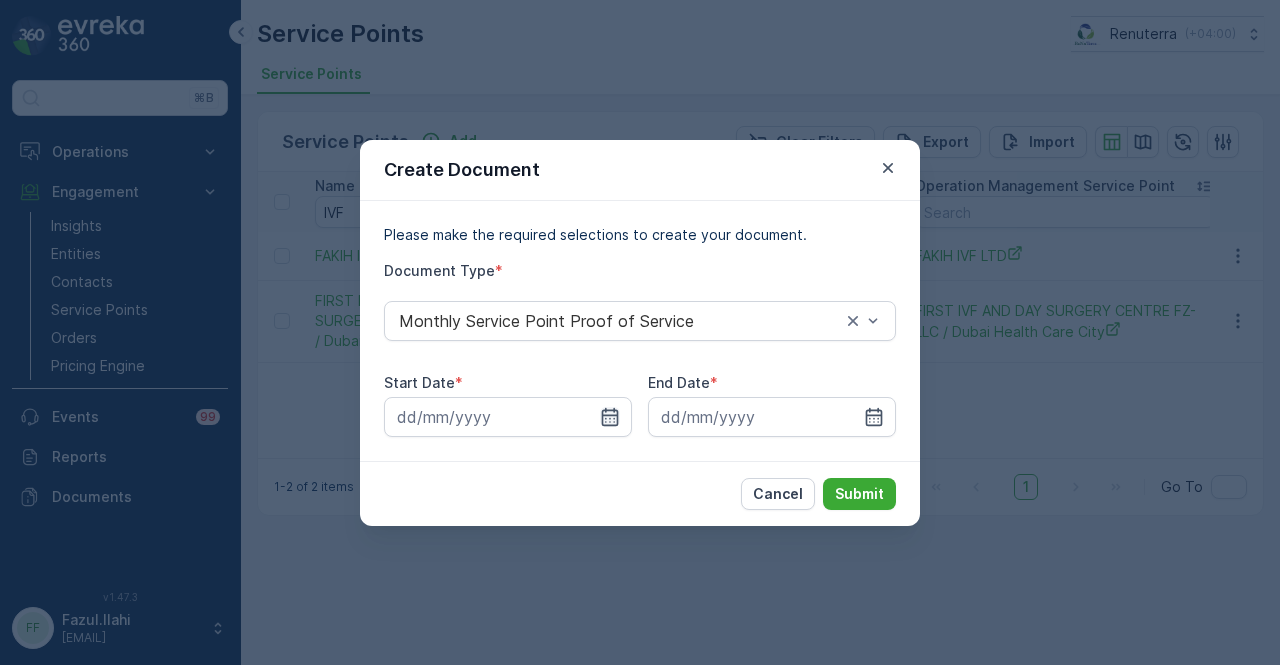click 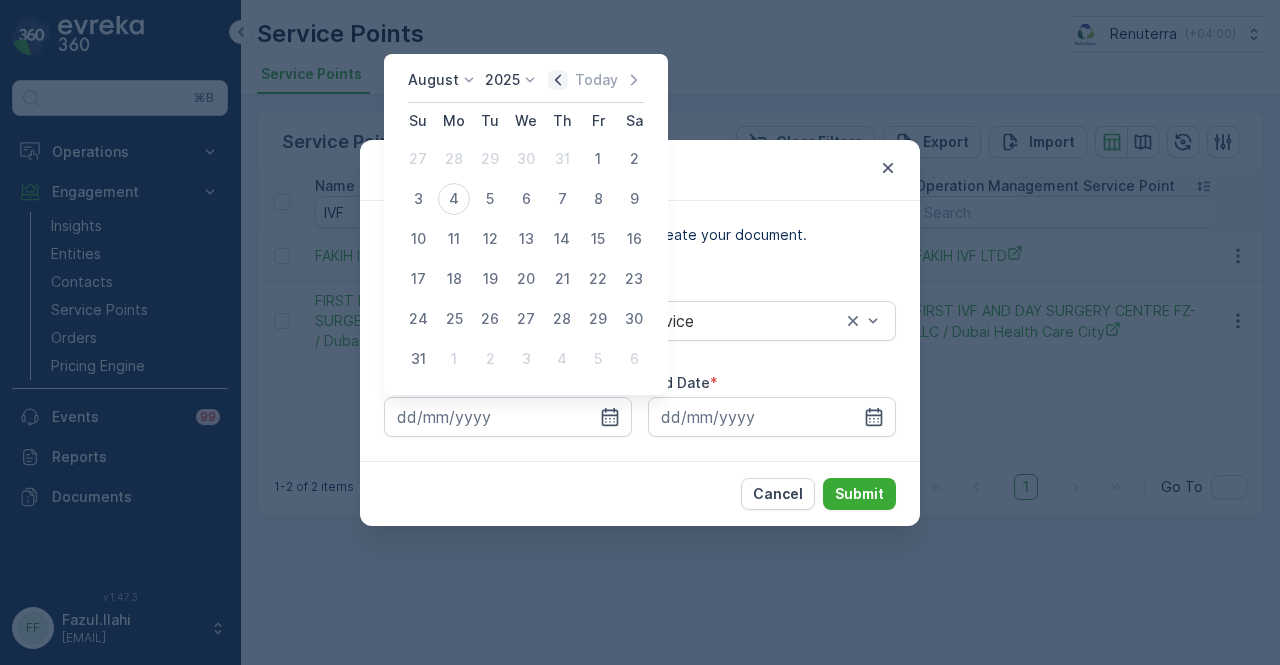 click 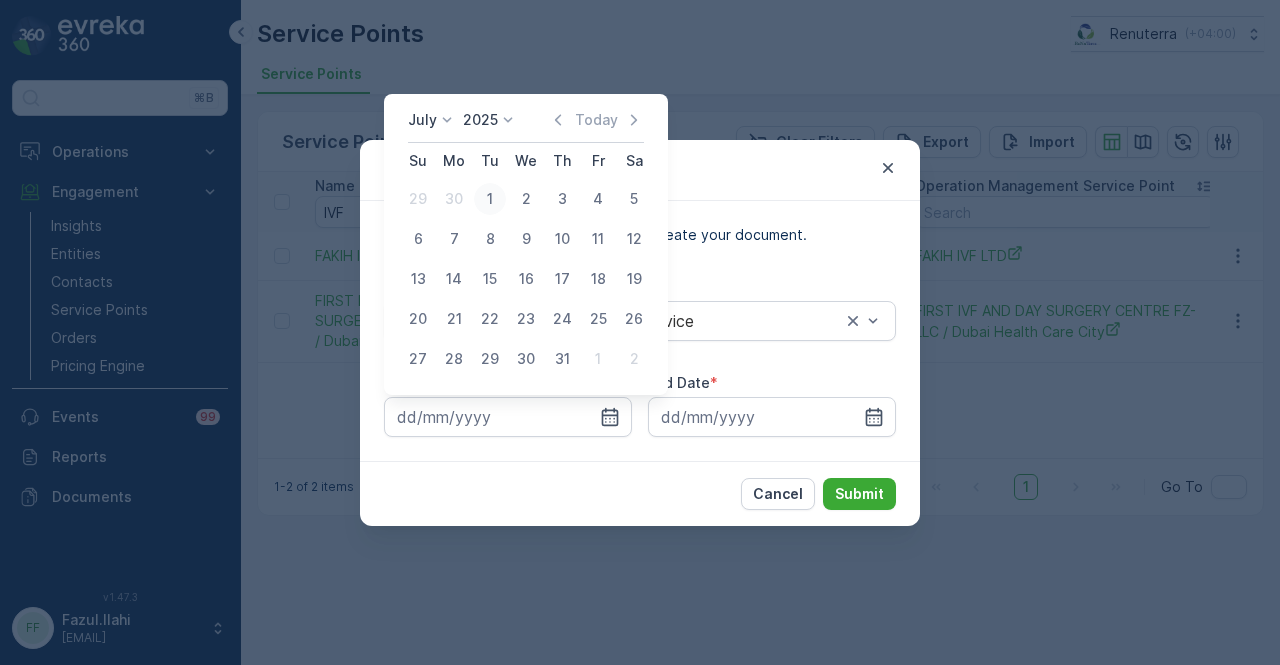click on "1" at bounding box center [490, 199] 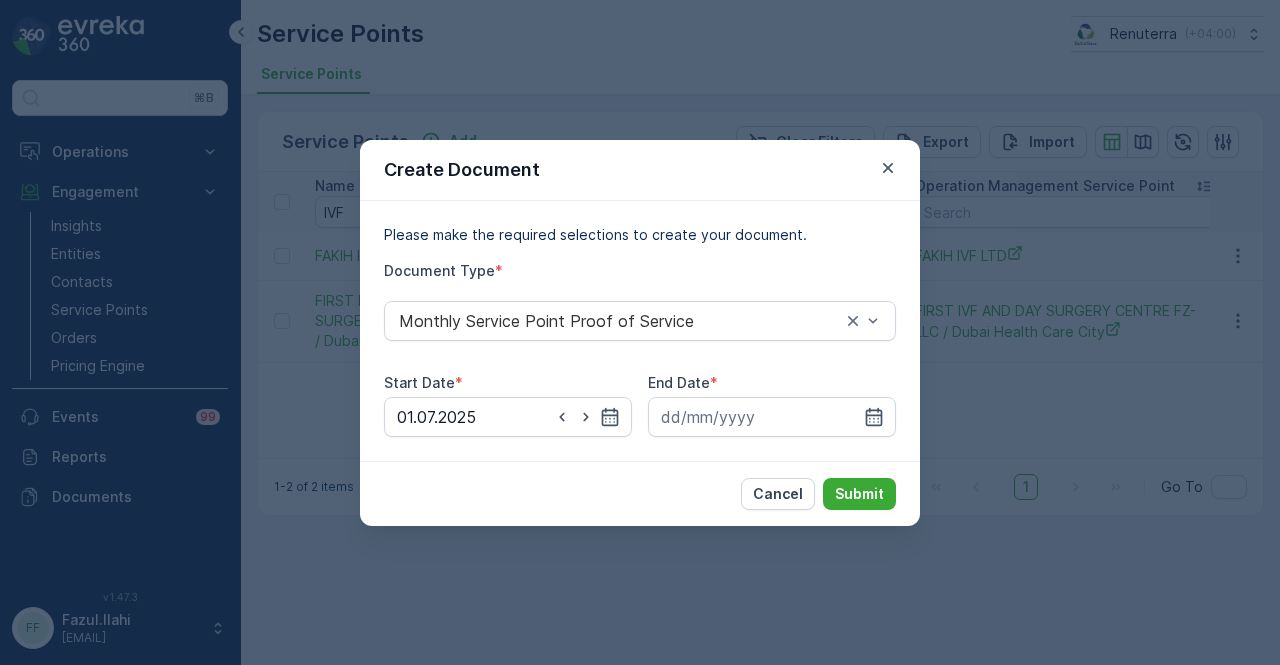 drag, startPoint x: 871, startPoint y: 405, endPoint x: 836, endPoint y: 174, distance: 233.63647 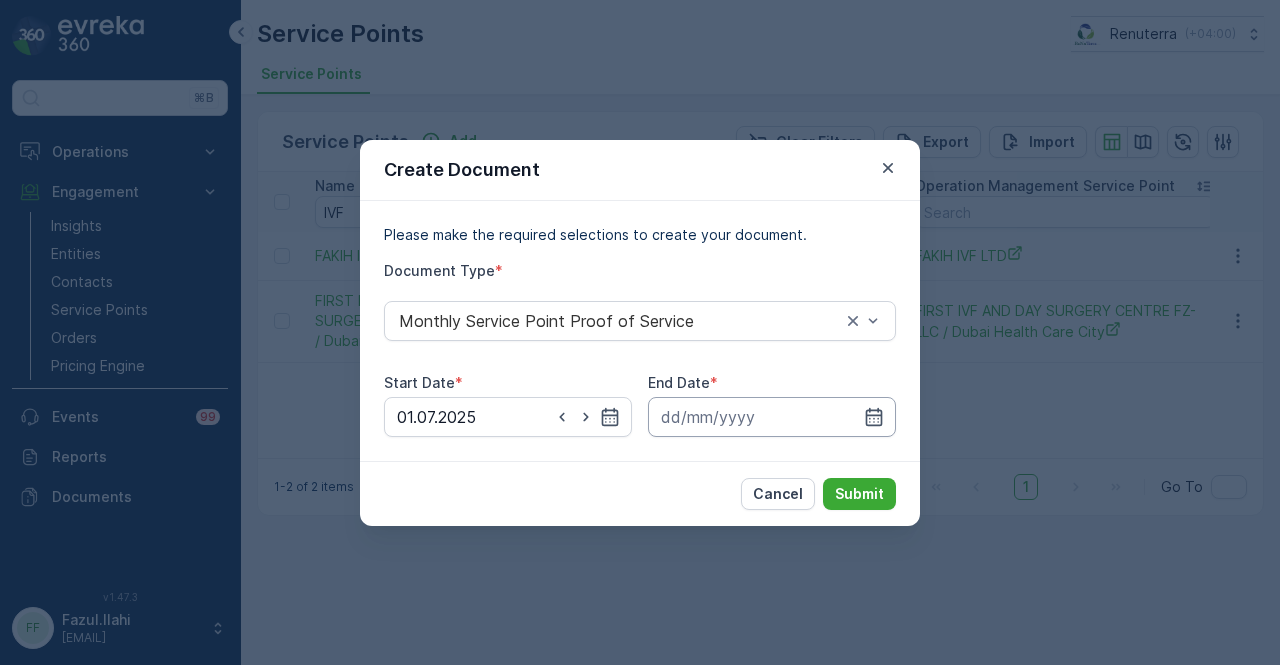 click at bounding box center (772, 417) 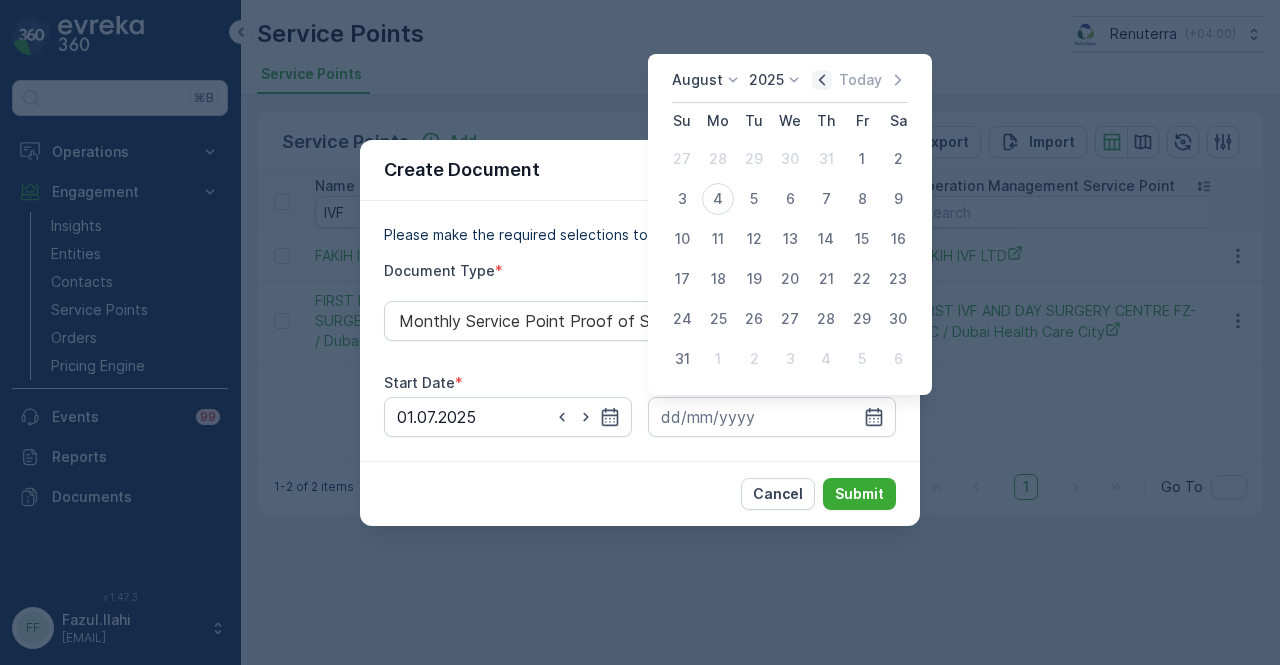 click 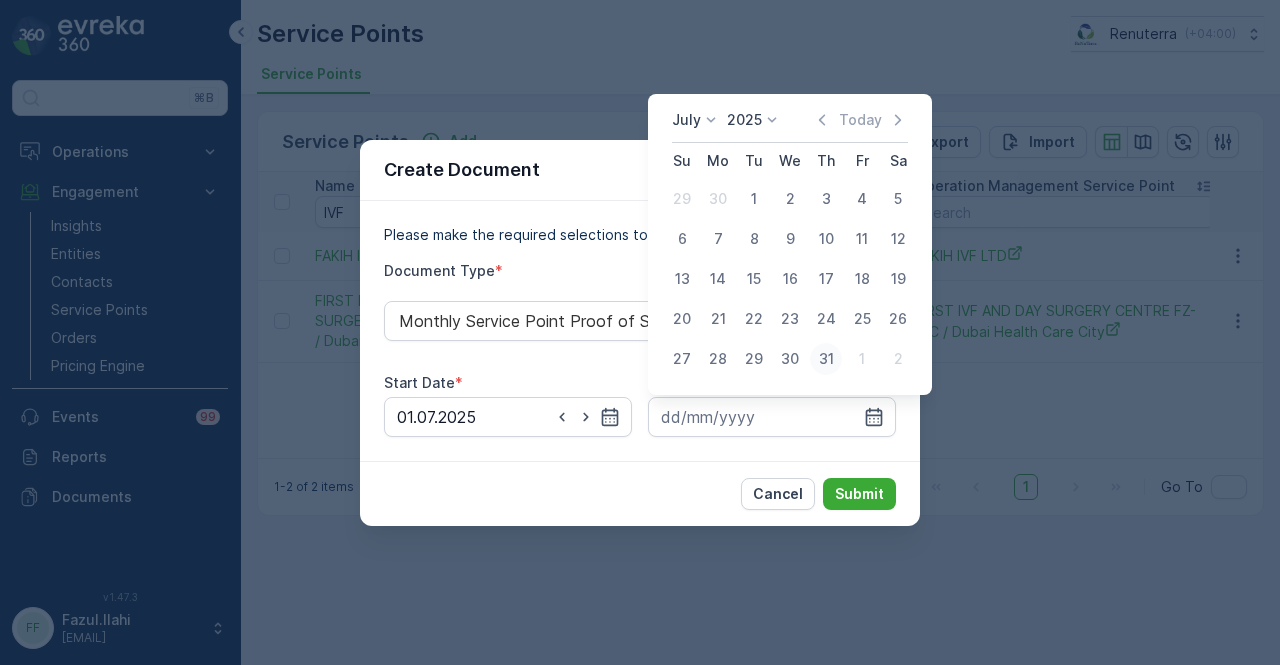 click on "31" at bounding box center (826, 359) 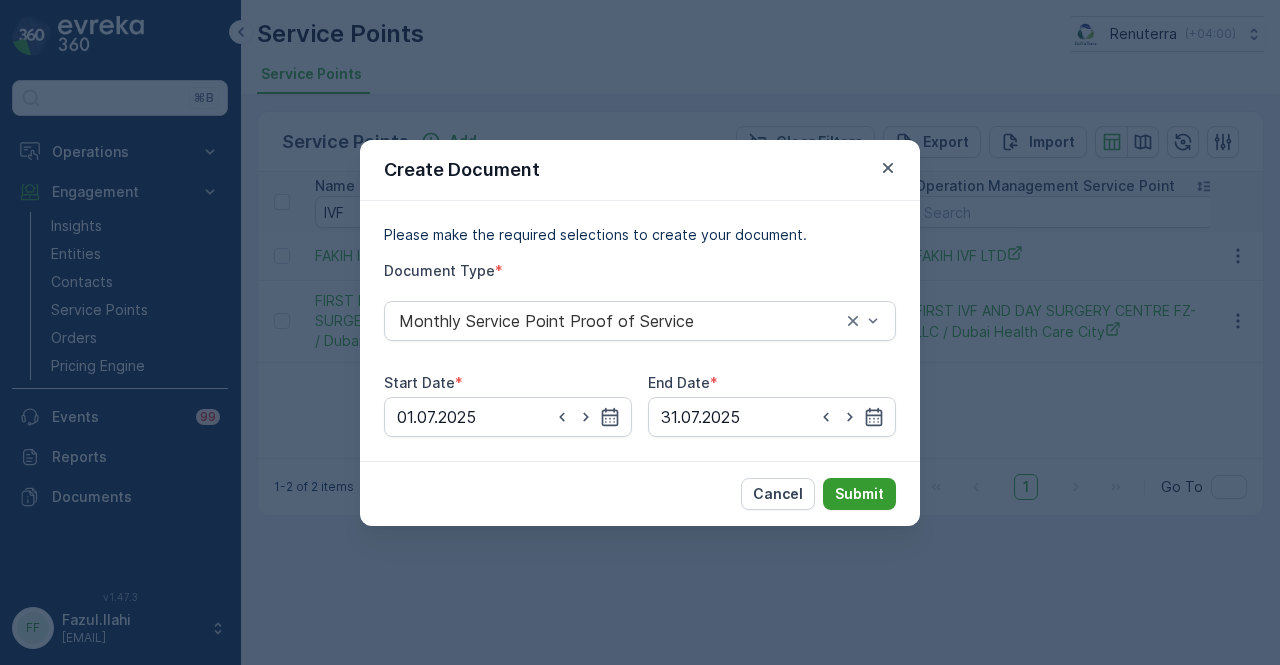 click on "Submit" at bounding box center (859, 494) 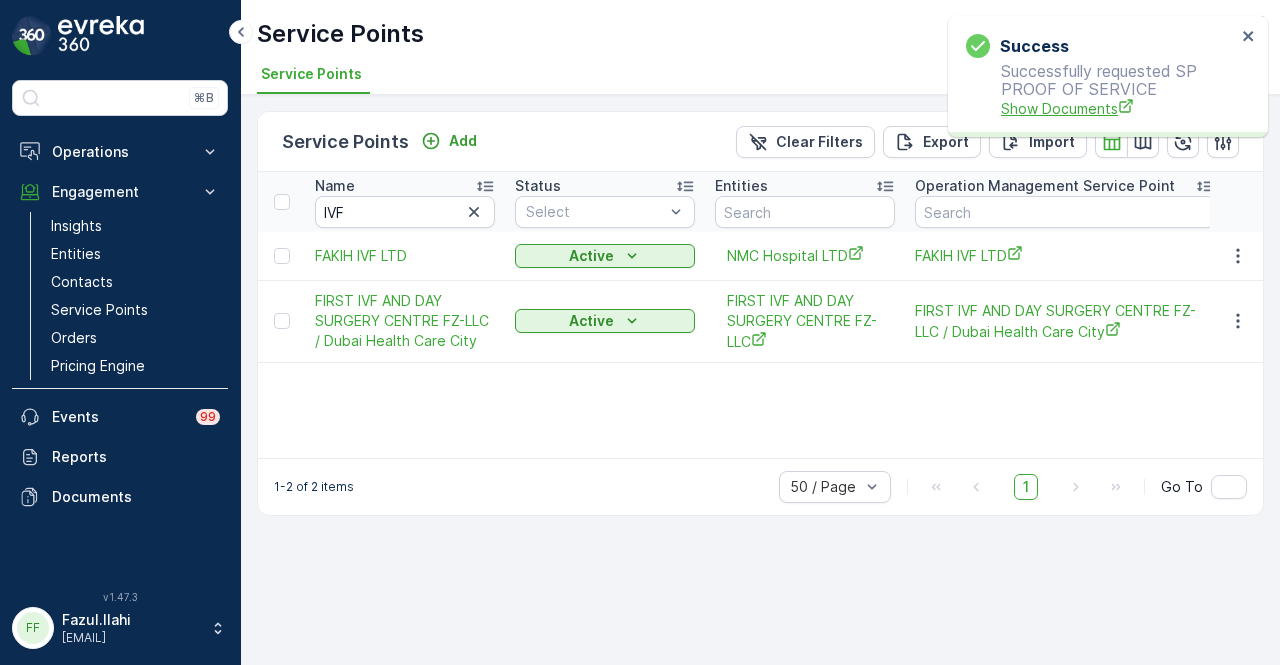 click on "Show Documents" at bounding box center [1118, 108] 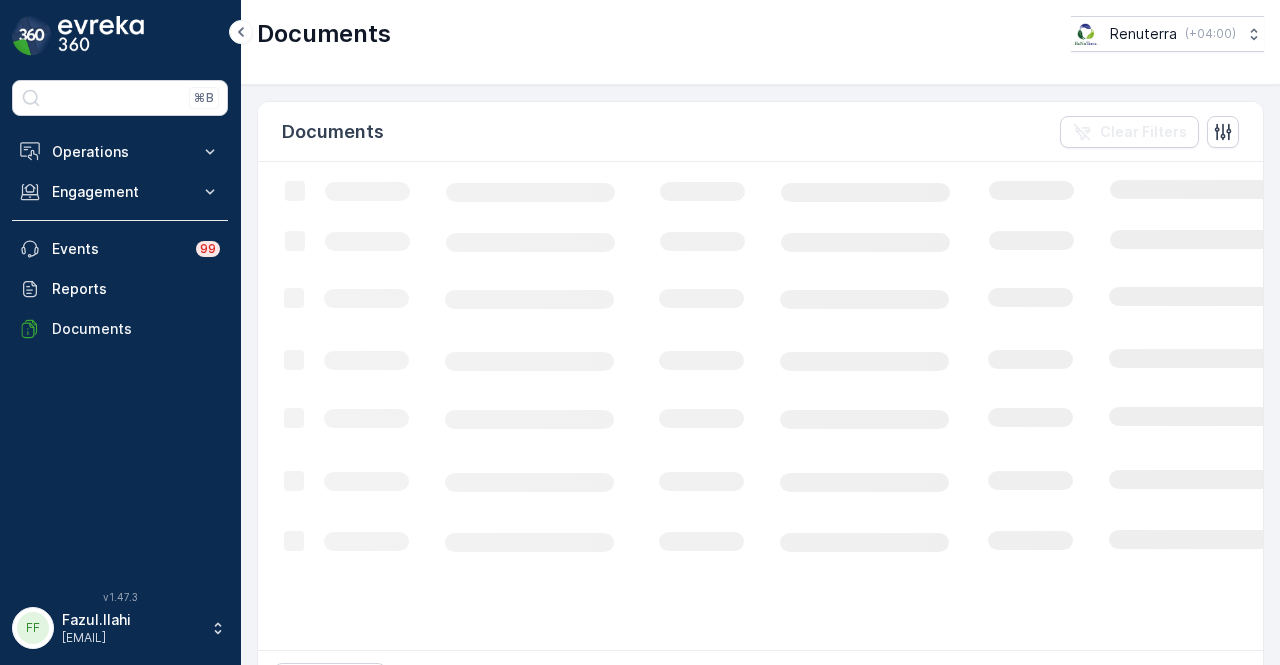 scroll, scrollTop: 0, scrollLeft: 0, axis: both 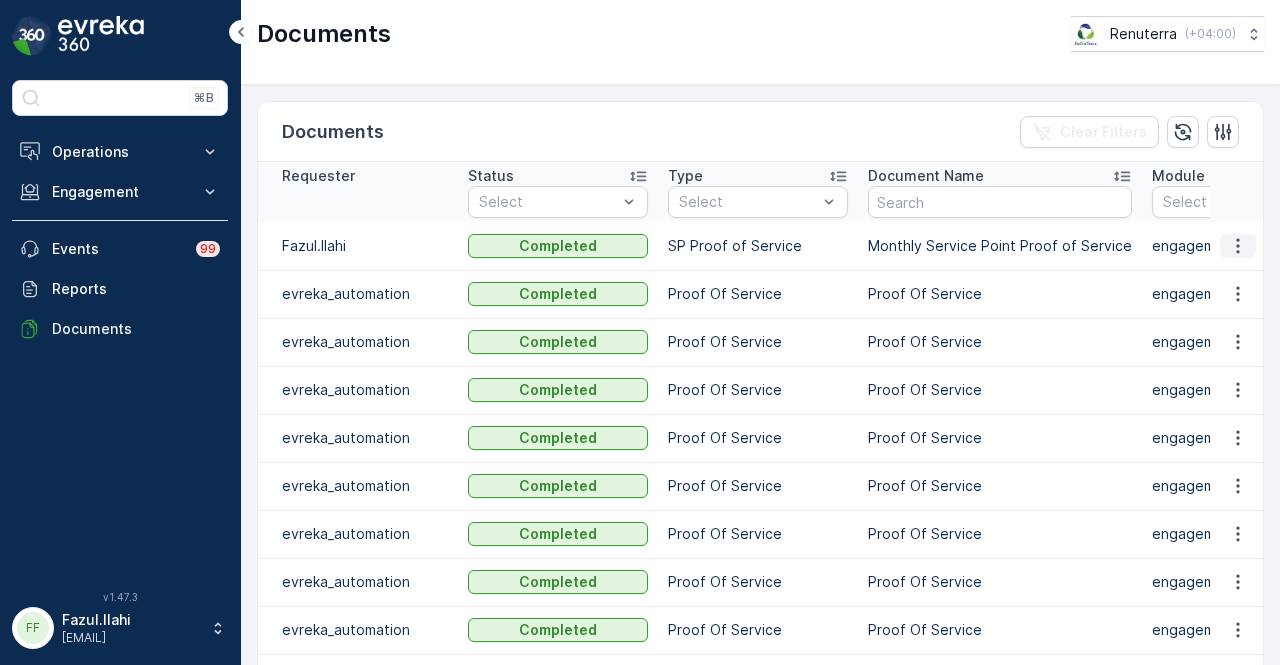 click 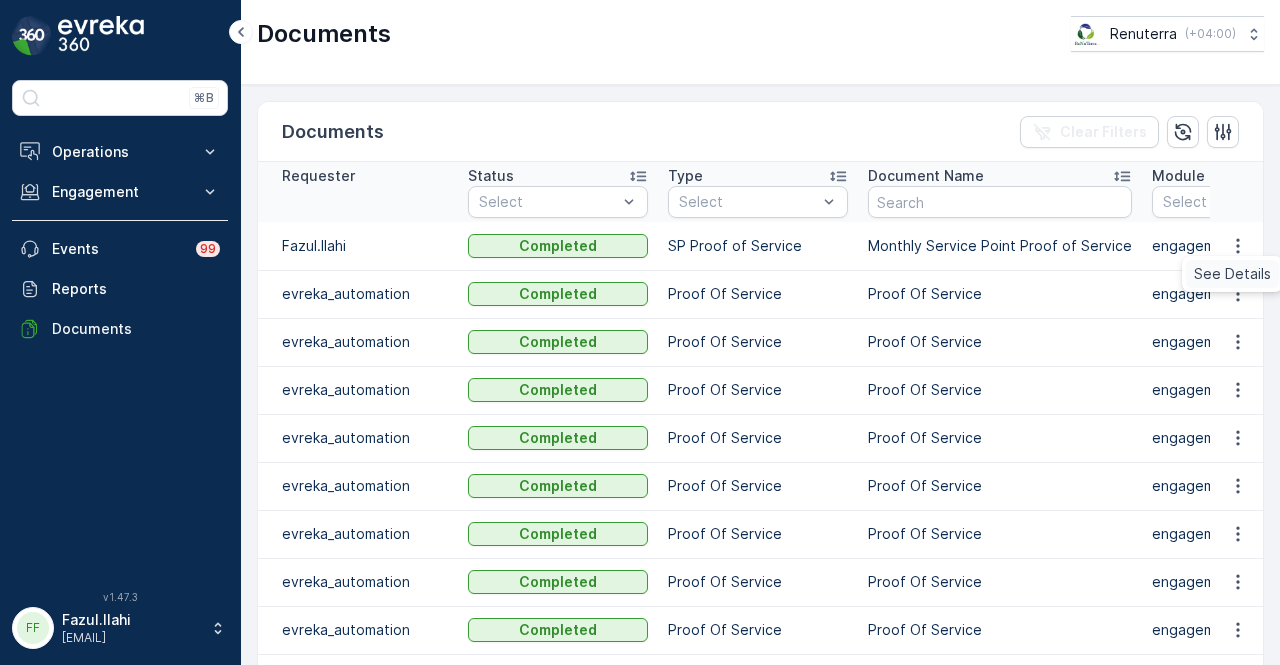 click on "See Details" at bounding box center (1232, 274) 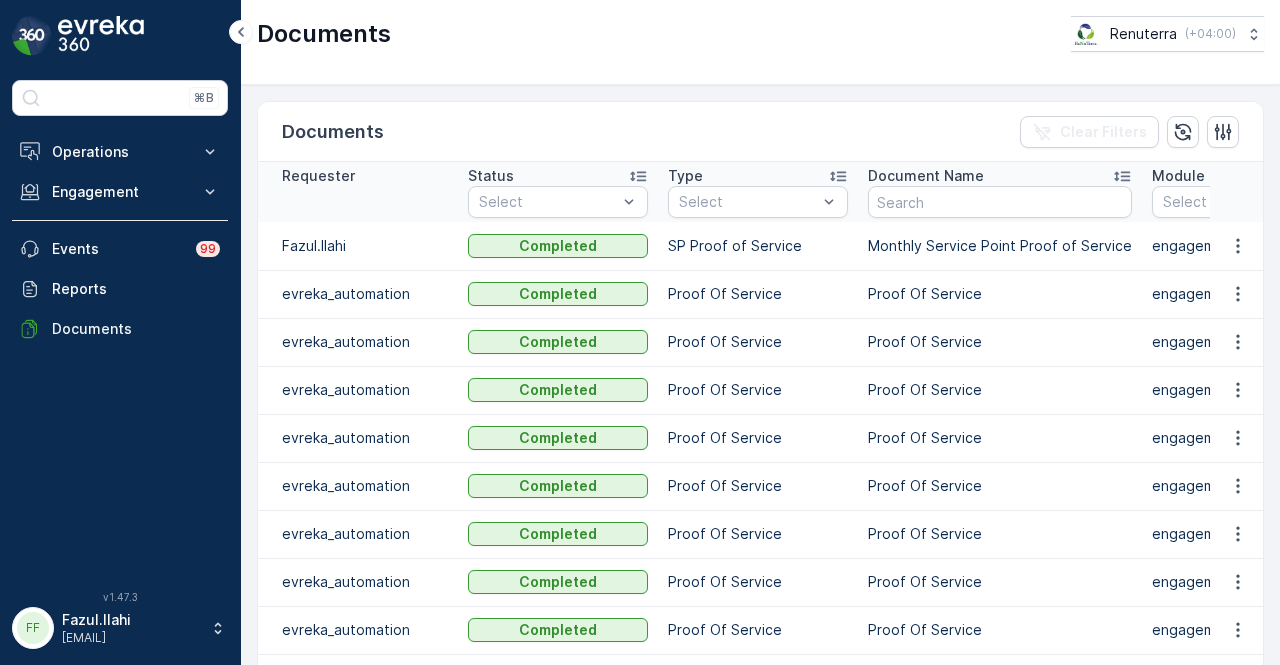 click on "Documents Renuterra ( +04:00 )" at bounding box center (760, 42) 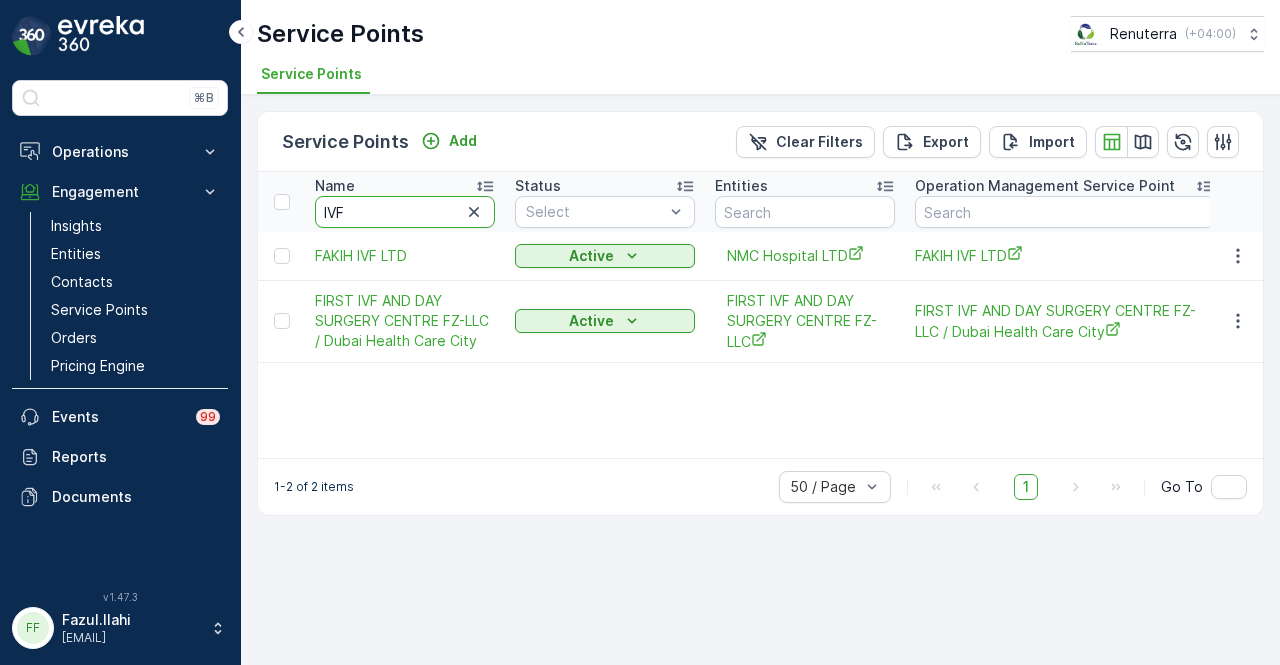 scroll, scrollTop: 0, scrollLeft: 0, axis: both 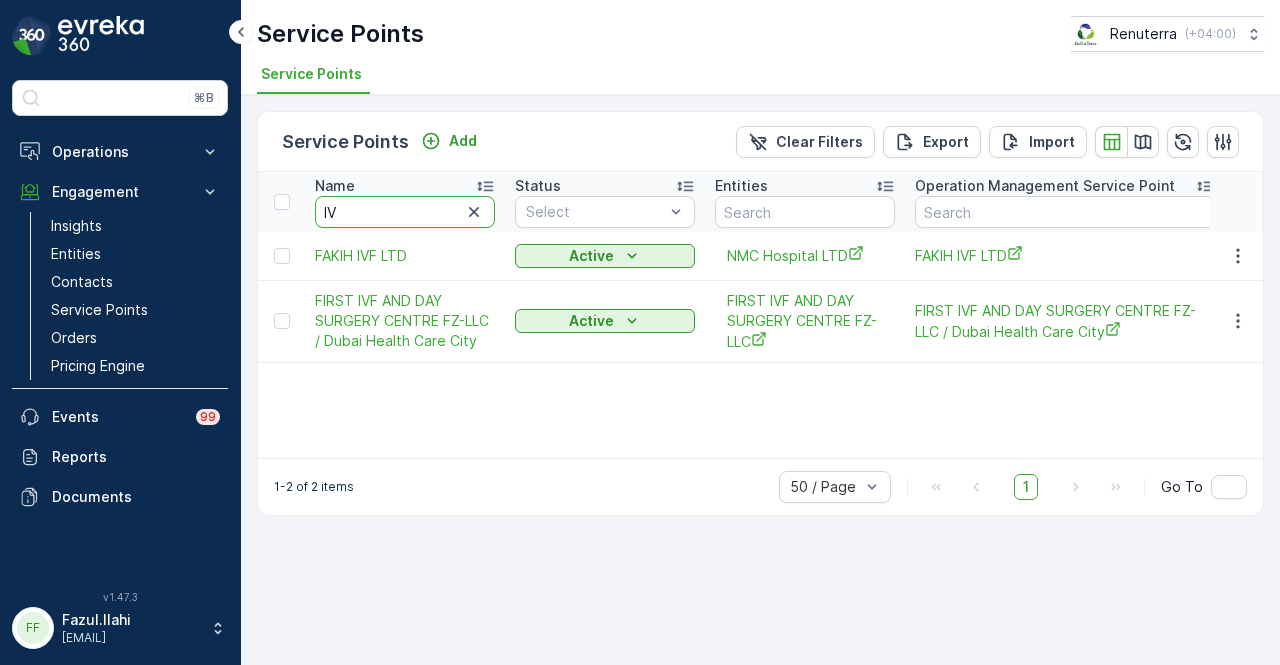 type on "I" 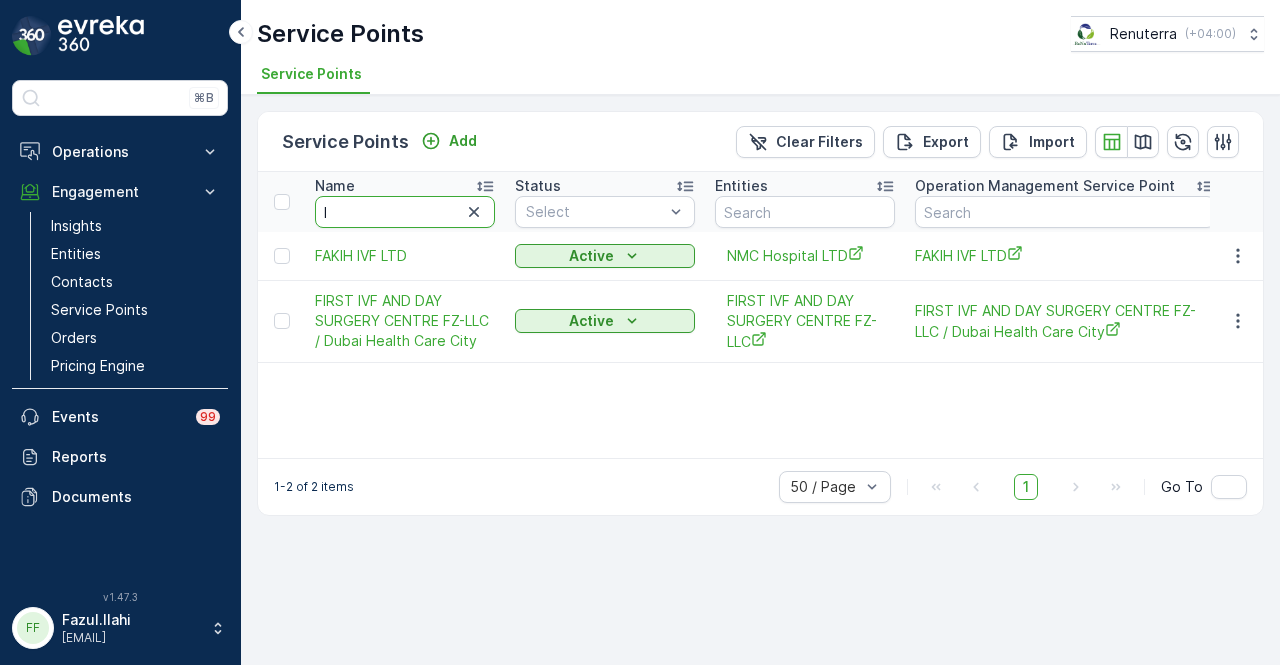 type 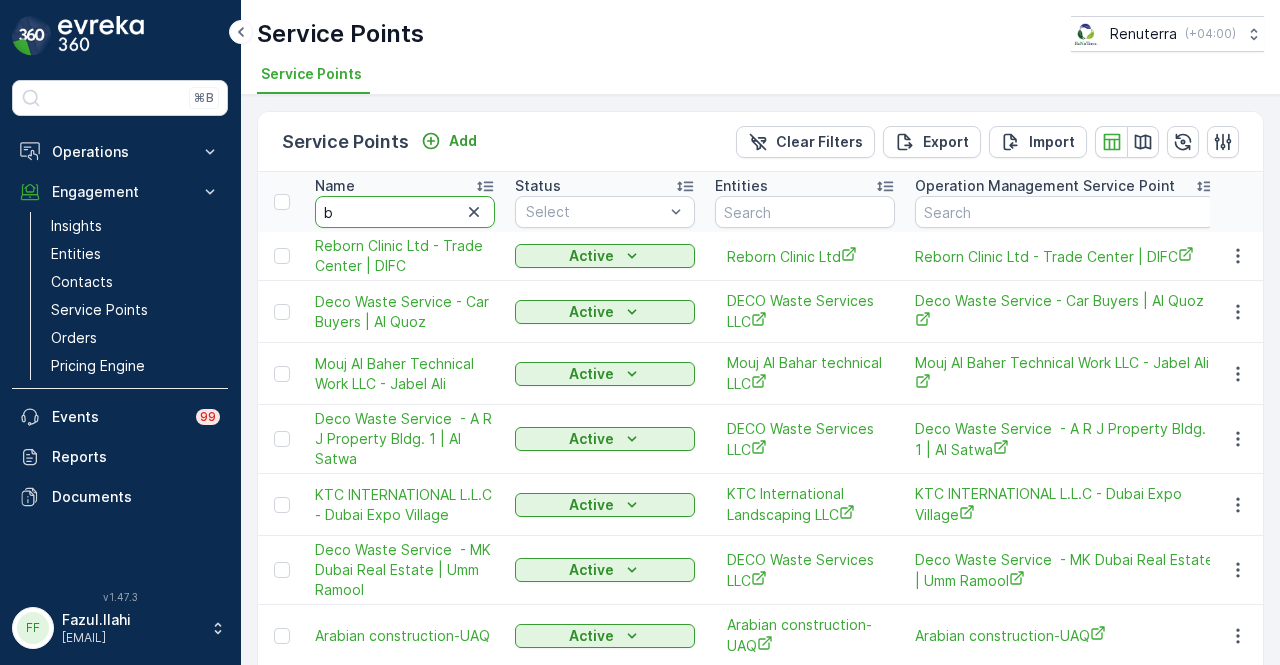click on "b" at bounding box center (405, 212) 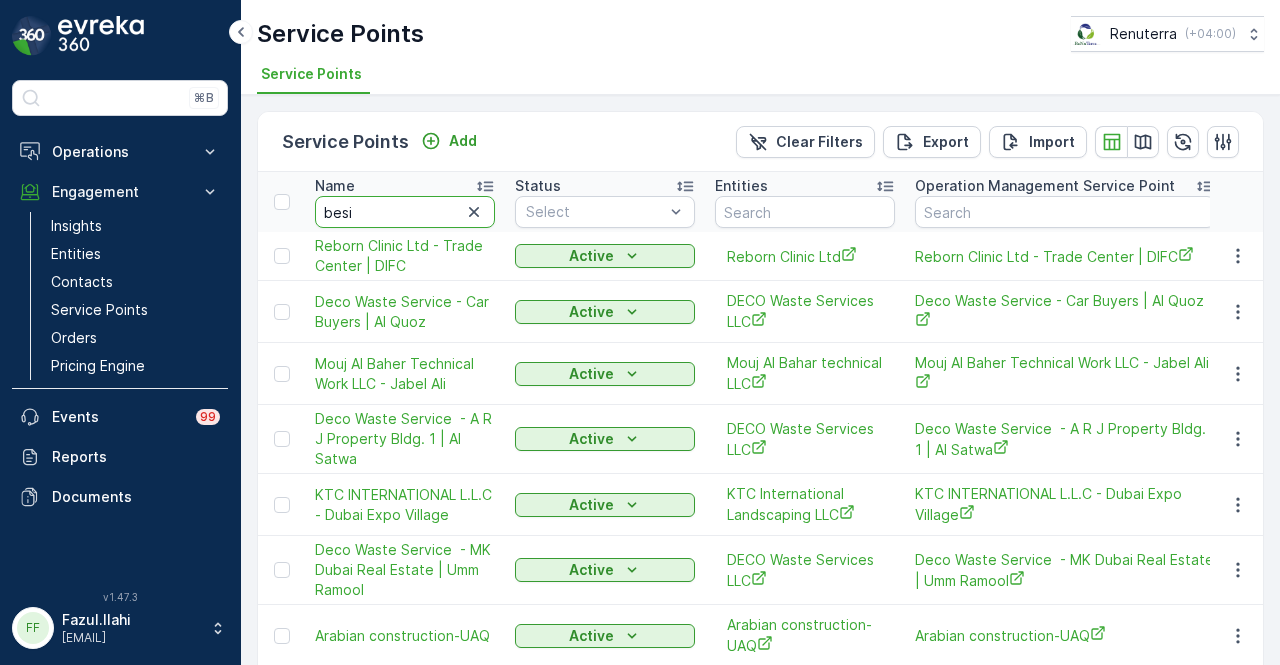type on "besix" 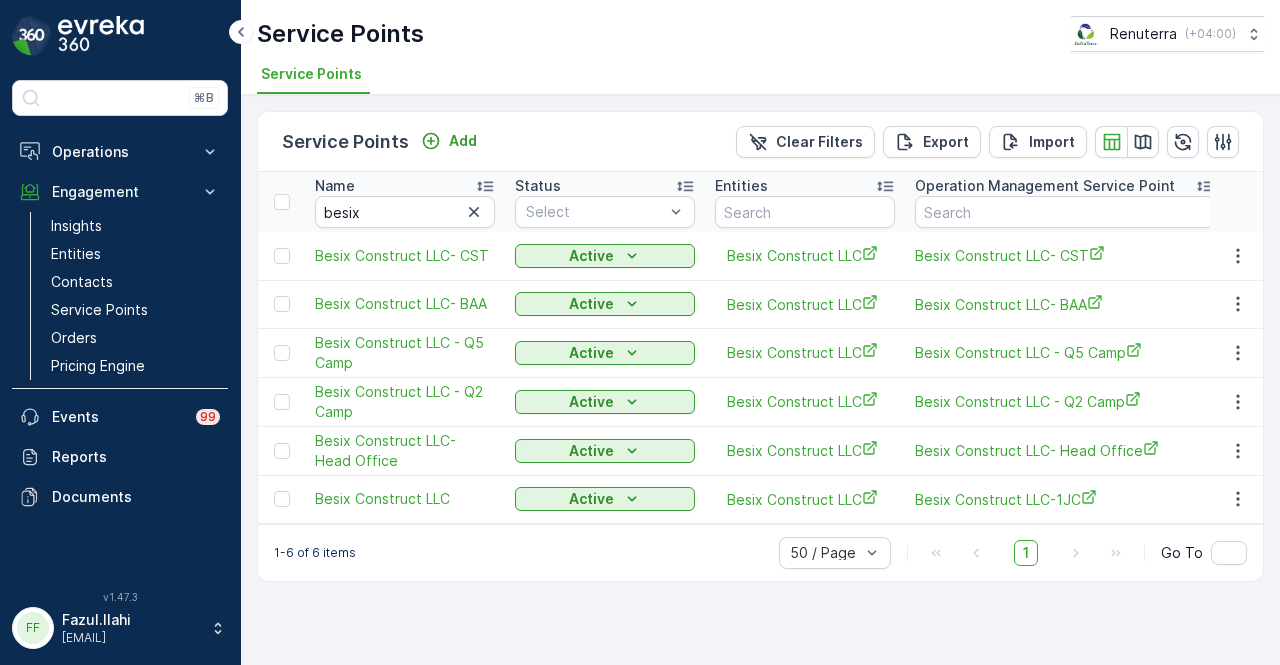 click on "1-6 of 6 items 50 / Page 1 Go To" at bounding box center [760, 552] 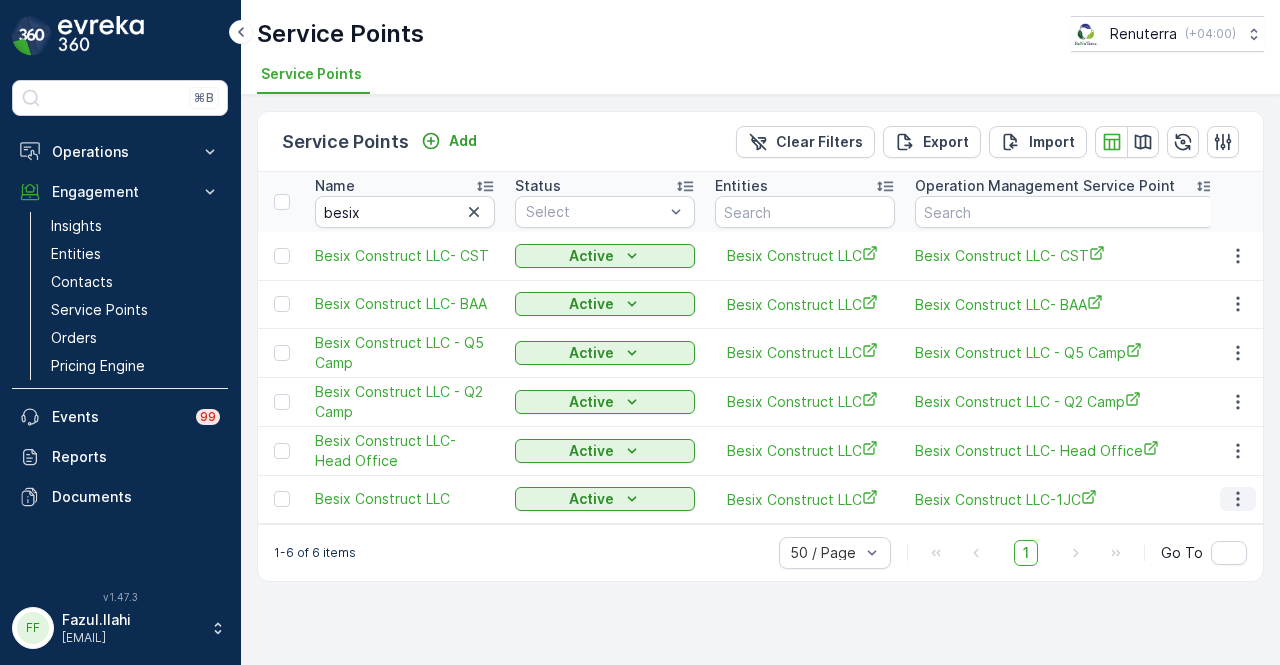 click at bounding box center (1238, 499) 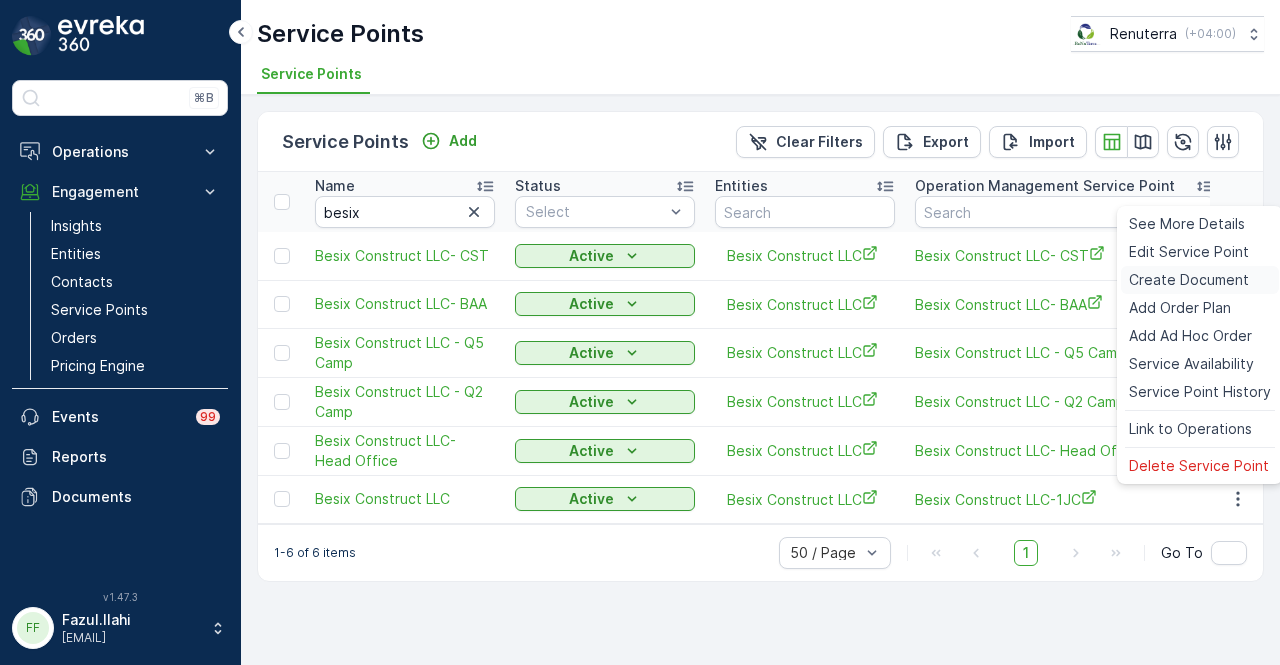 click on "Create Document" at bounding box center [1189, 280] 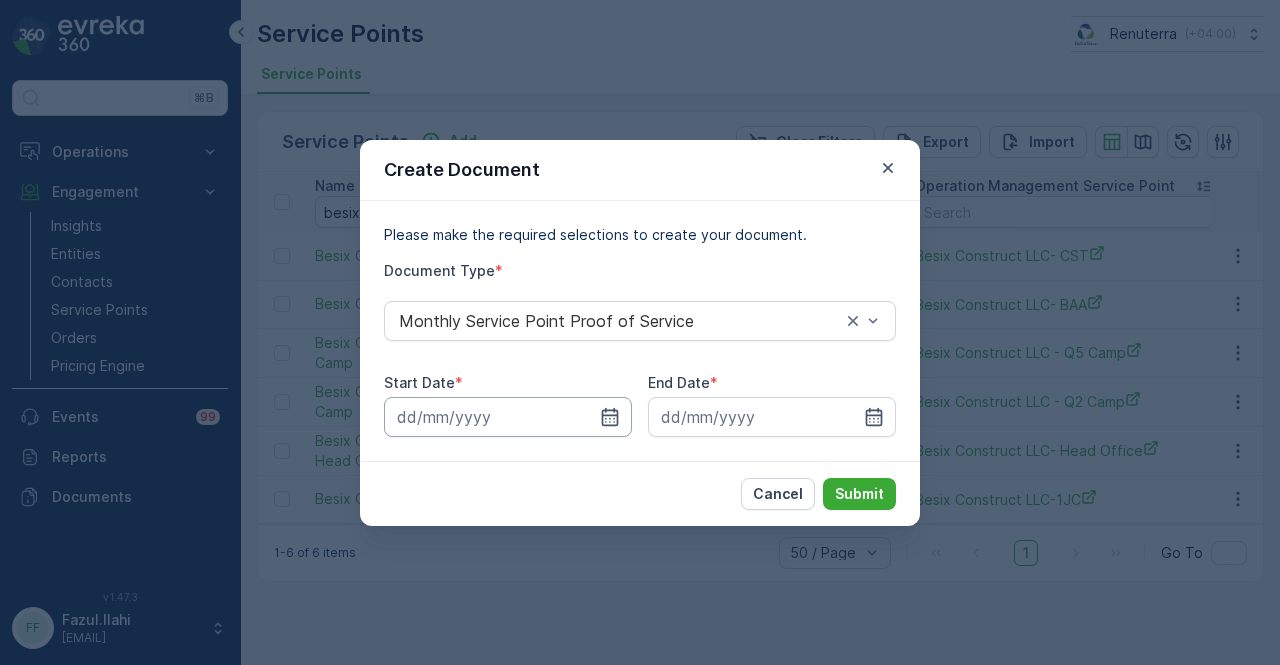 click at bounding box center [508, 417] 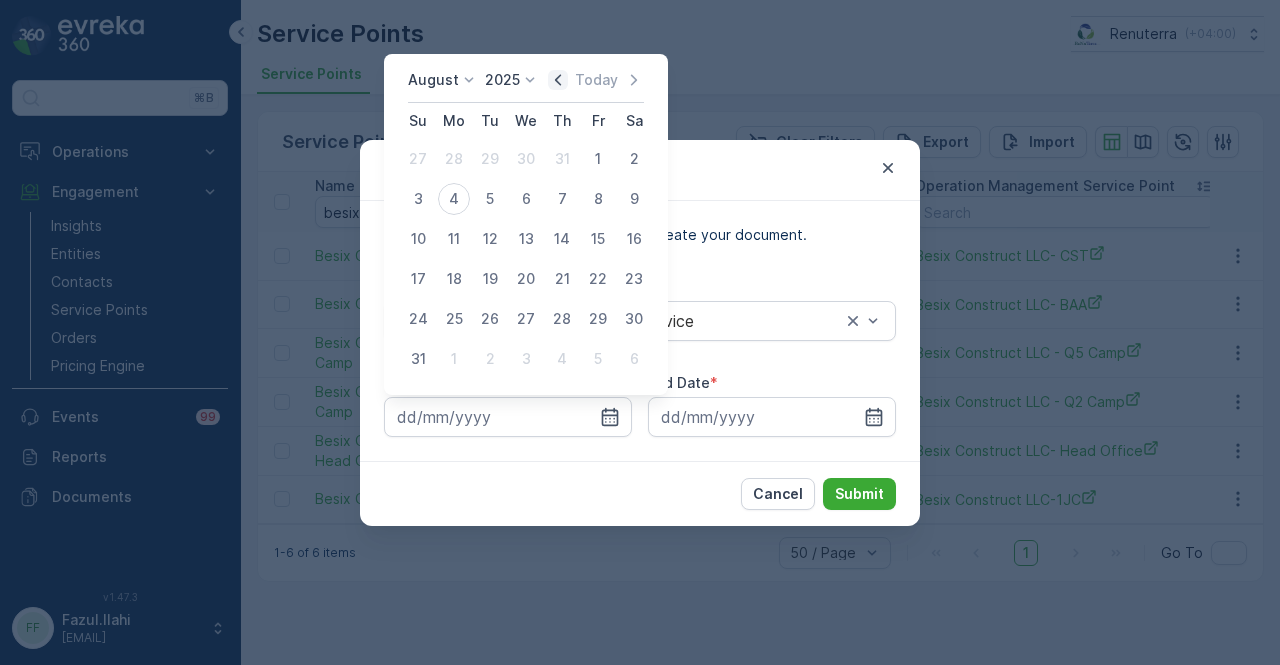 click 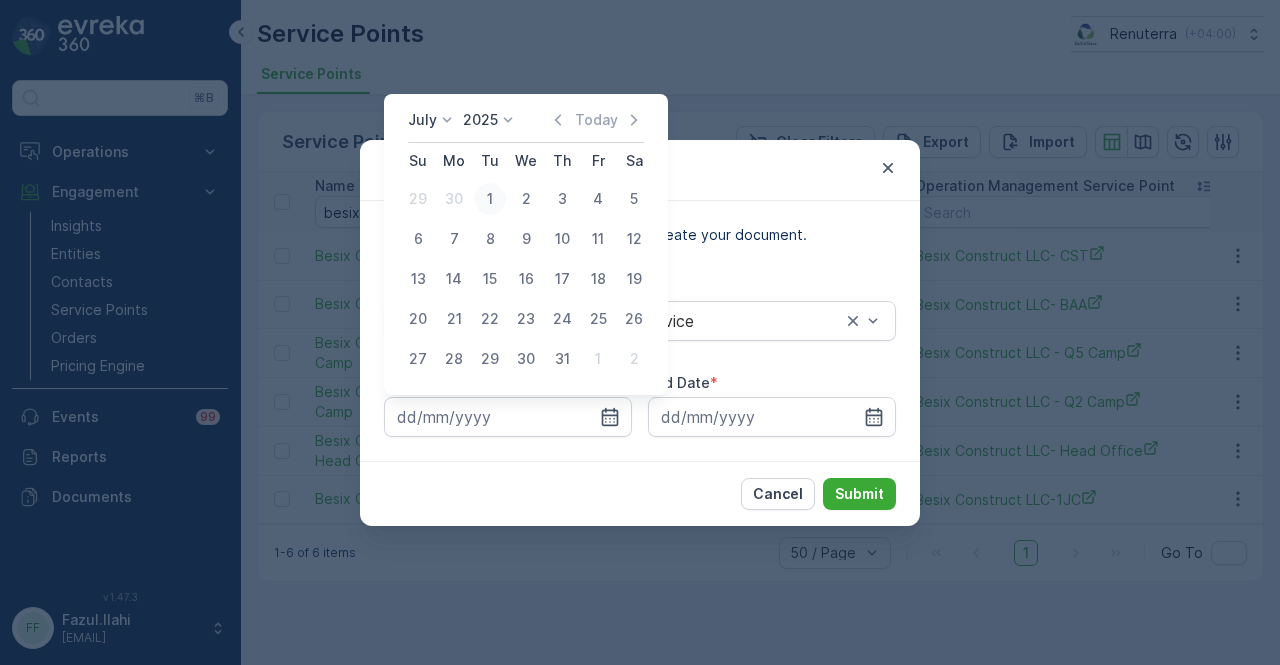 click on "1" at bounding box center (490, 199) 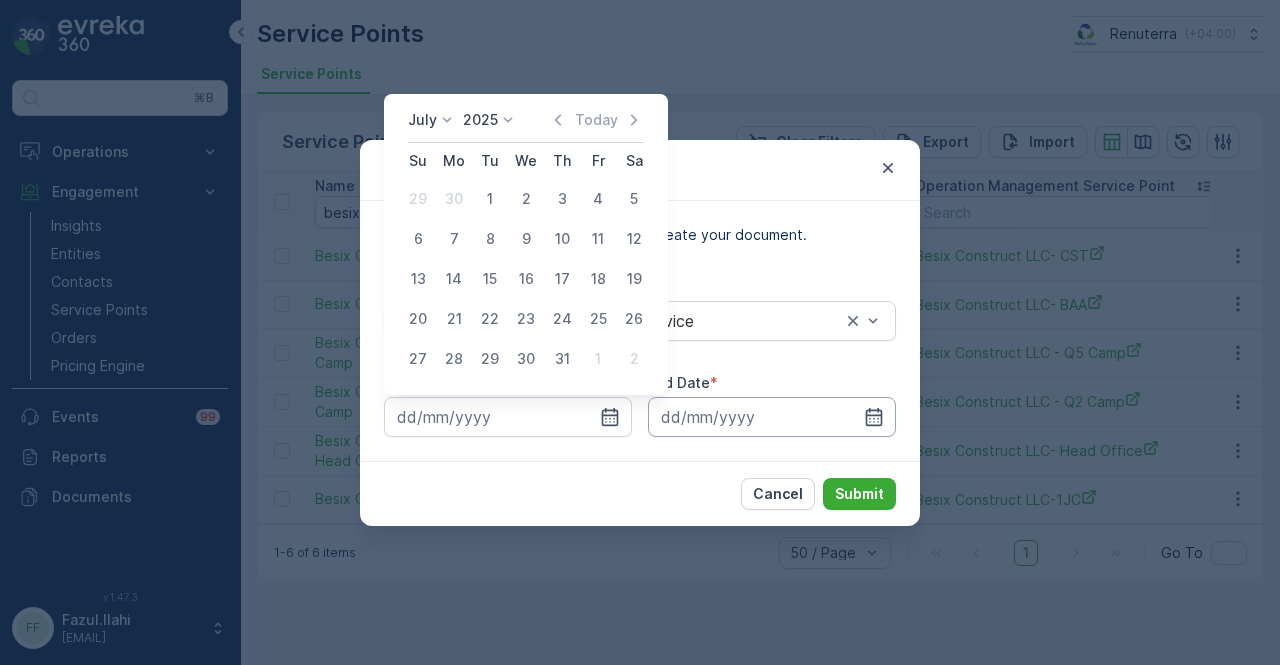 type on "01.07.2025" 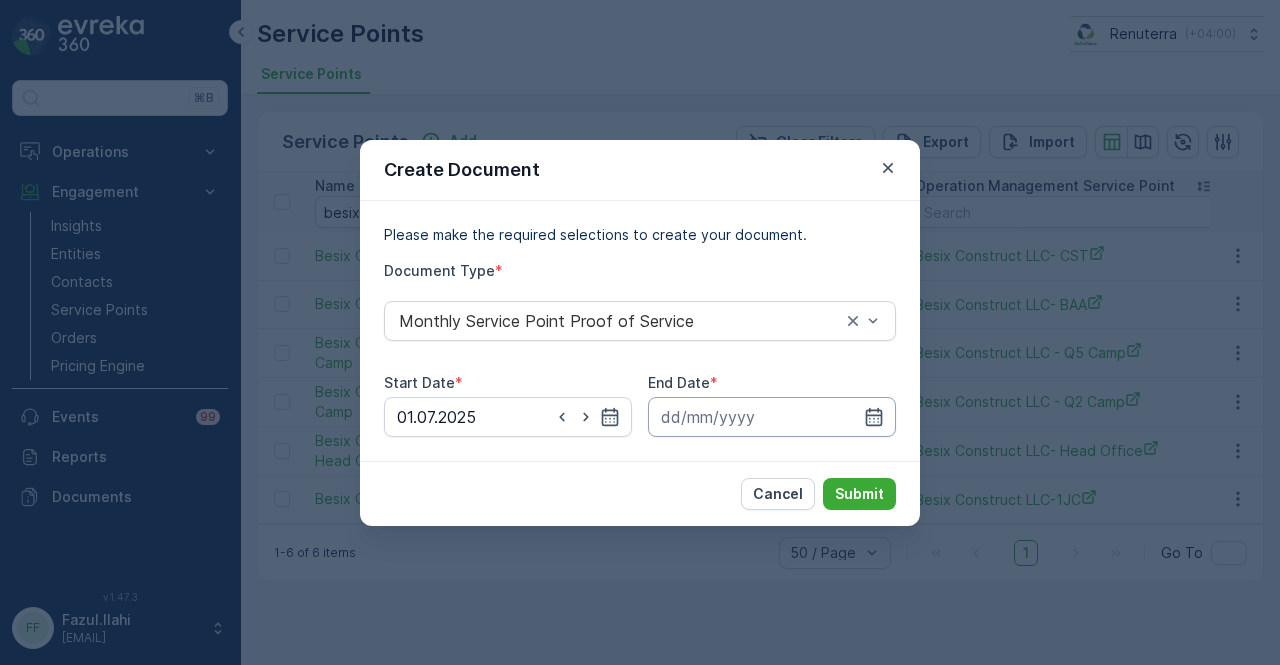 click at bounding box center [772, 417] 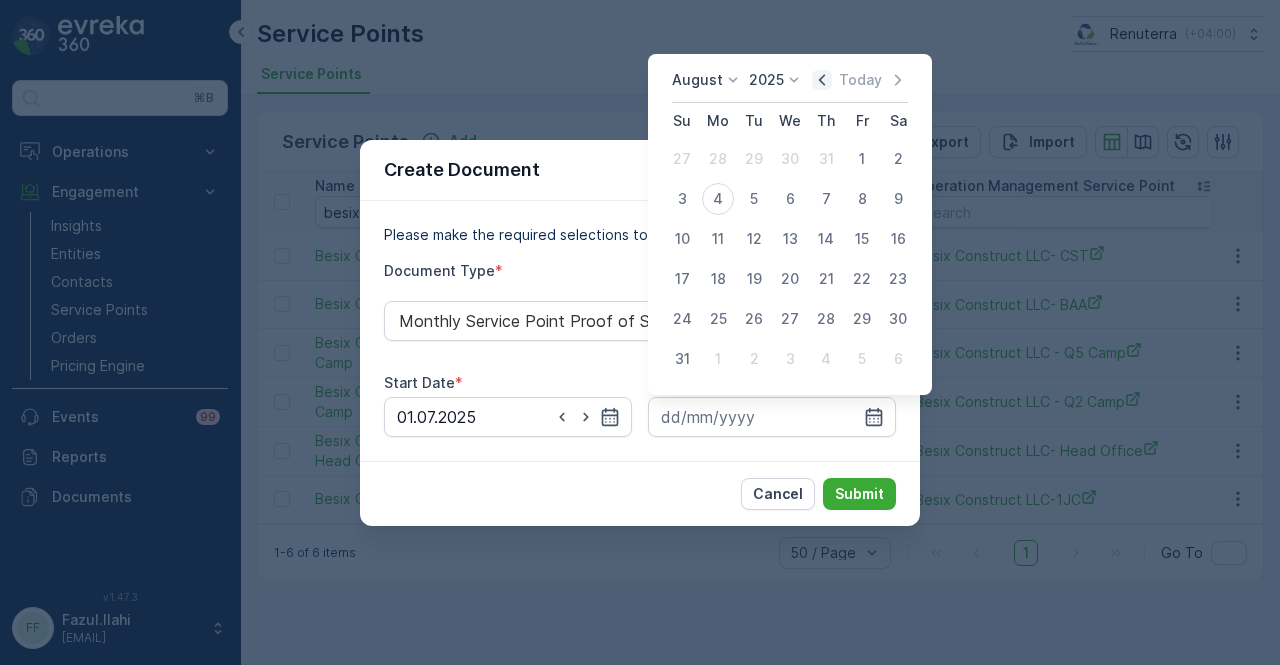 click 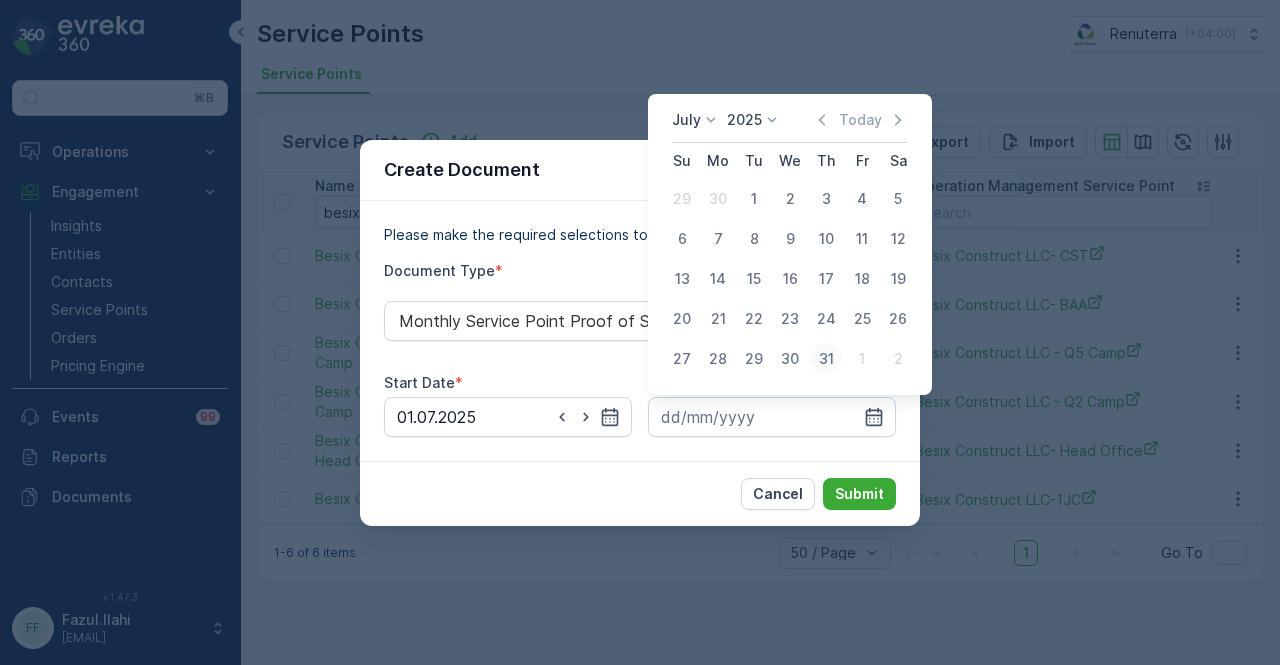 click on "31" at bounding box center [826, 359] 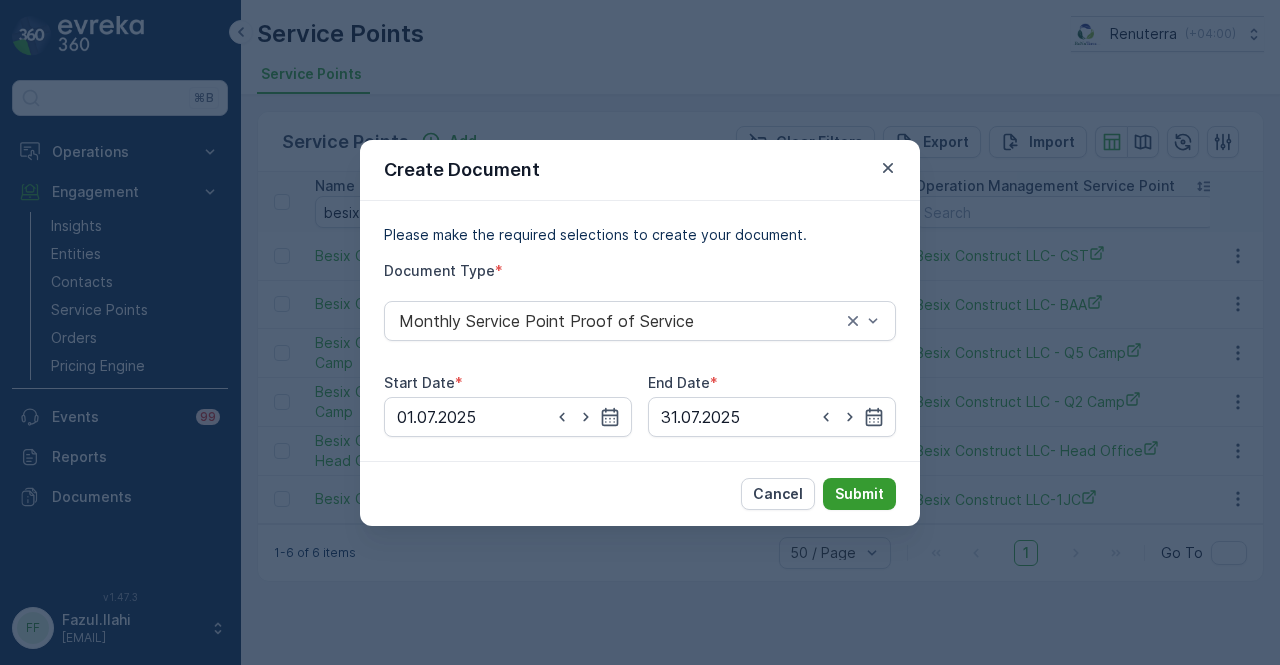 click on "Submit" at bounding box center [859, 494] 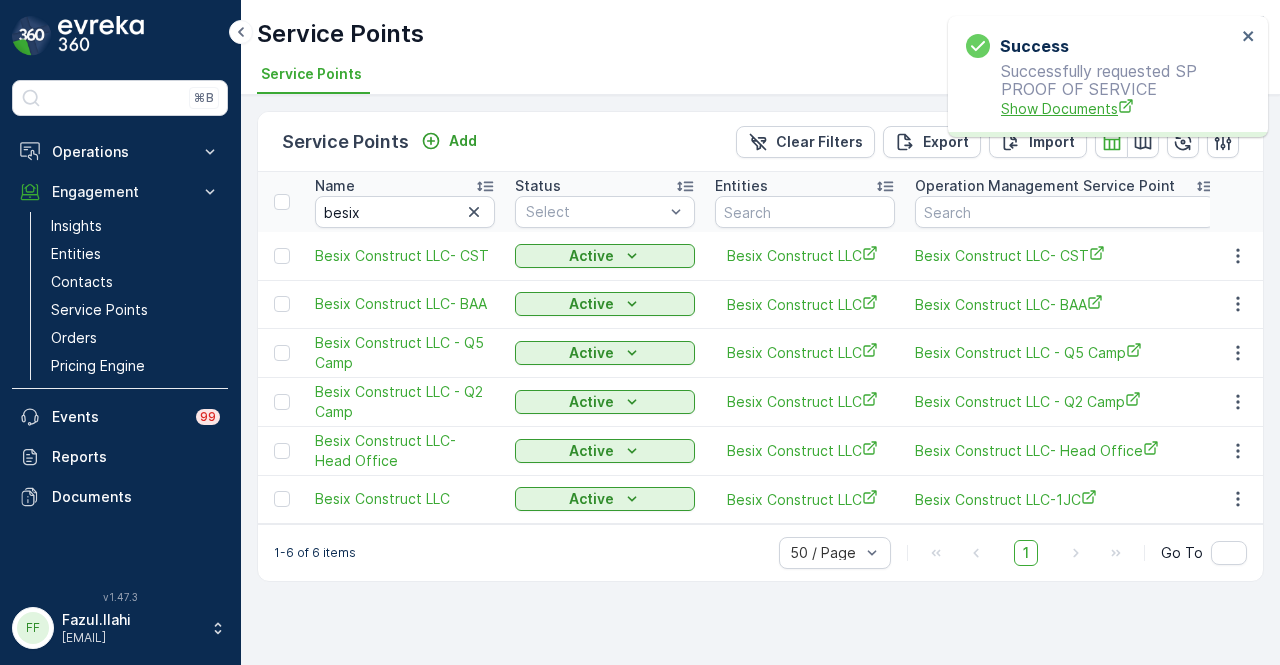 click on "Show Documents" at bounding box center [1118, 108] 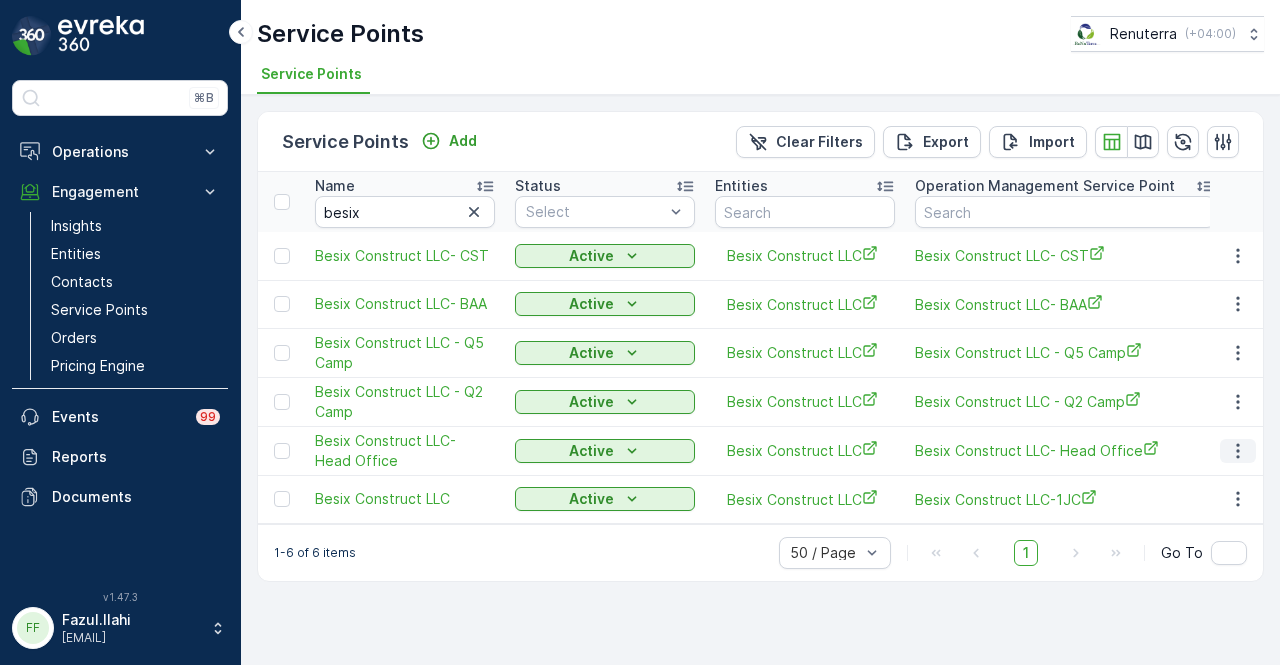 click 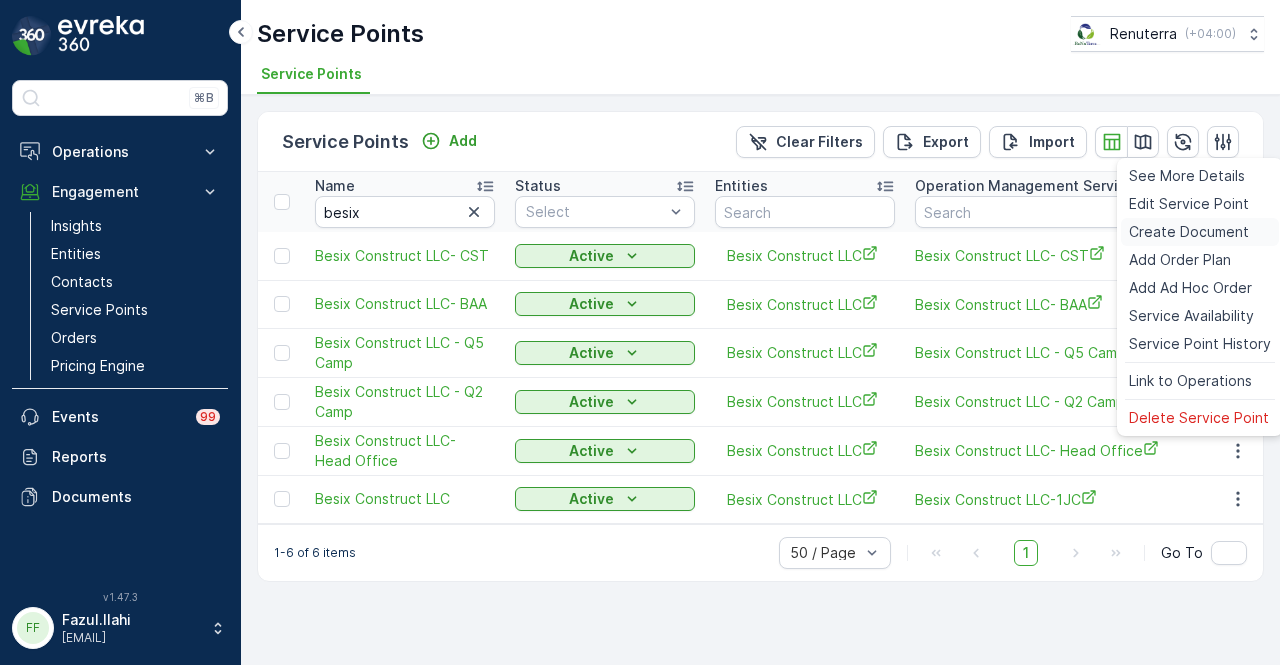 click on "Create Document" at bounding box center [1189, 232] 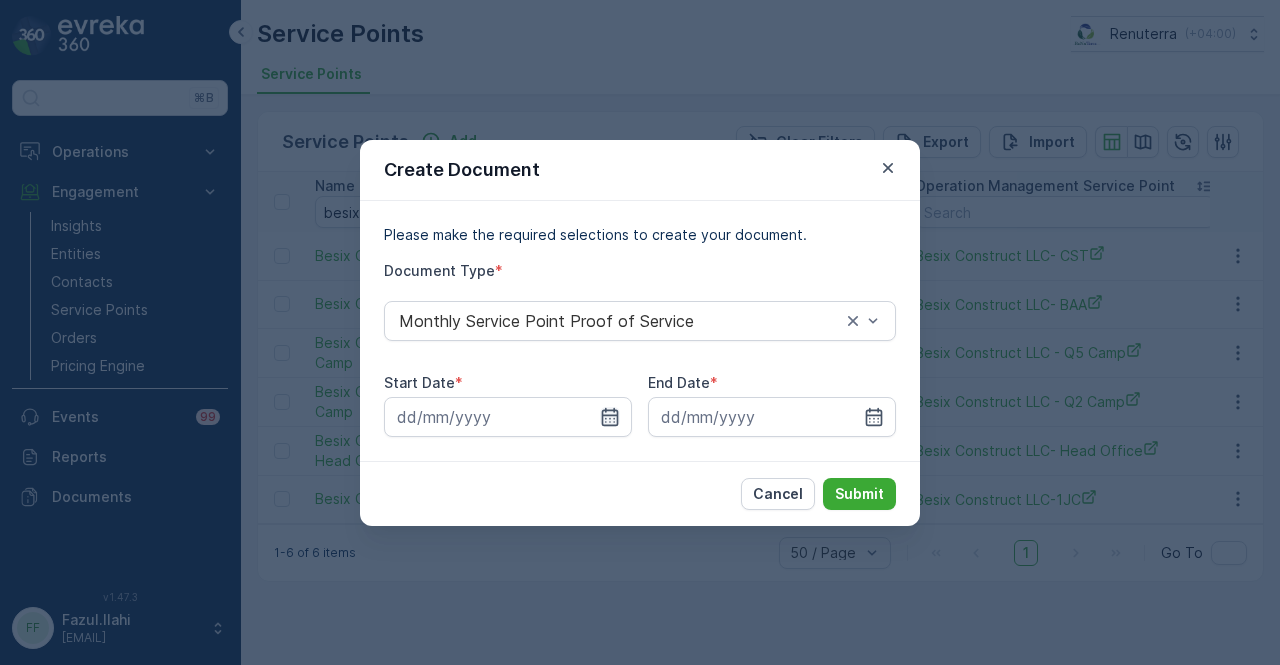 click 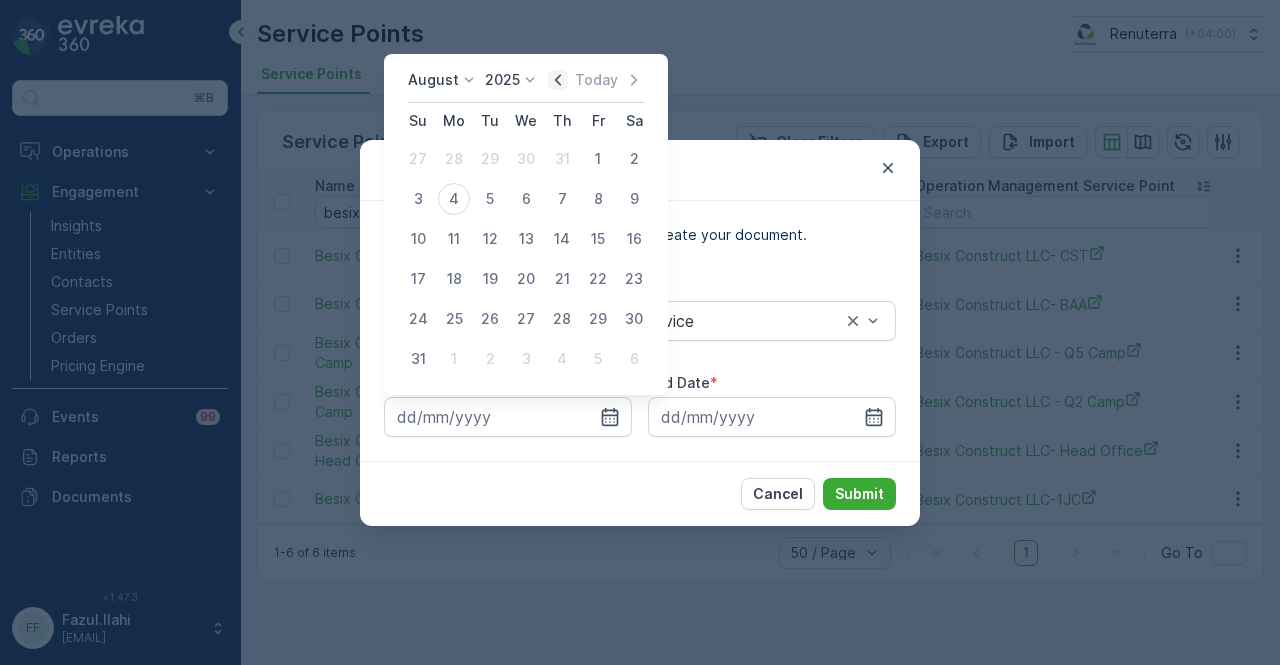 click 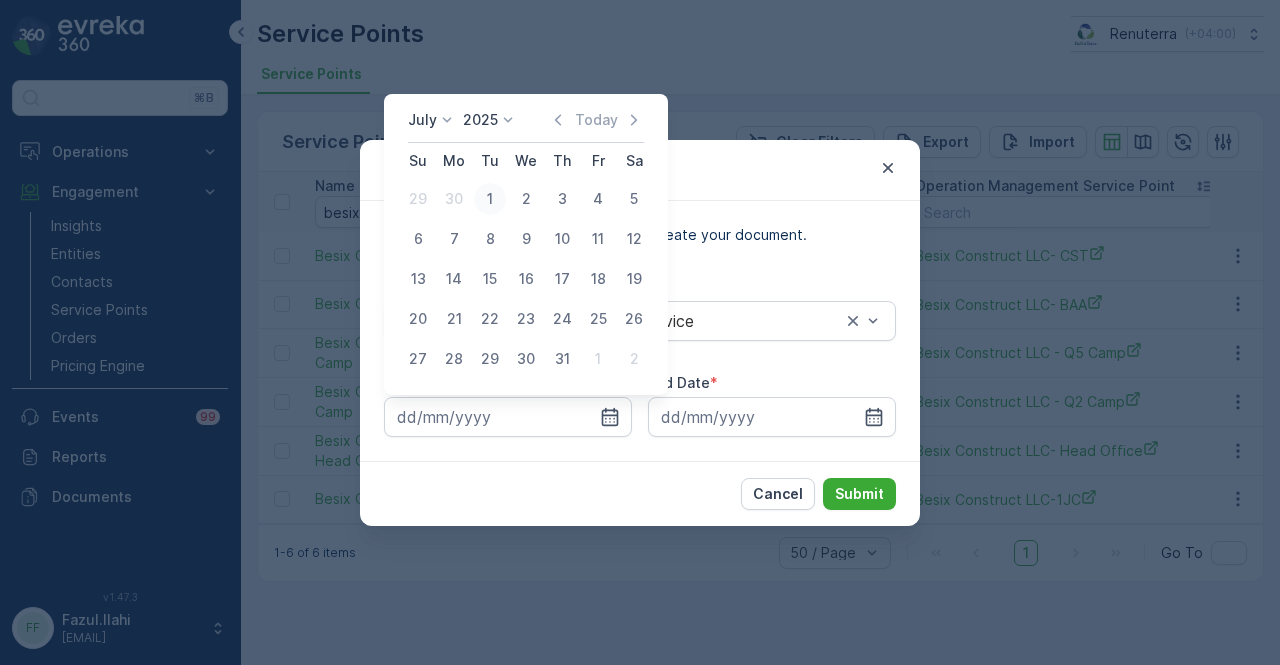 click on "1" at bounding box center (490, 199) 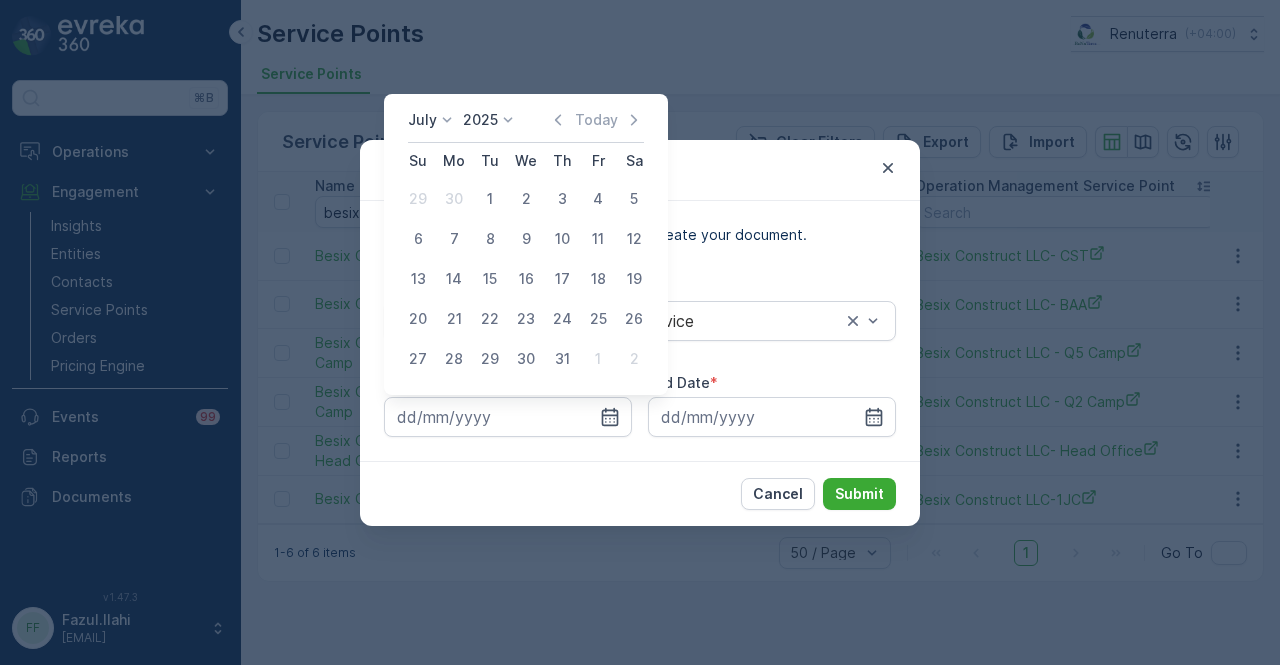 type on "01.07.2025" 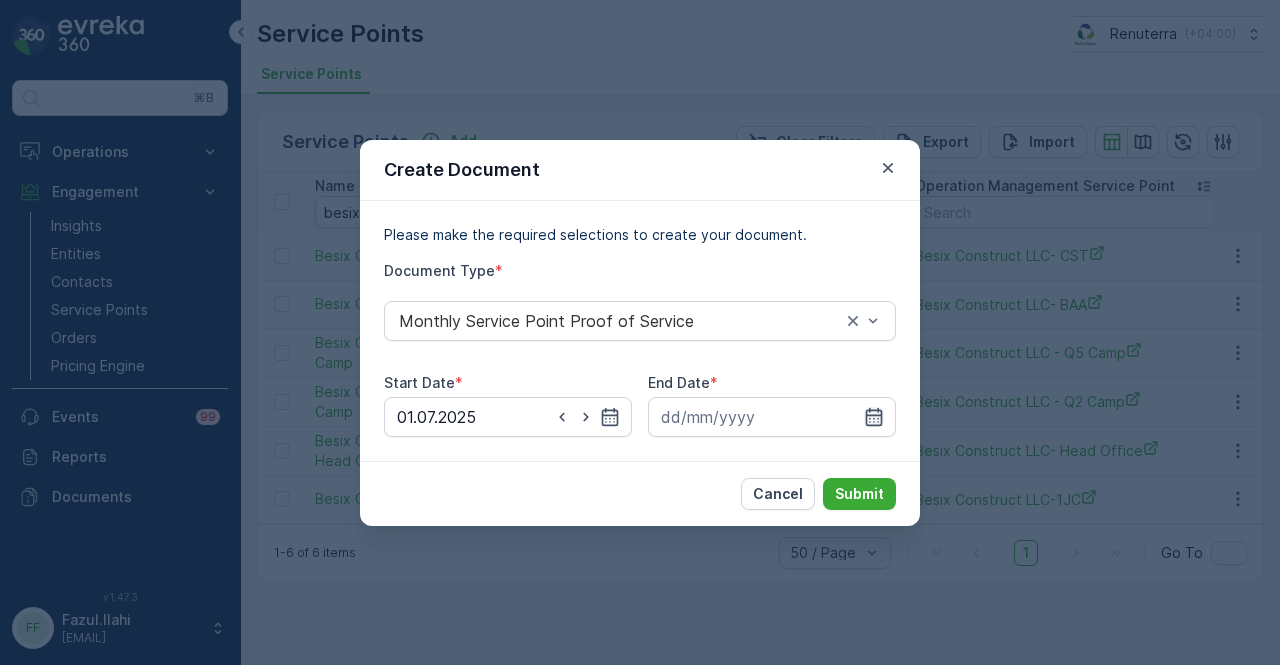 drag, startPoint x: 884, startPoint y: 424, endPoint x: 877, endPoint y: 410, distance: 15.652476 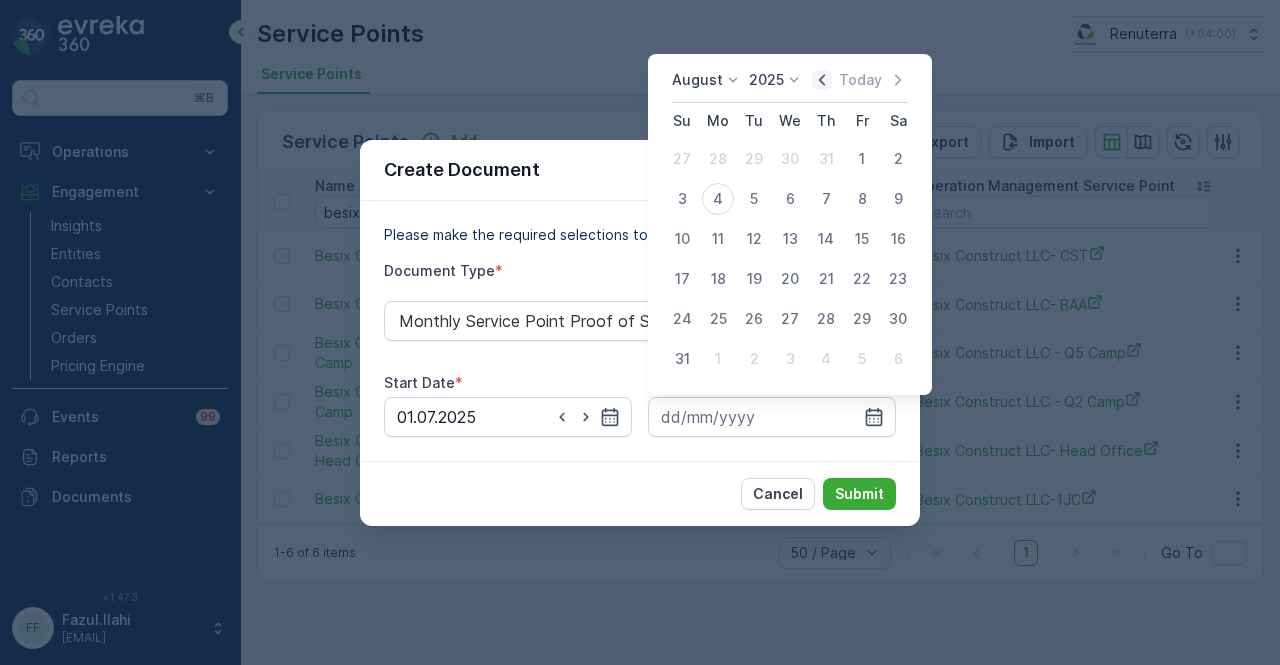 click 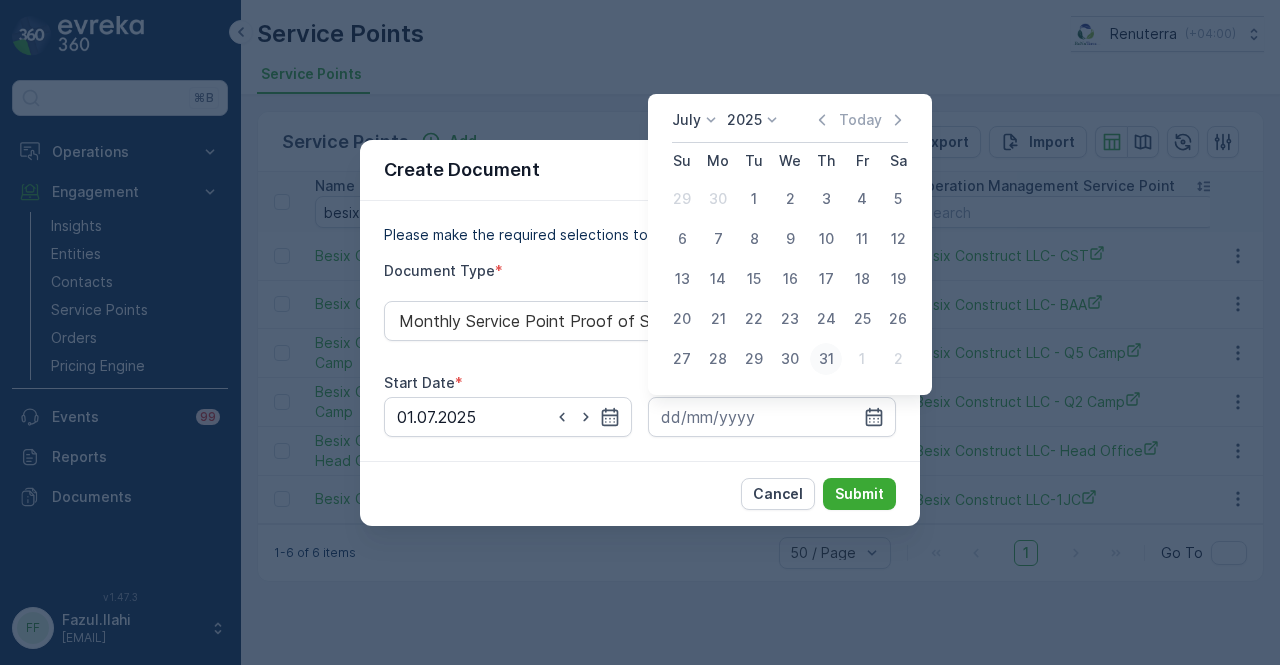 click on "31" at bounding box center (826, 359) 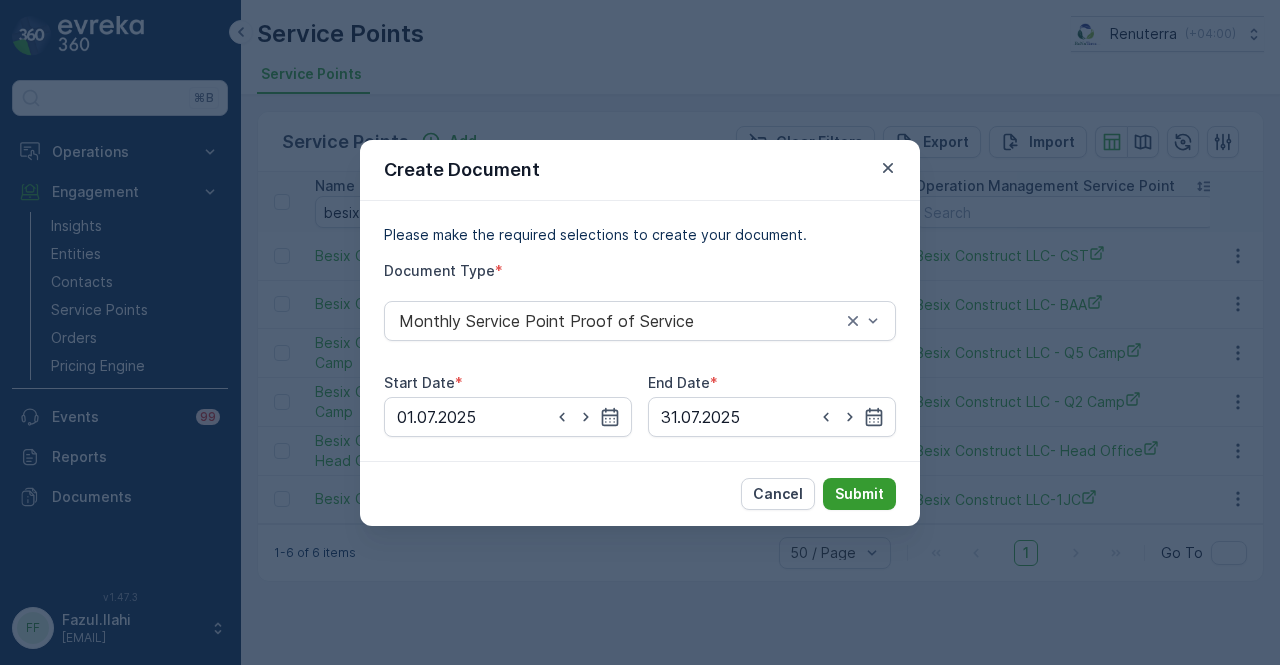 click on "Submit" at bounding box center [859, 494] 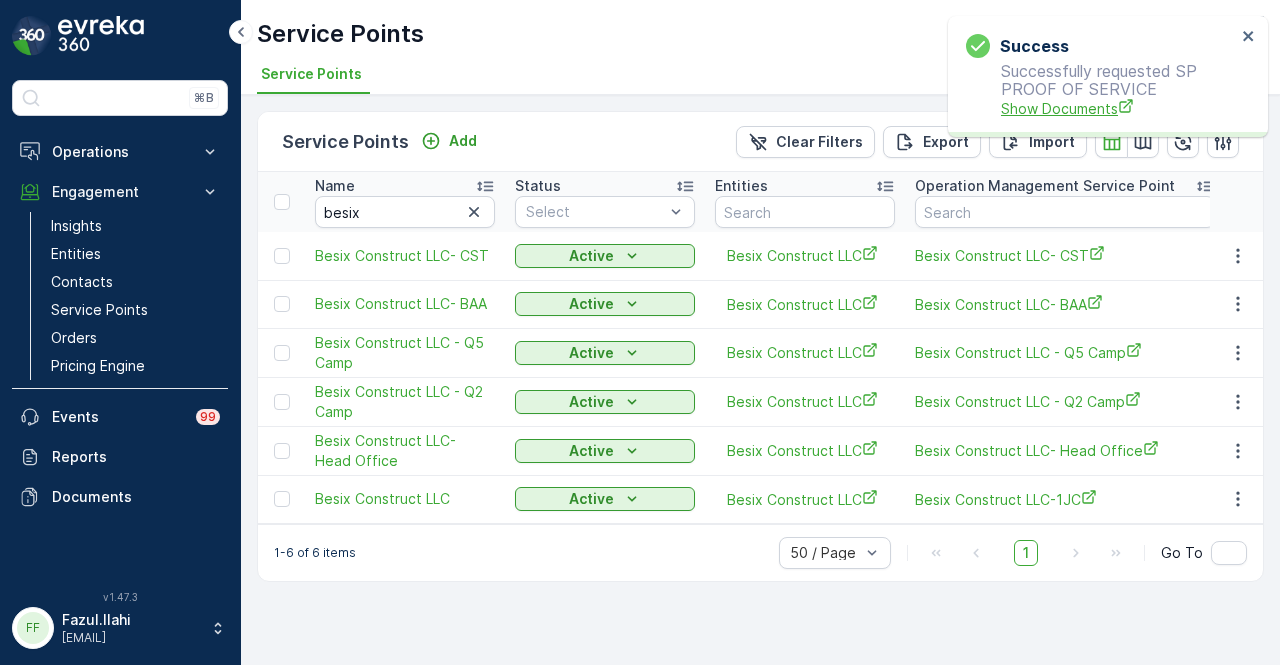 click on "Show Documents" at bounding box center [1118, 108] 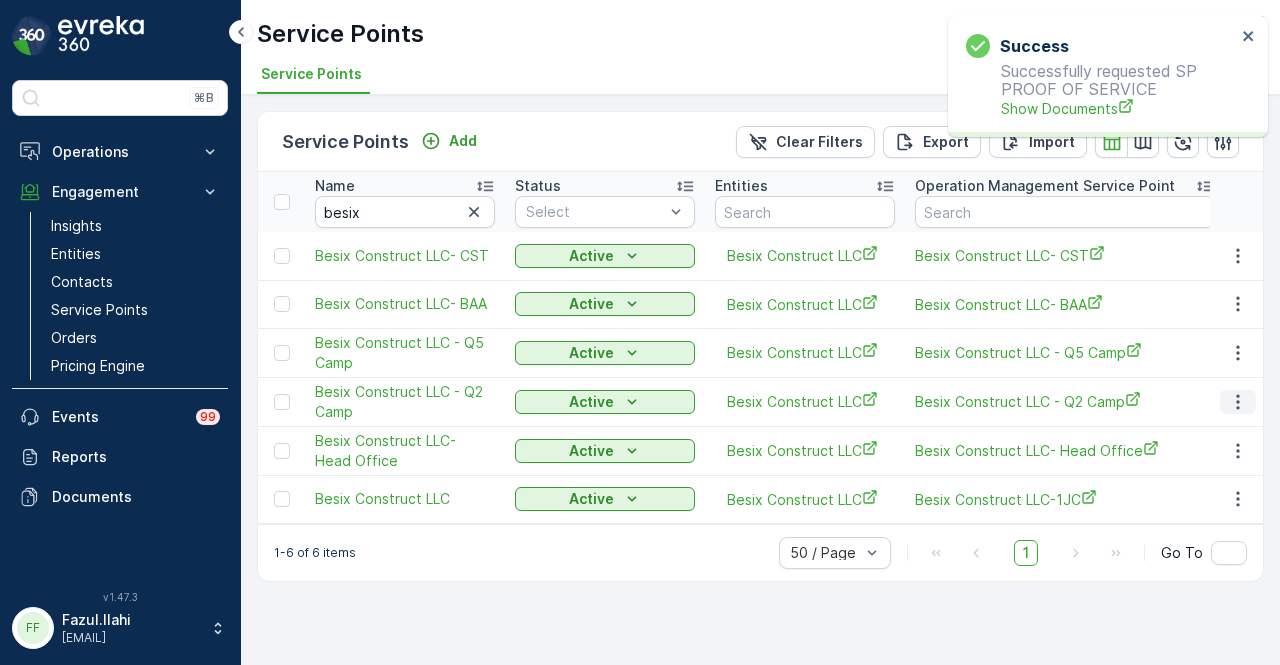 click 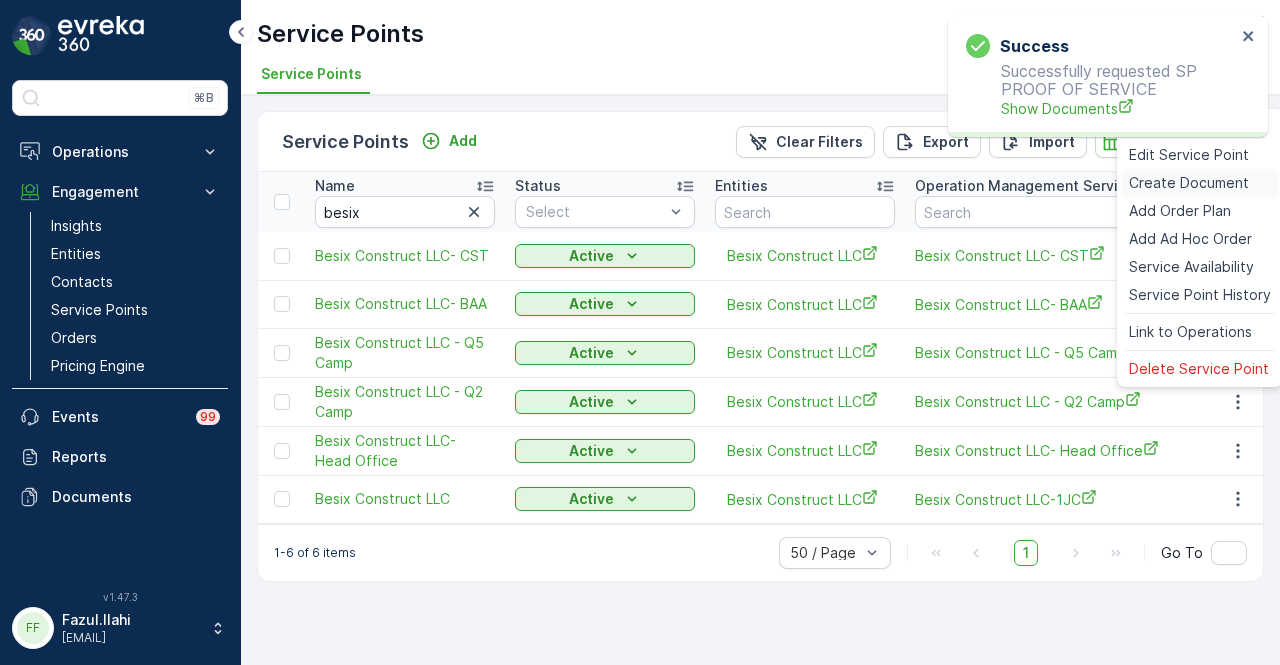 click on "Create Document" at bounding box center [1189, 183] 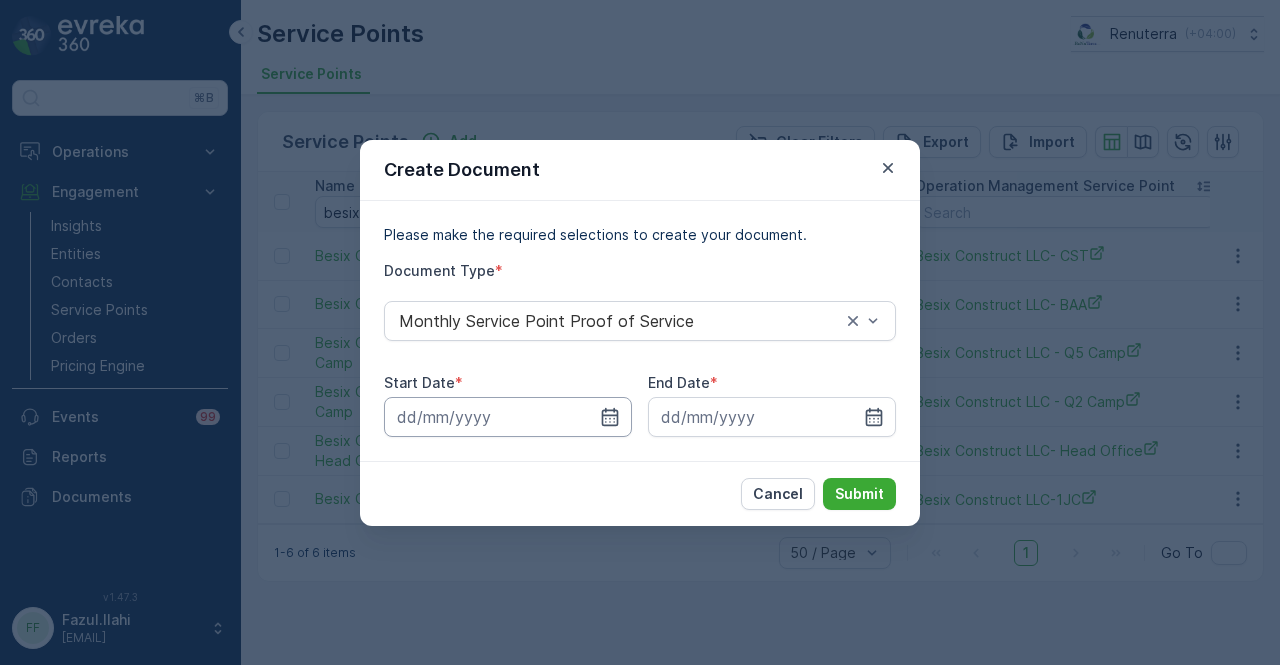 drag, startPoint x: 596, startPoint y: 419, endPoint x: 594, endPoint y: 401, distance: 18.110771 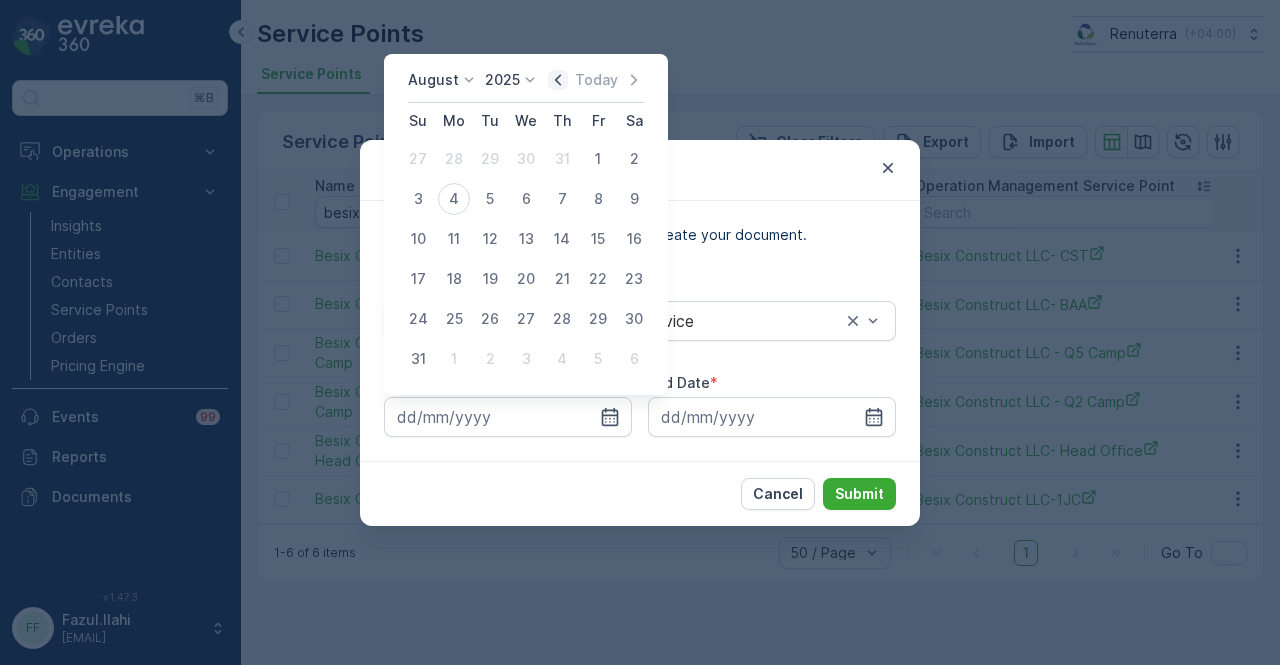 click 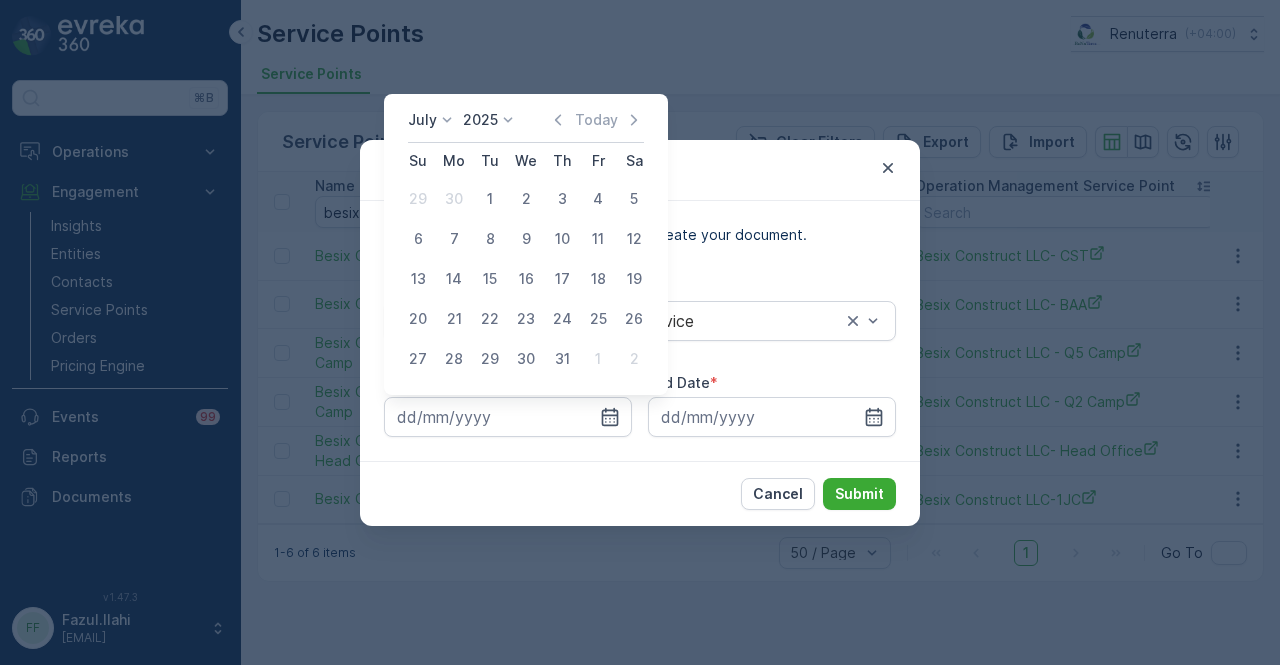 drag, startPoint x: 499, startPoint y: 197, endPoint x: 900, endPoint y: 400, distance: 449.45523 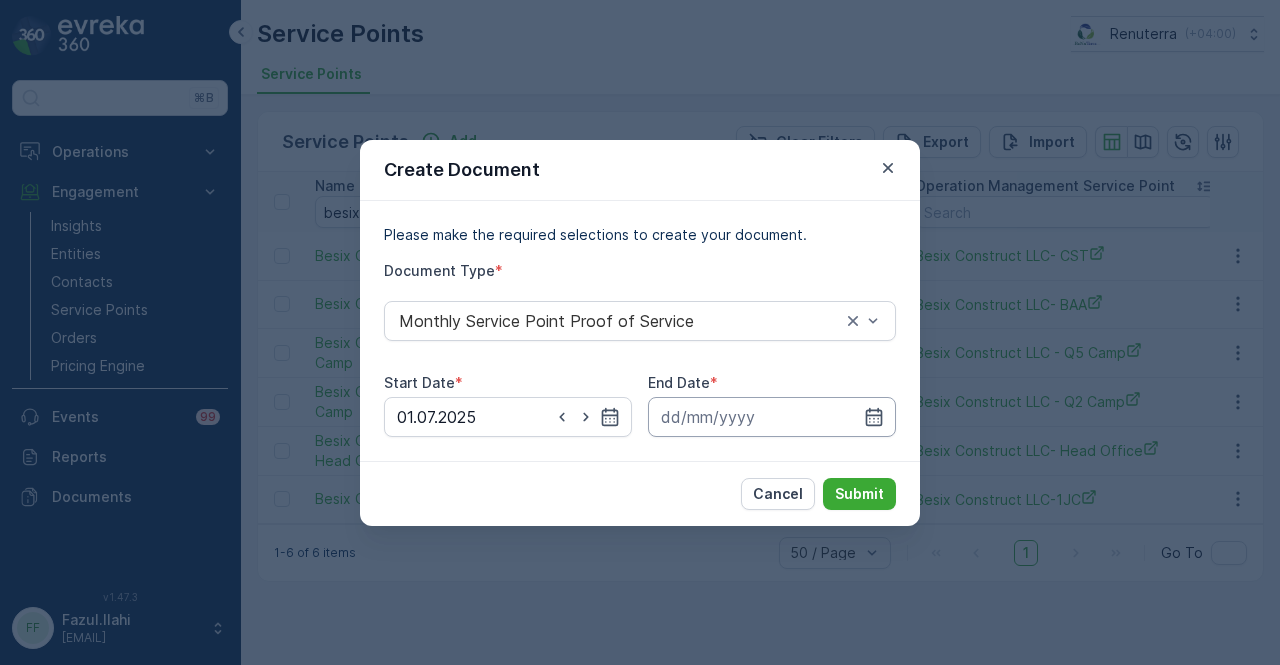 drag, startPoint x: 883, startPoint y: 421, endPoint x: 874, endPoint y: 399, distance: 23.769728 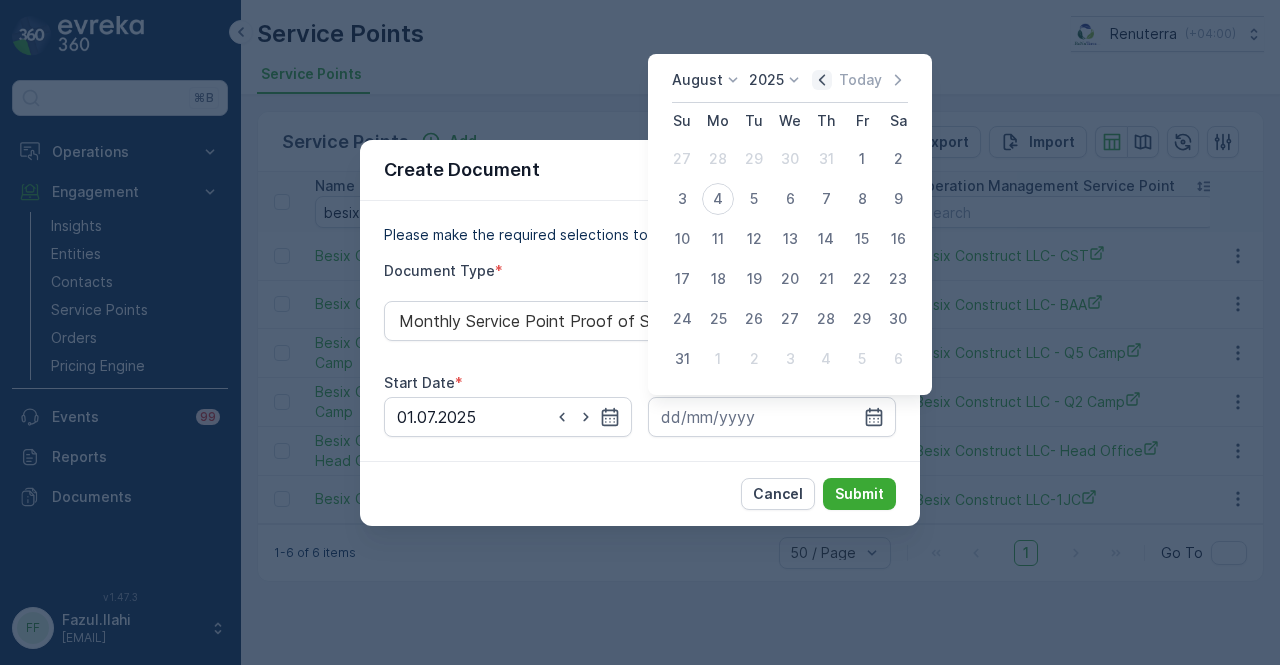 click 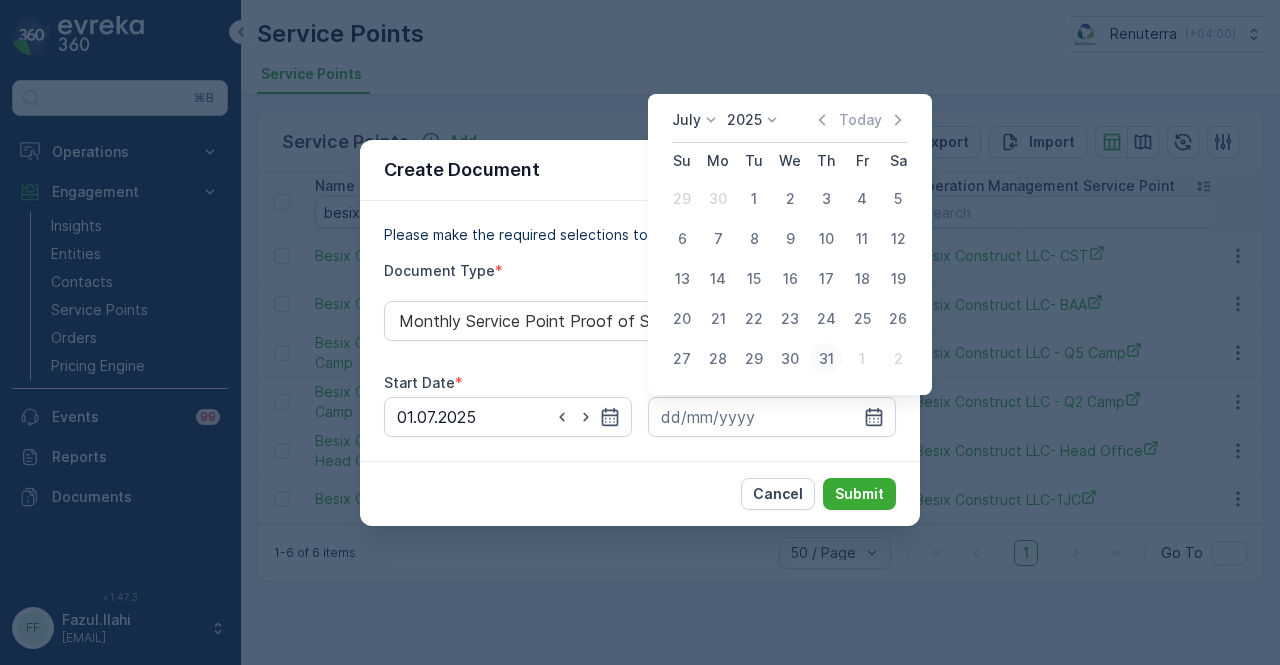click on "31" at bounding box center [826, 359] 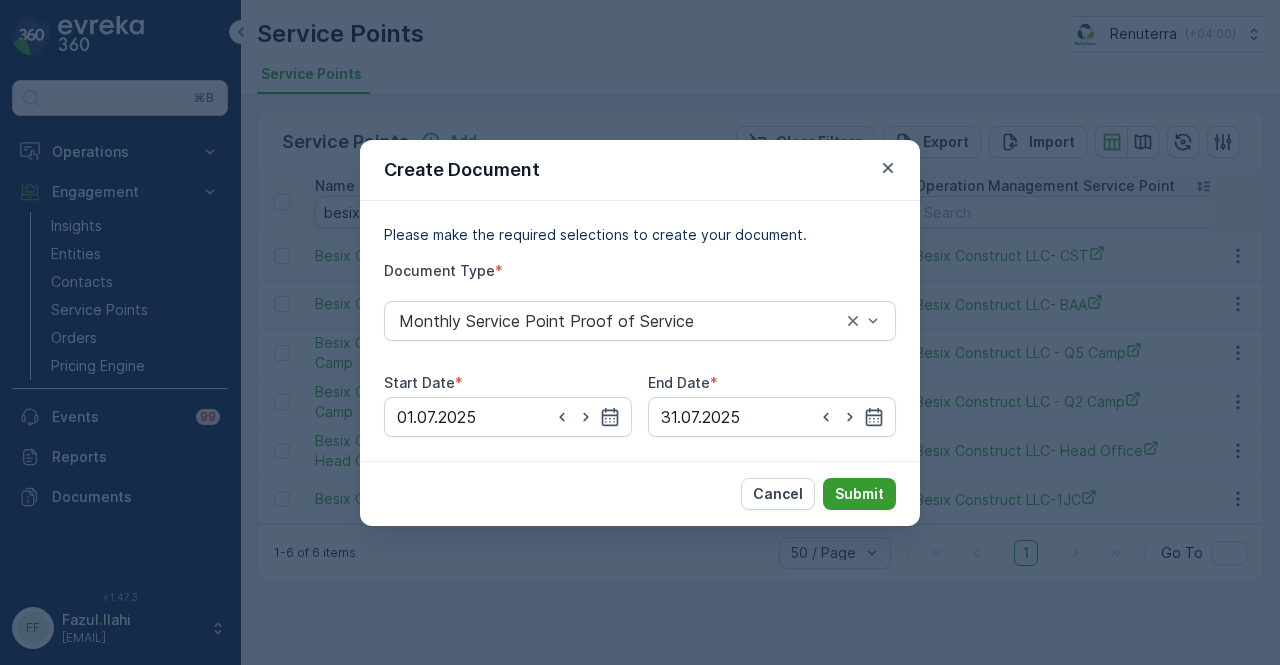 click on "Submit" at bounding box center [859, 494] 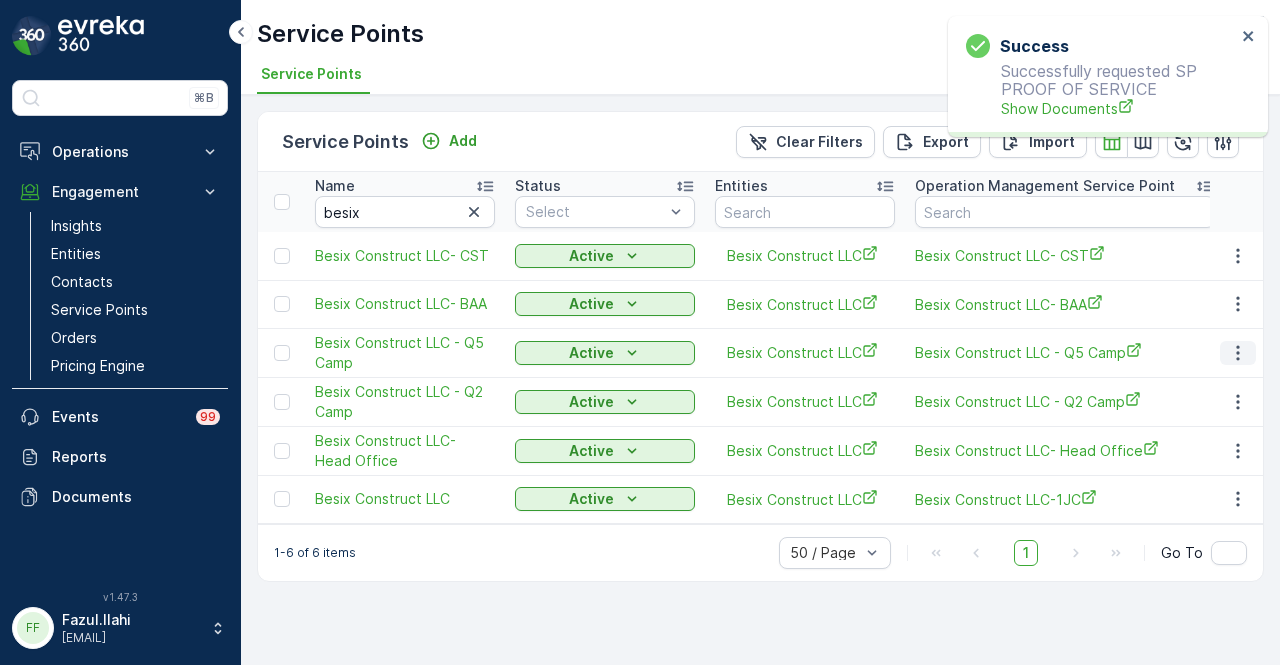 click 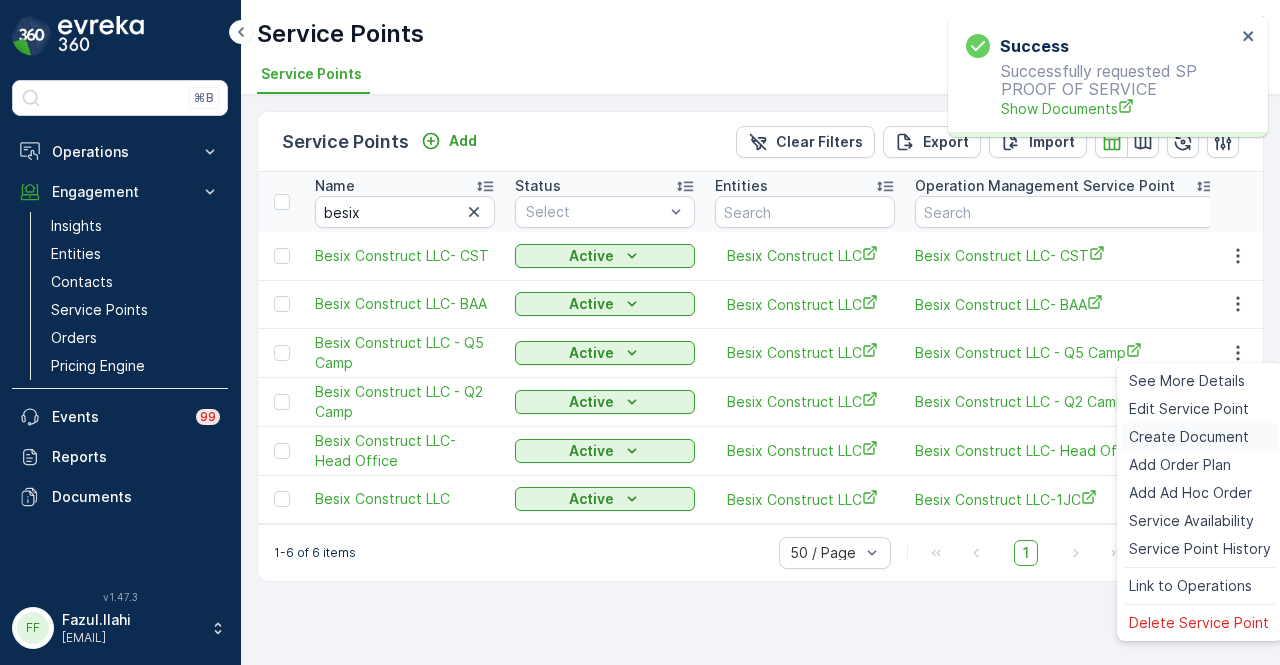 click on "Create Document" at bounding box center [1200, 437] 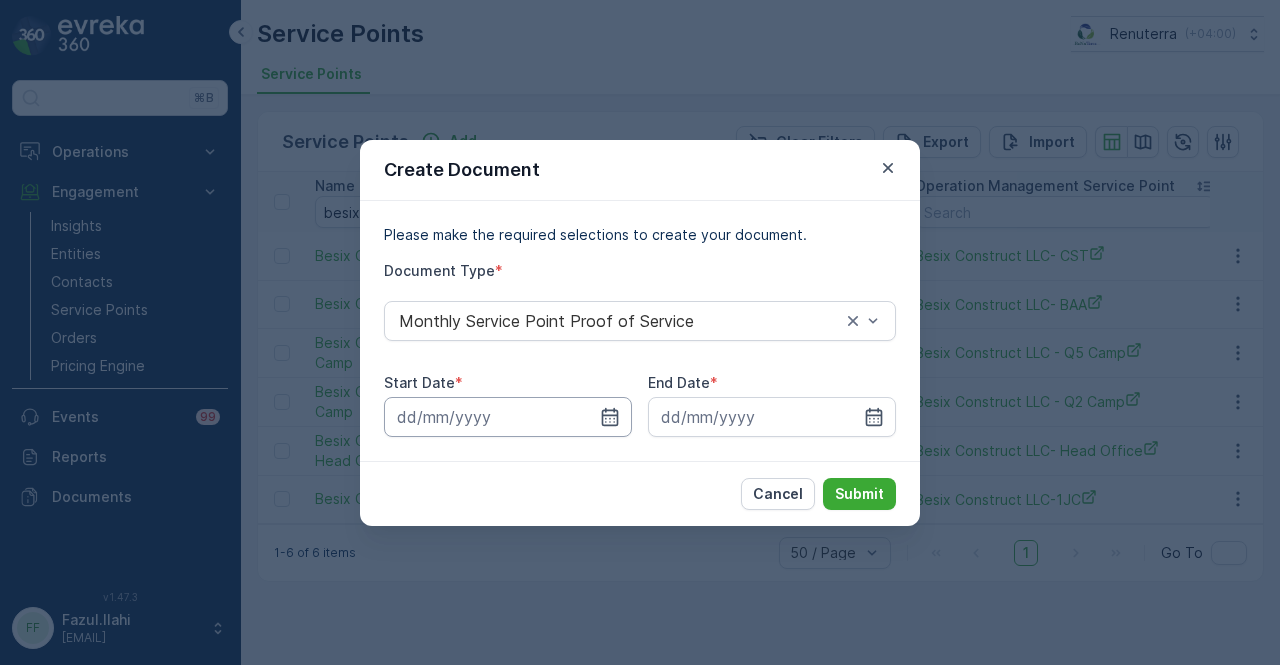 click at bounding box center [508, 417] 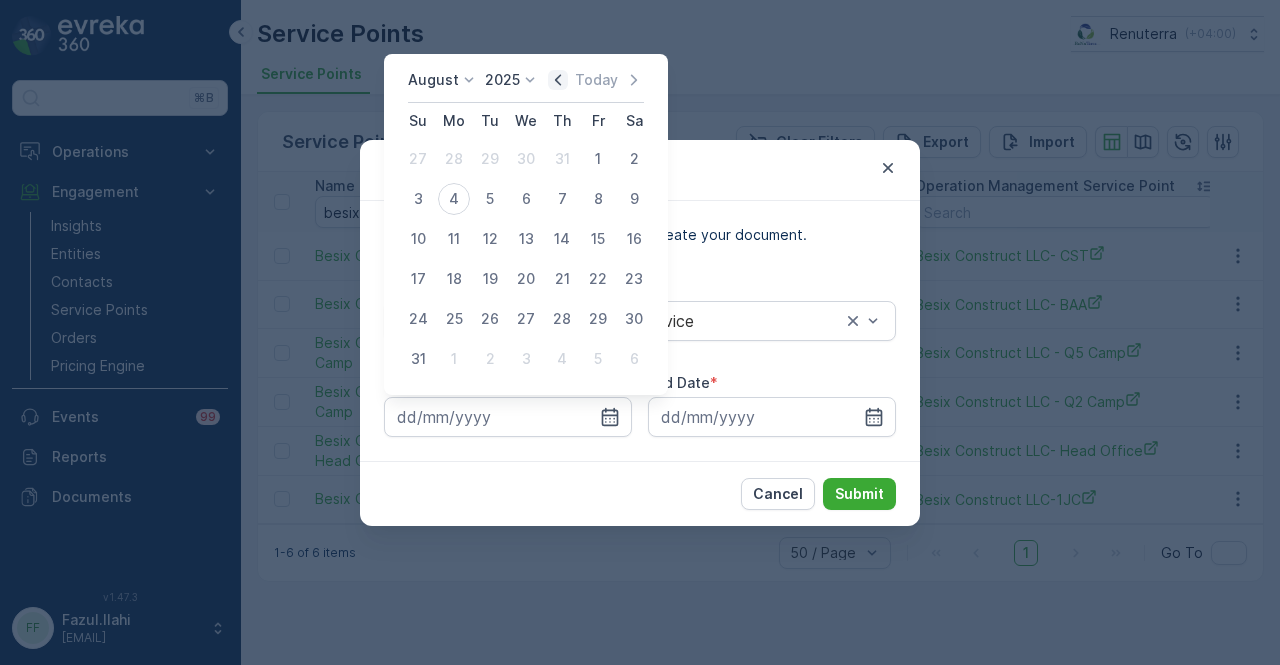 click 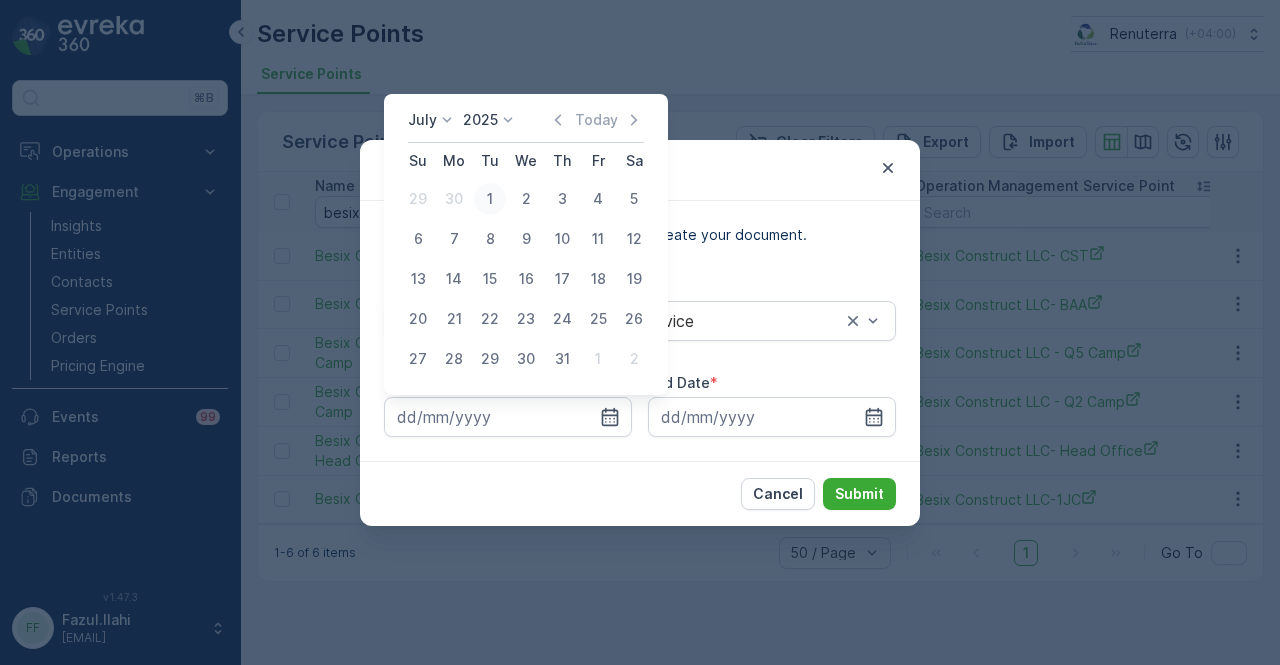 click on "1" at bounding box center (490, 199) 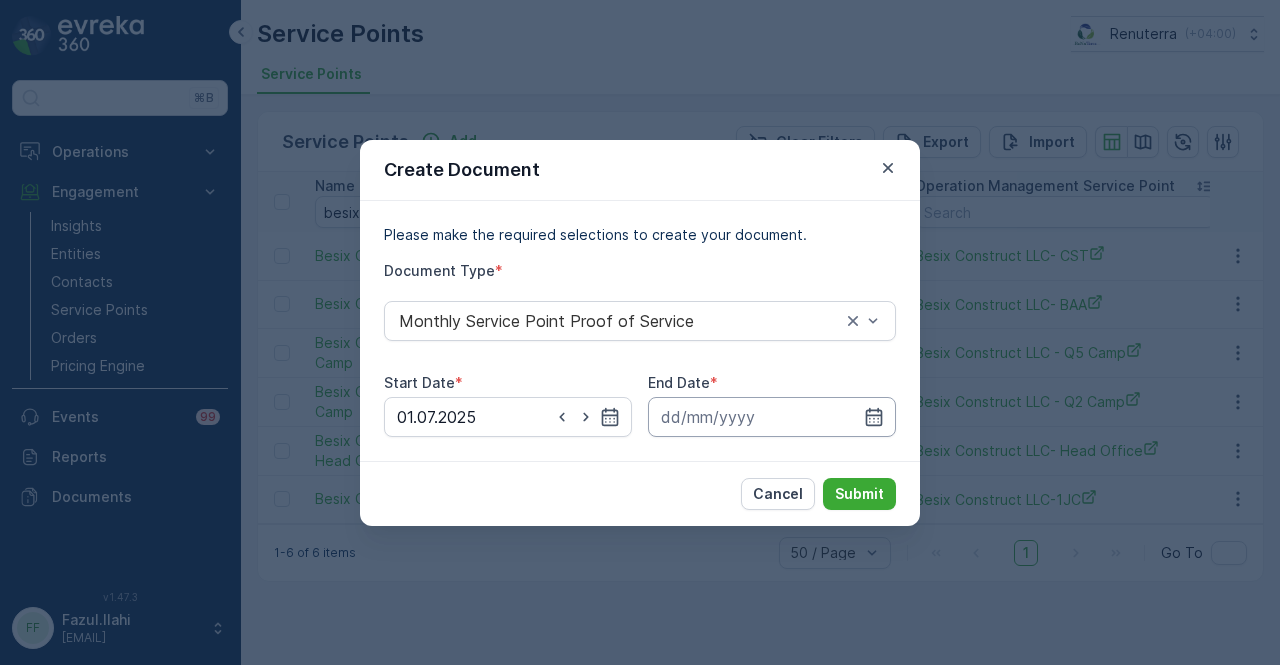 click at bounding box center [772, 417] 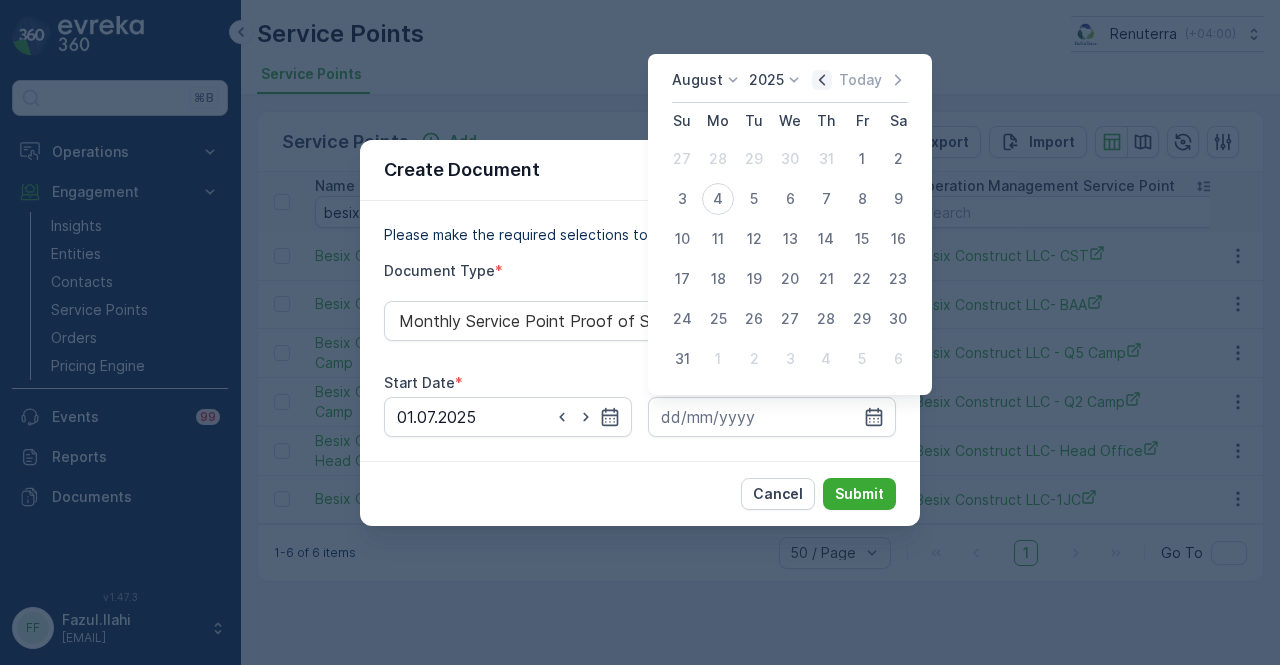 click 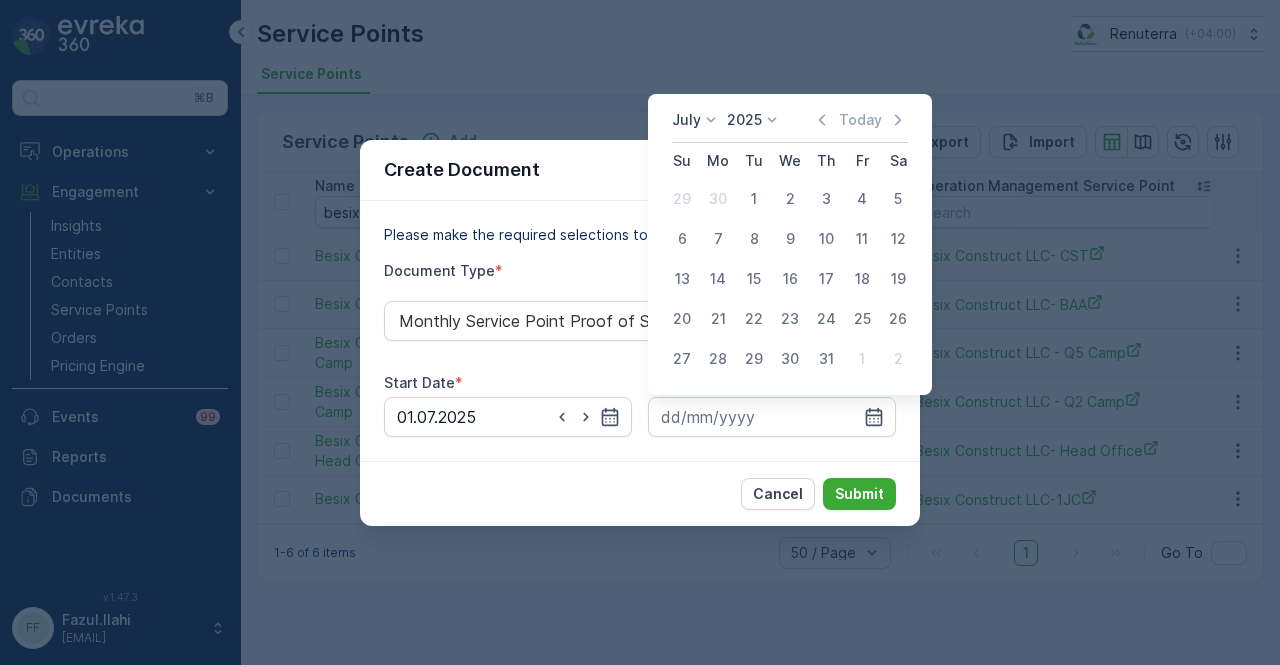 drag, startPoint x: 836, startPoint y: 361, endPoint x: 840, endPoint y: 439, distance: 78.10249 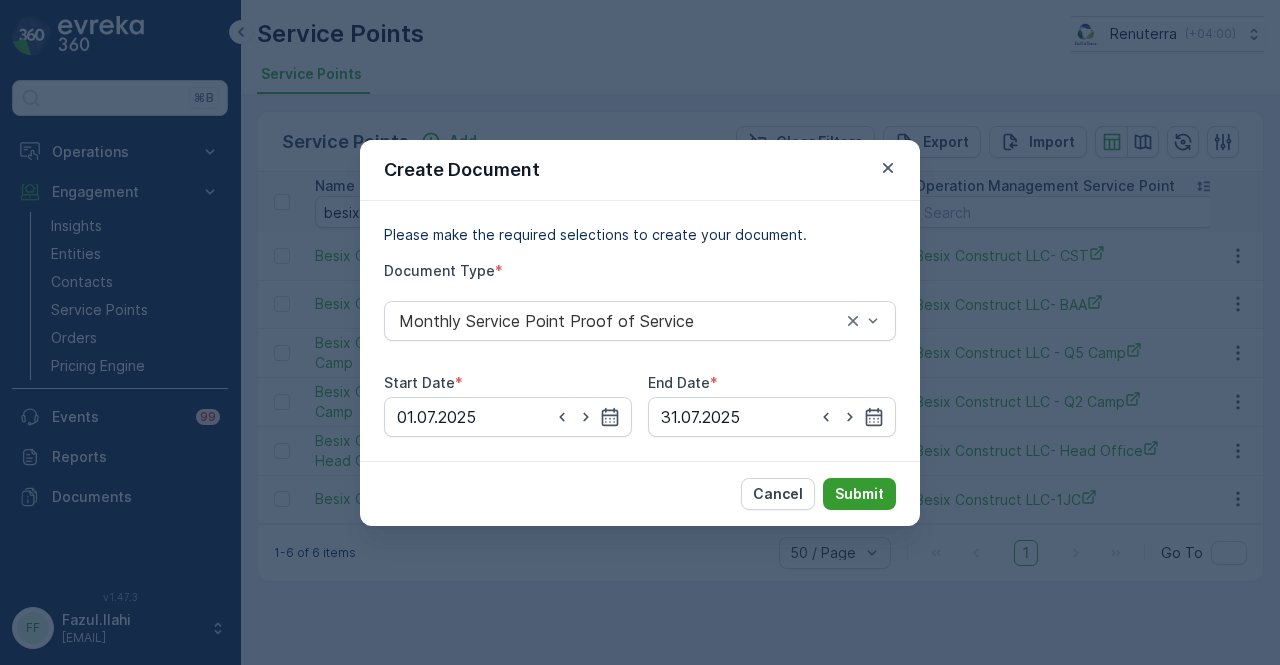 click on "Submit" at bounding box center (859, 494) 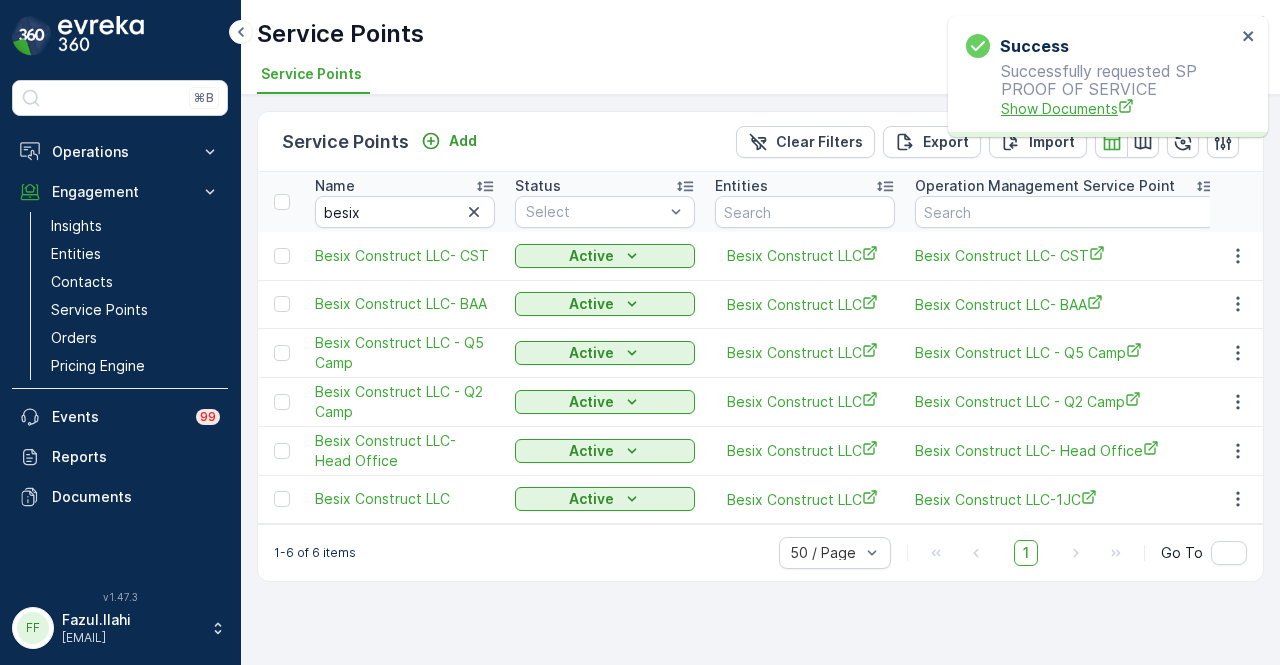 click on "Show Documents" at bounding box center [1118, 108] 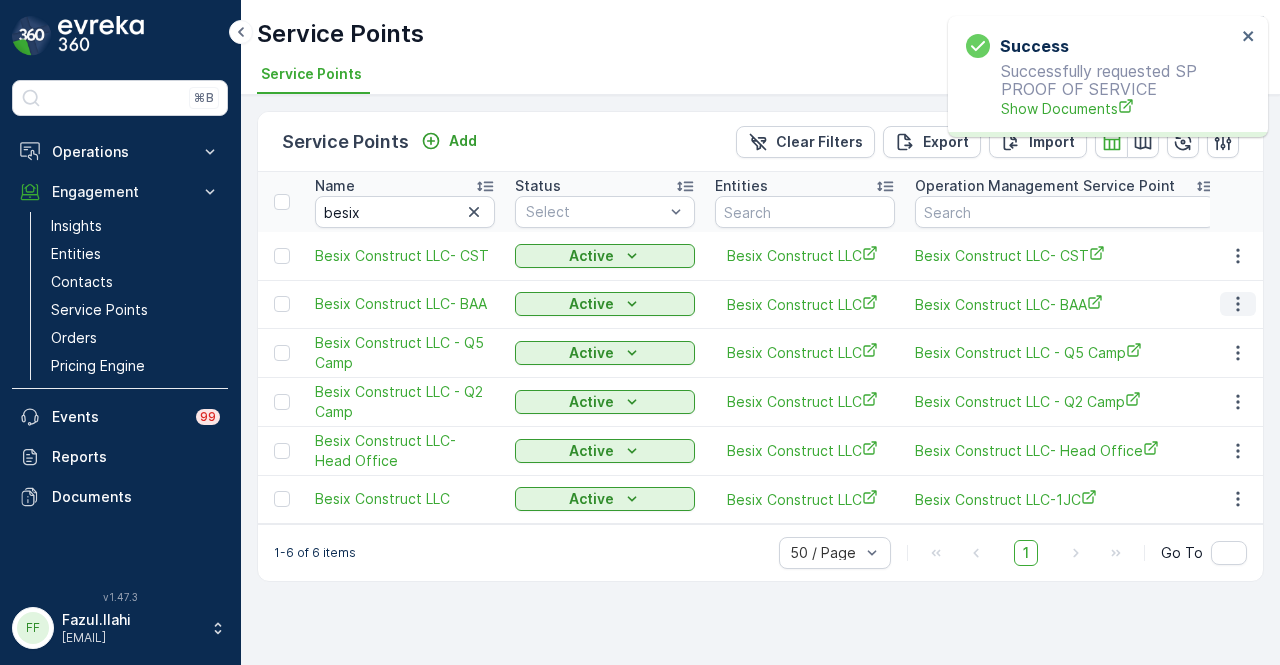 click 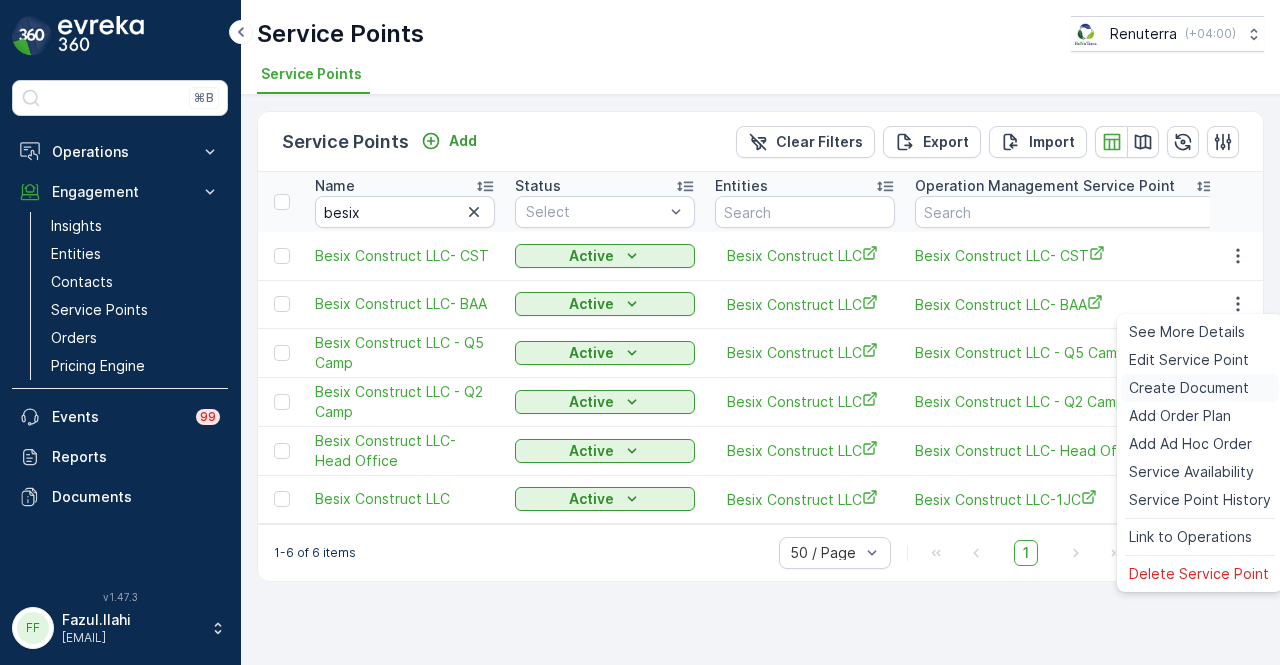 drag, startPoint x: 1220, startPoint y: 383, endPoint x: 1207, endPoint y: 385, distance: 13.152946 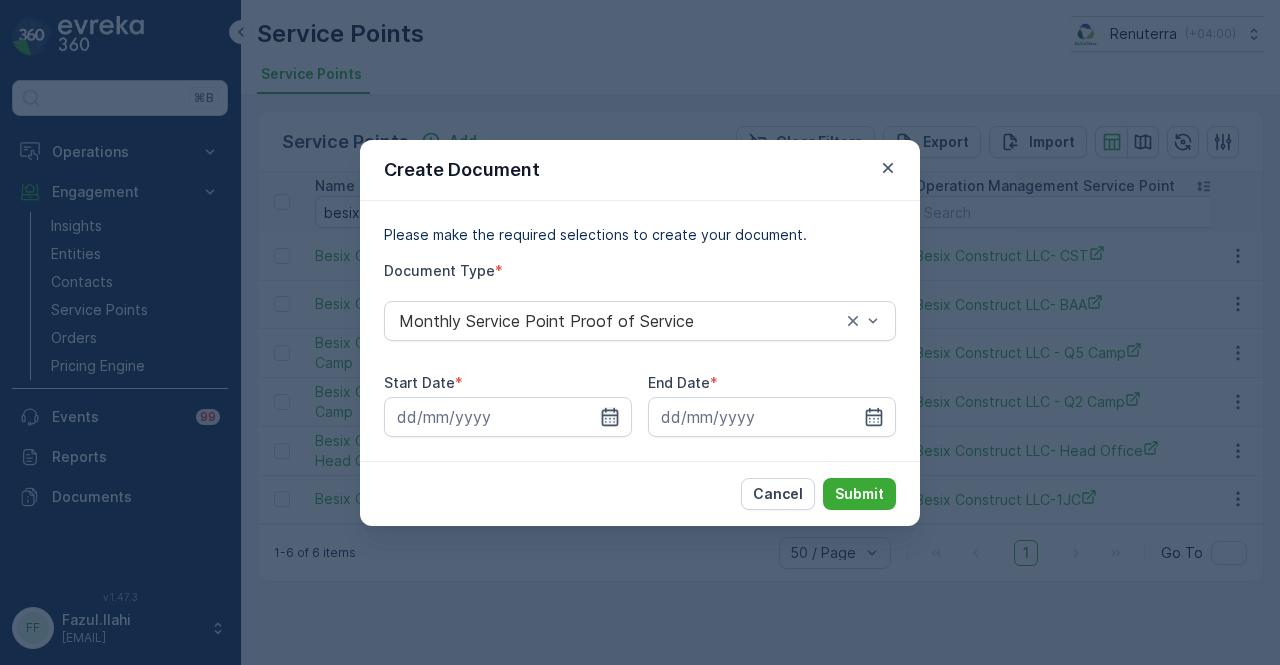 click 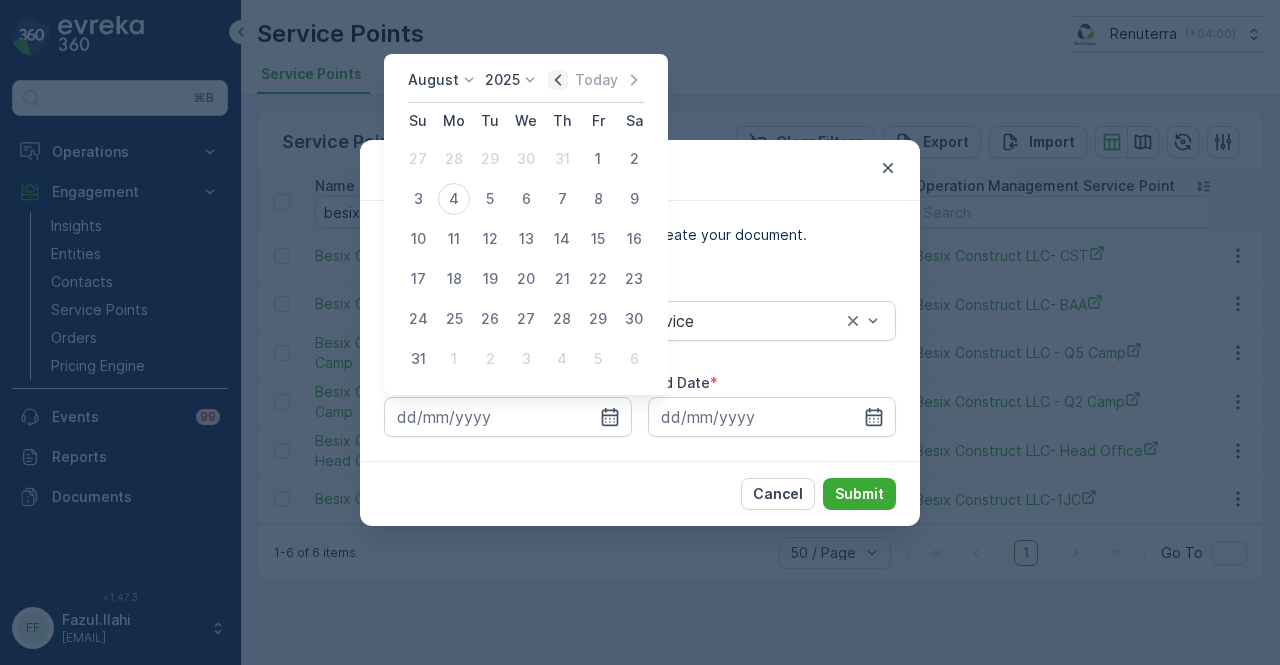 click 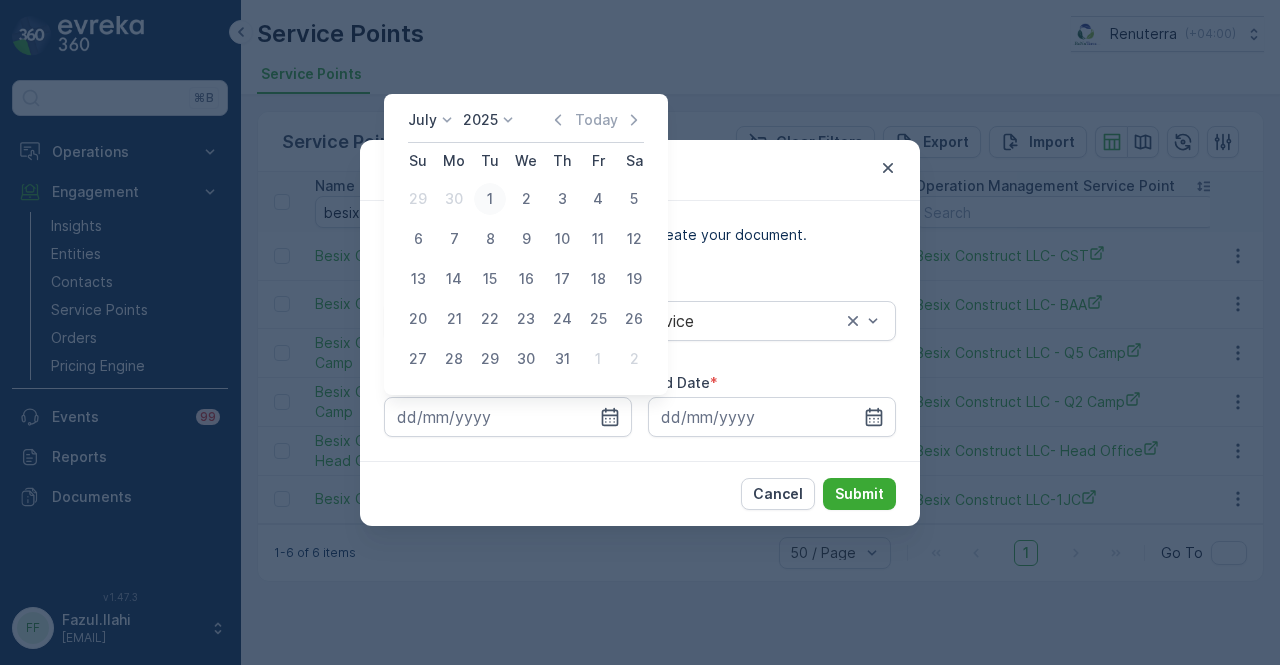 click on "1" at bounding box center [490, 199] 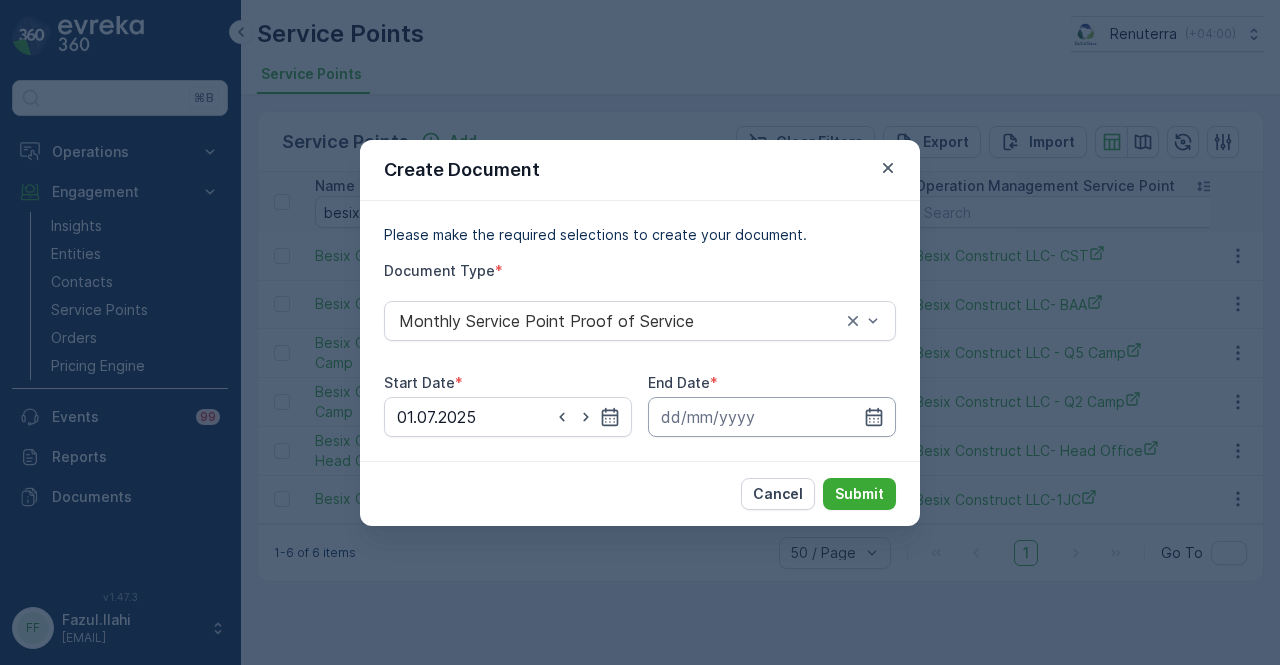 drag, startPoint x: 874, startPoint y: 415, endPoint x: 875, endPoint y: 404, distance: 11.045361 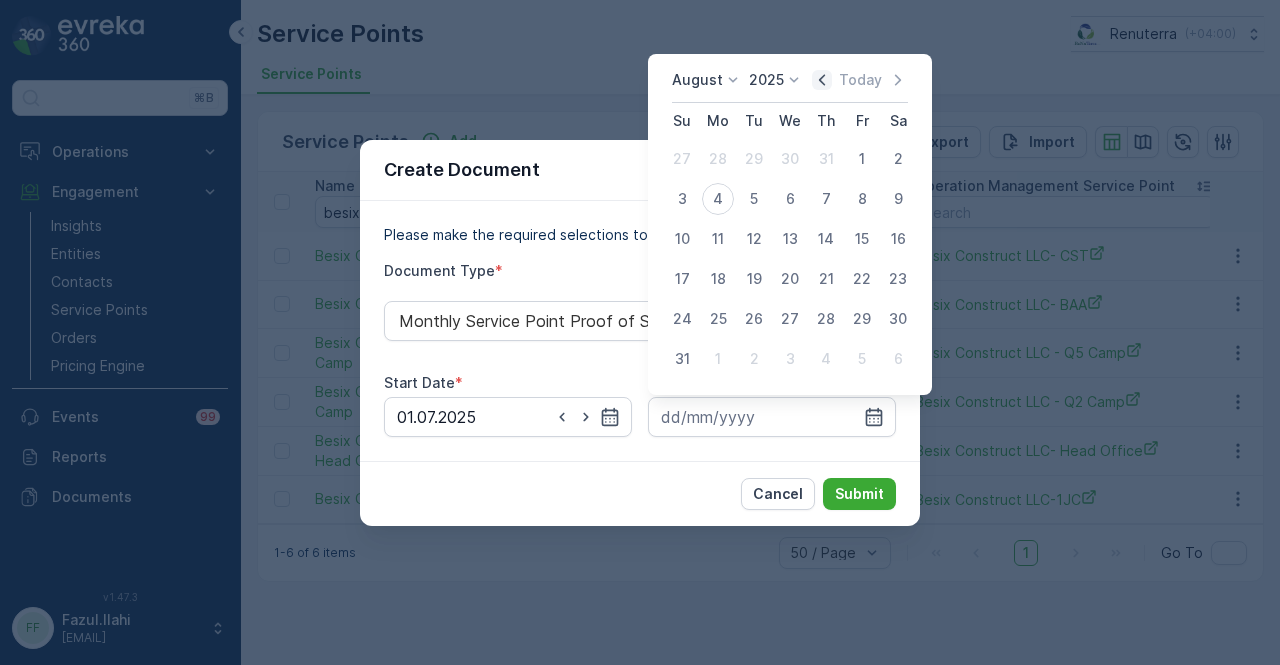 click 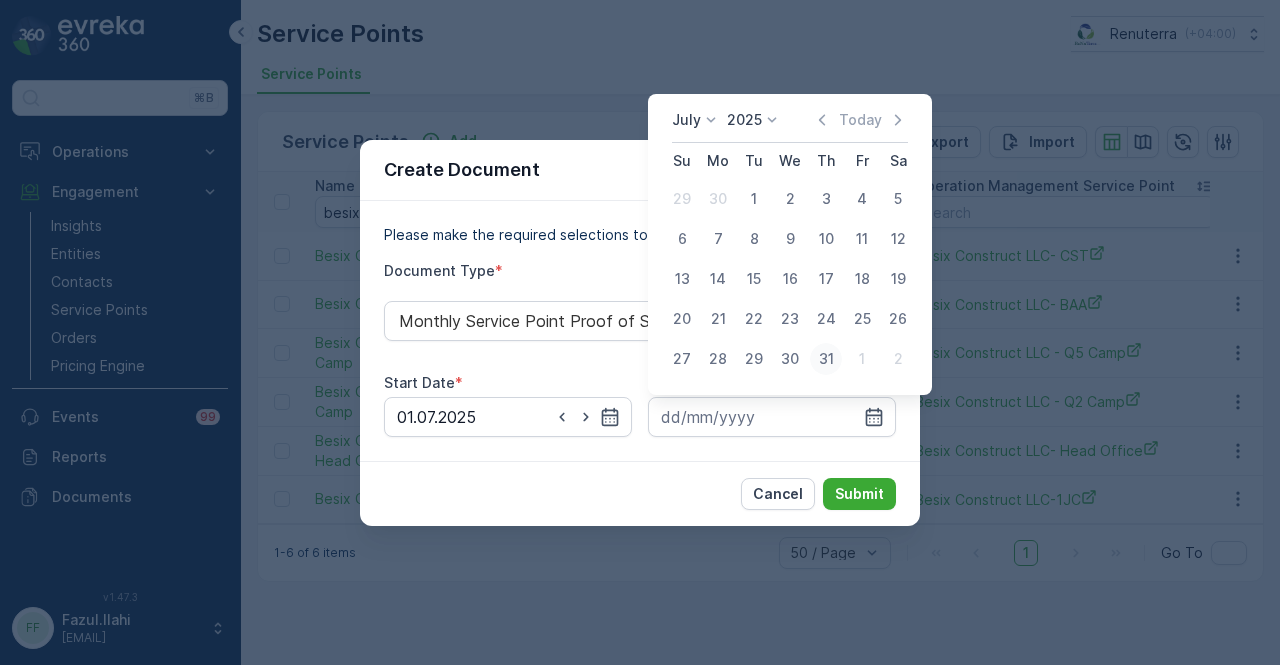 click on "31" at bounding box center [826, 359] 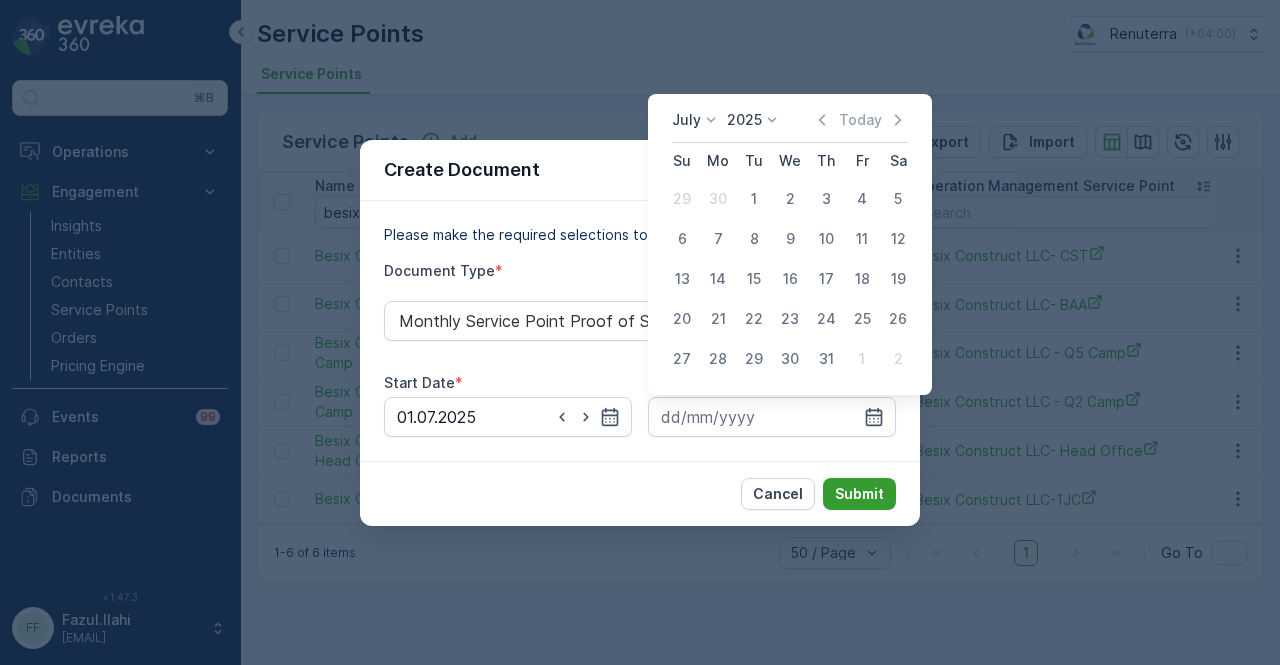 type on "31.07.2025" 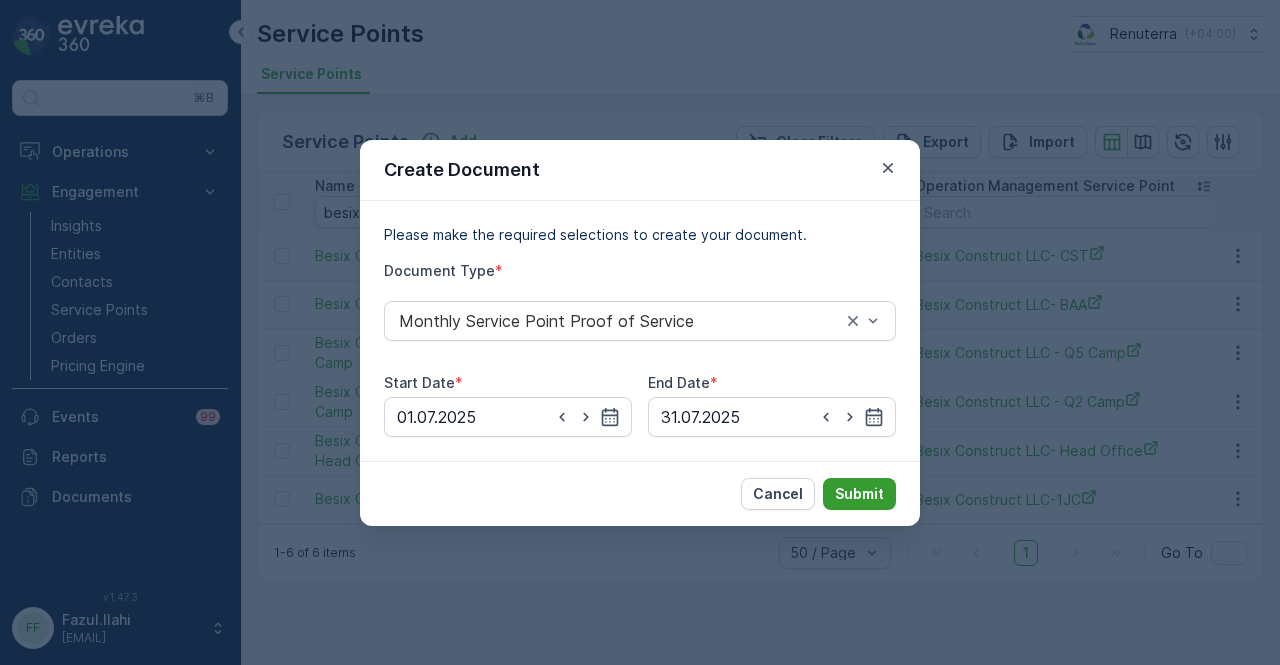 click on "Submit" at bounding box center [859, 494] 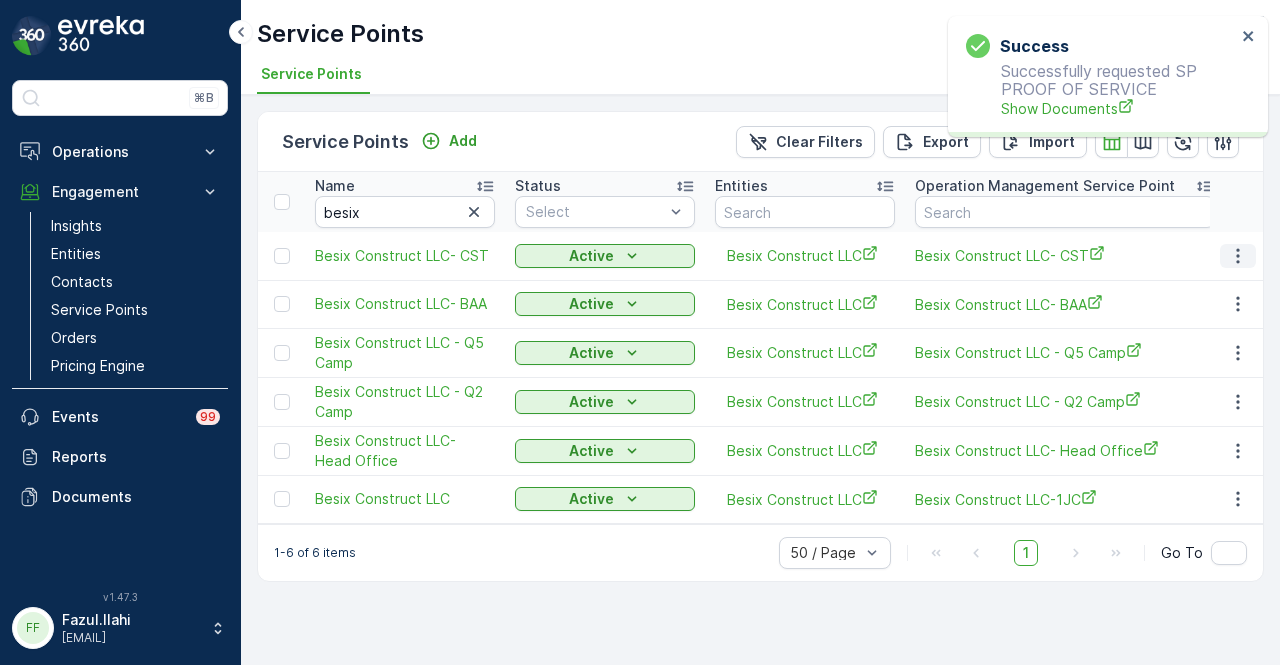 click at bounding box center (1238, 256) 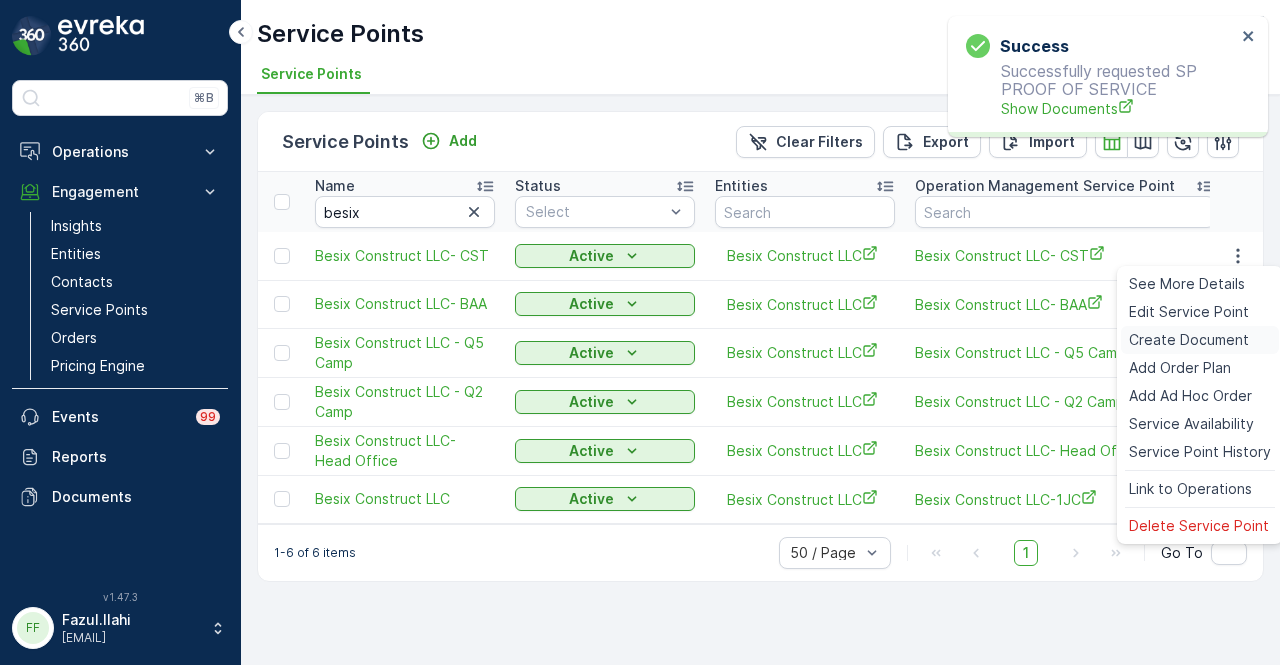 click on "Create Document" at bounding box center (1189, 340) 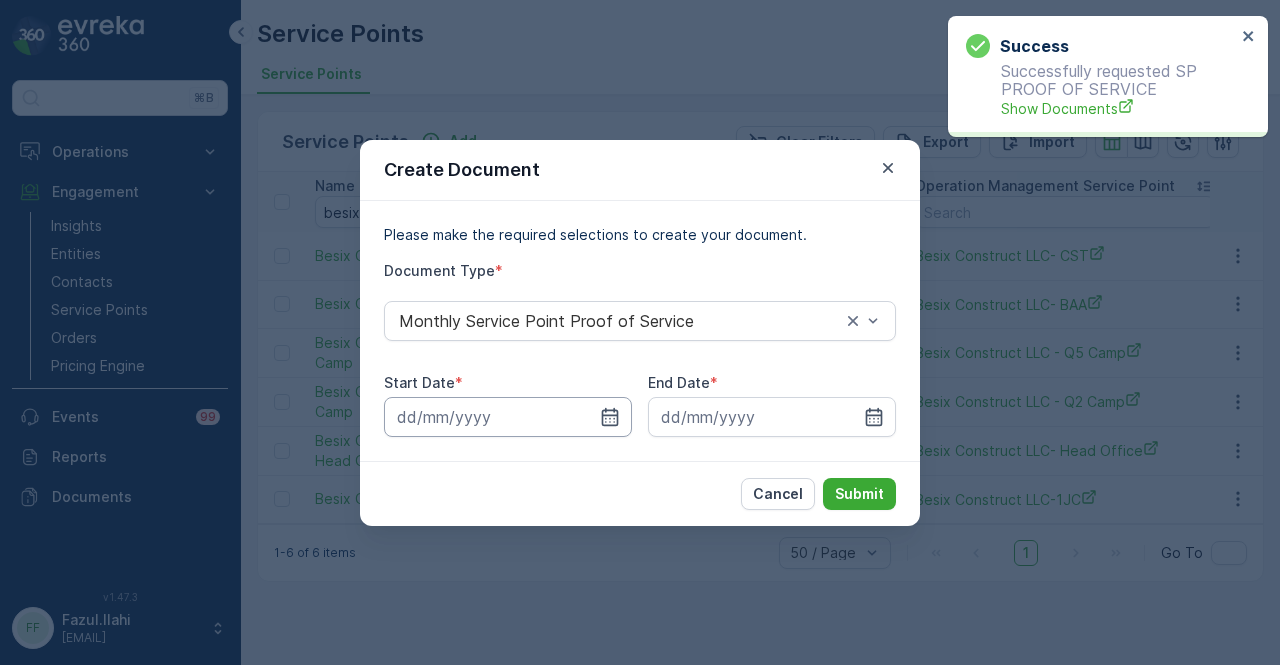 click at bounding box center [508, 417] 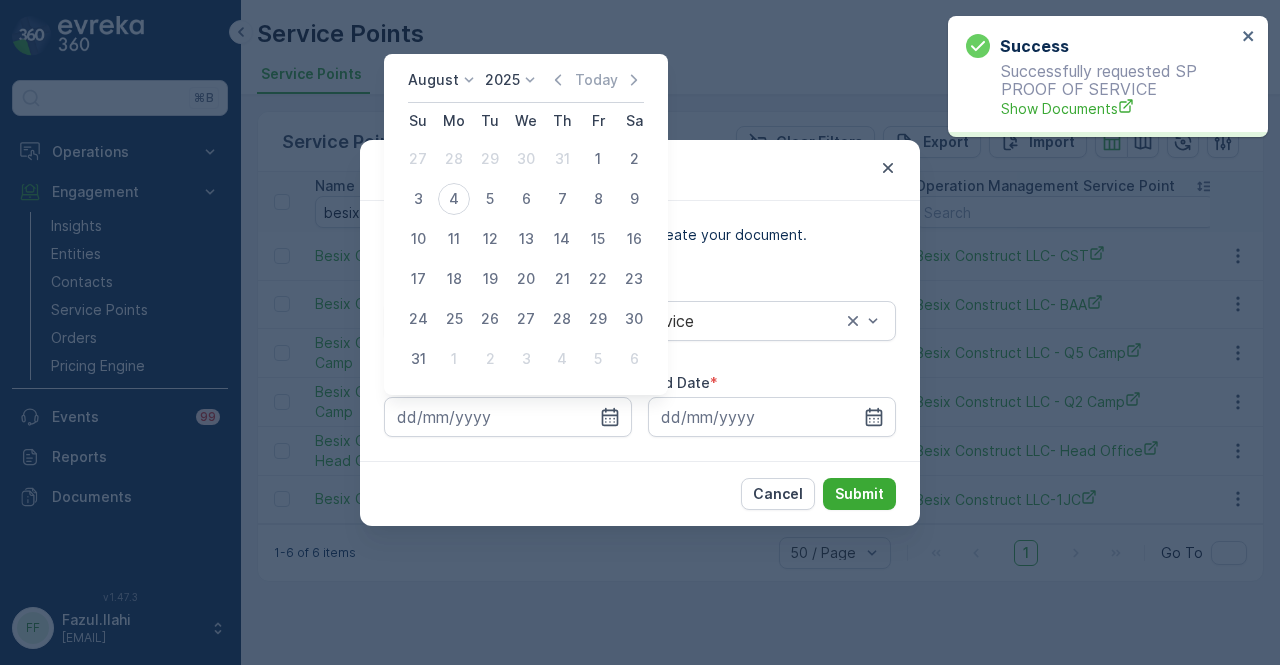 click on "August 2025 Today" at bounding box center [526, 86] 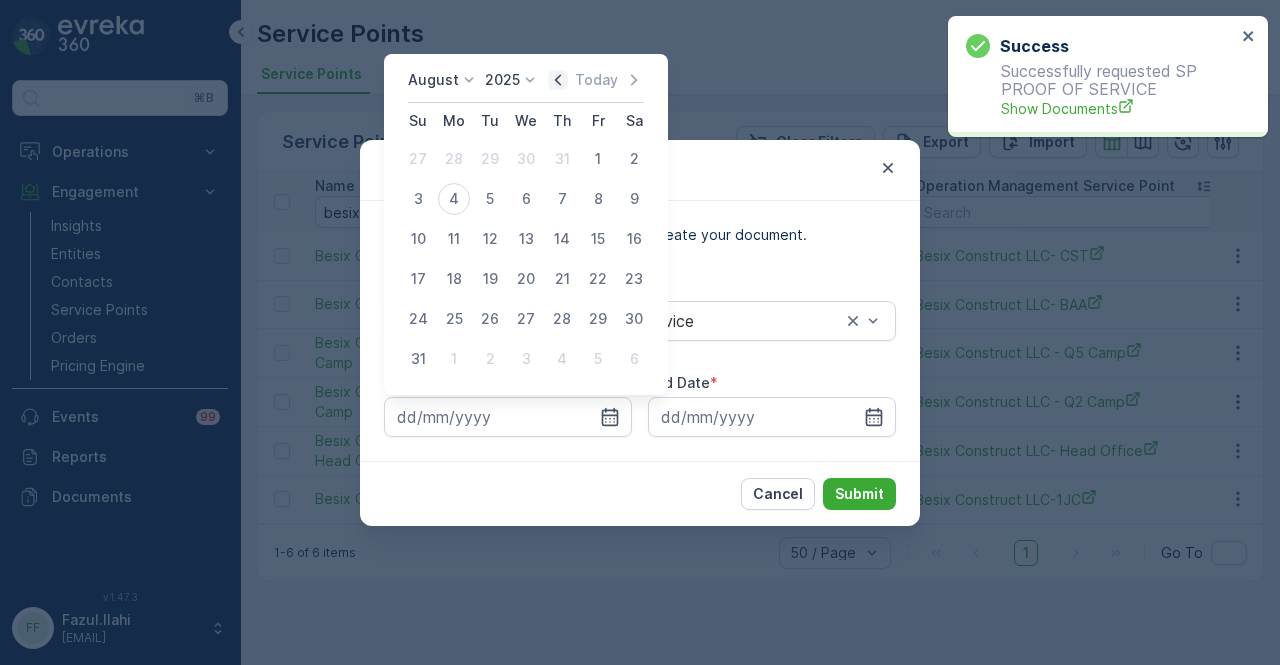 click 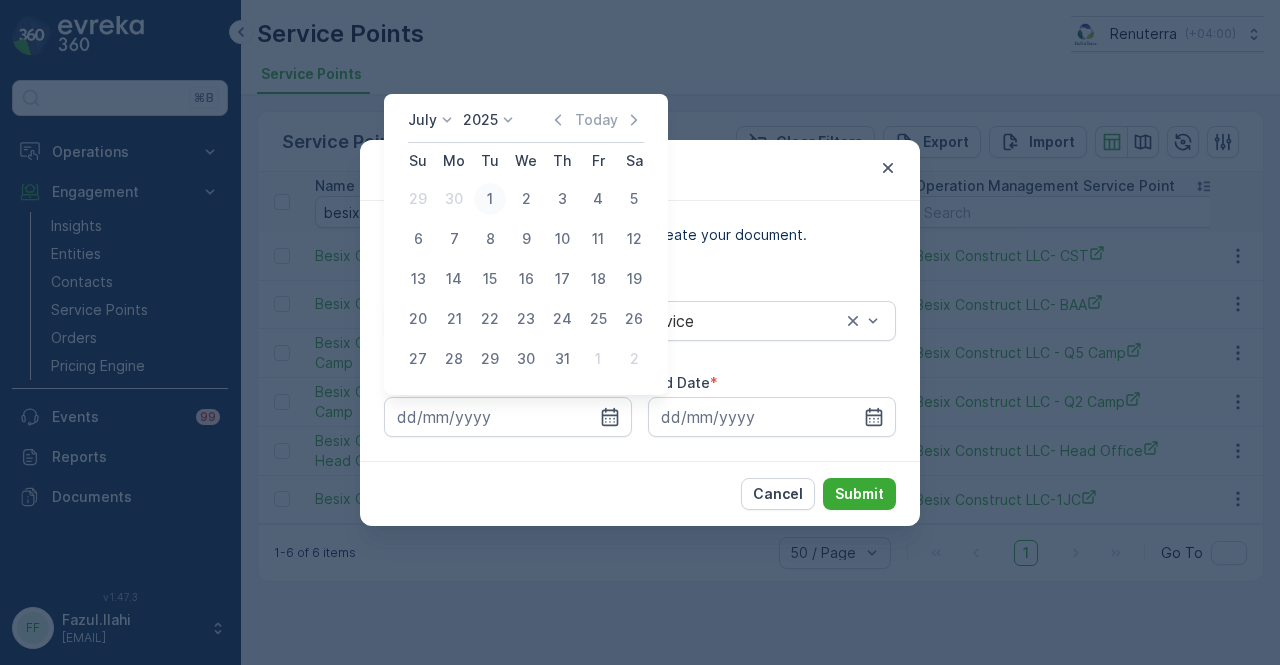 click on "1" at bounding box center [490, 199] 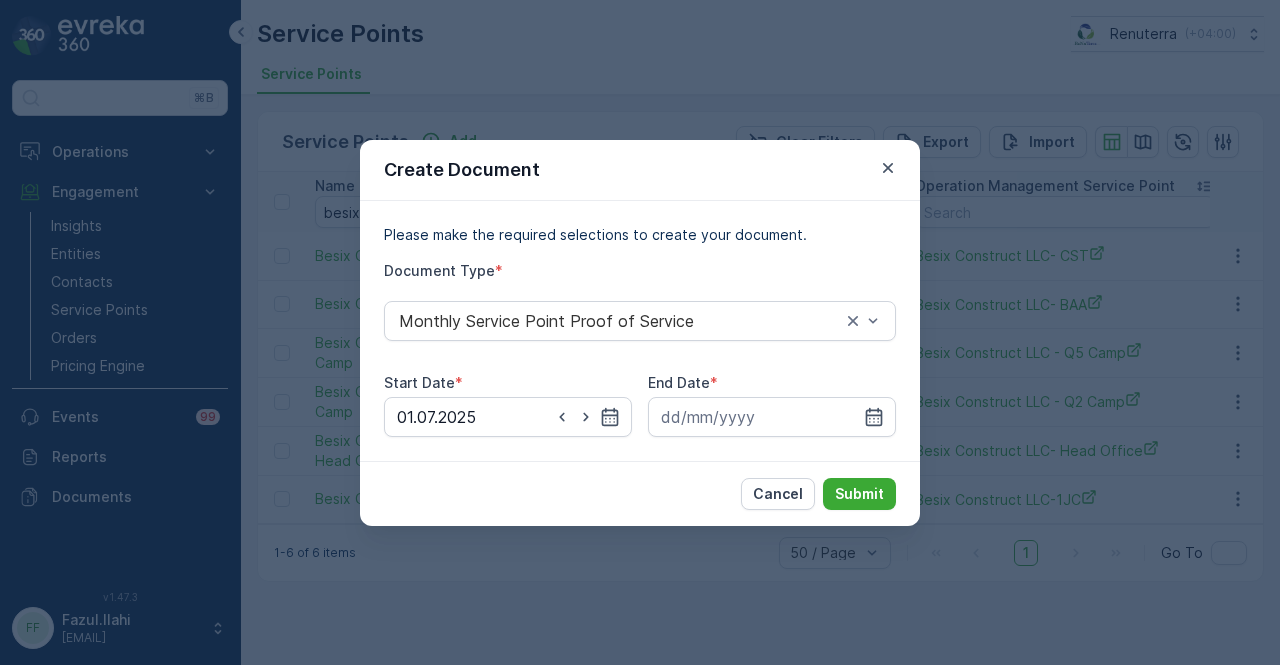 click on "Please make the required selections to create your document. Document Type * Monthly Service Point Proof of Service Start Date * 01.07.2025 End Date *" at bounding box center [640, 331] 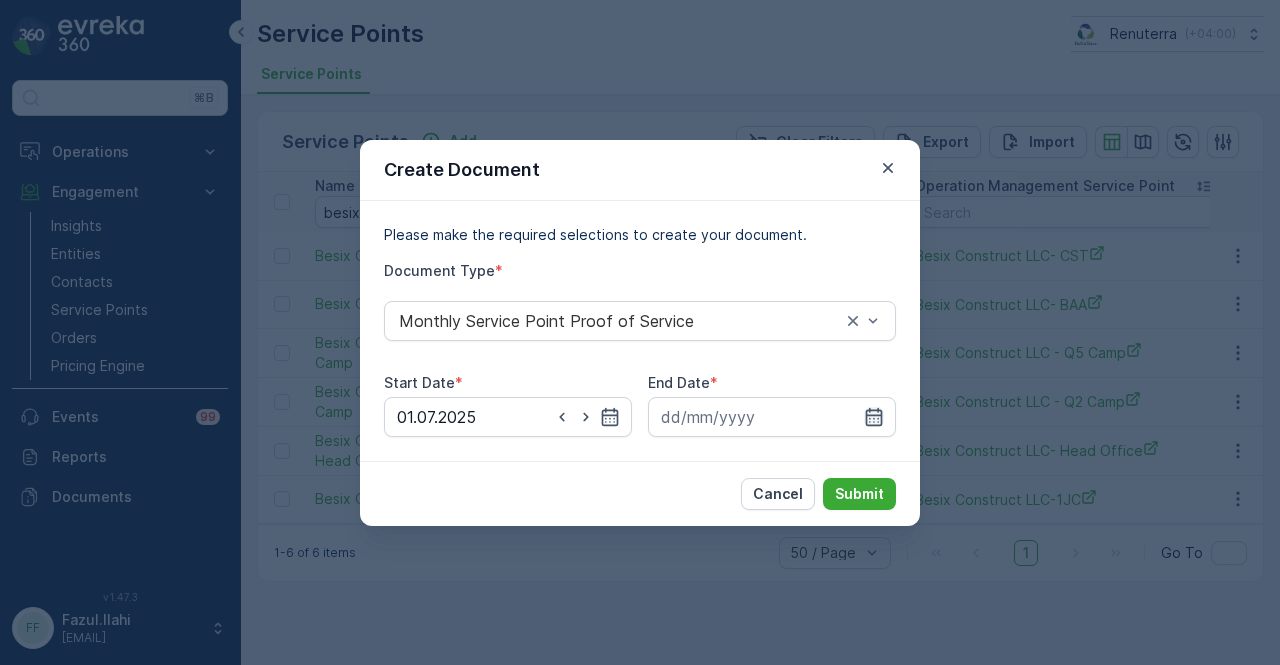 click 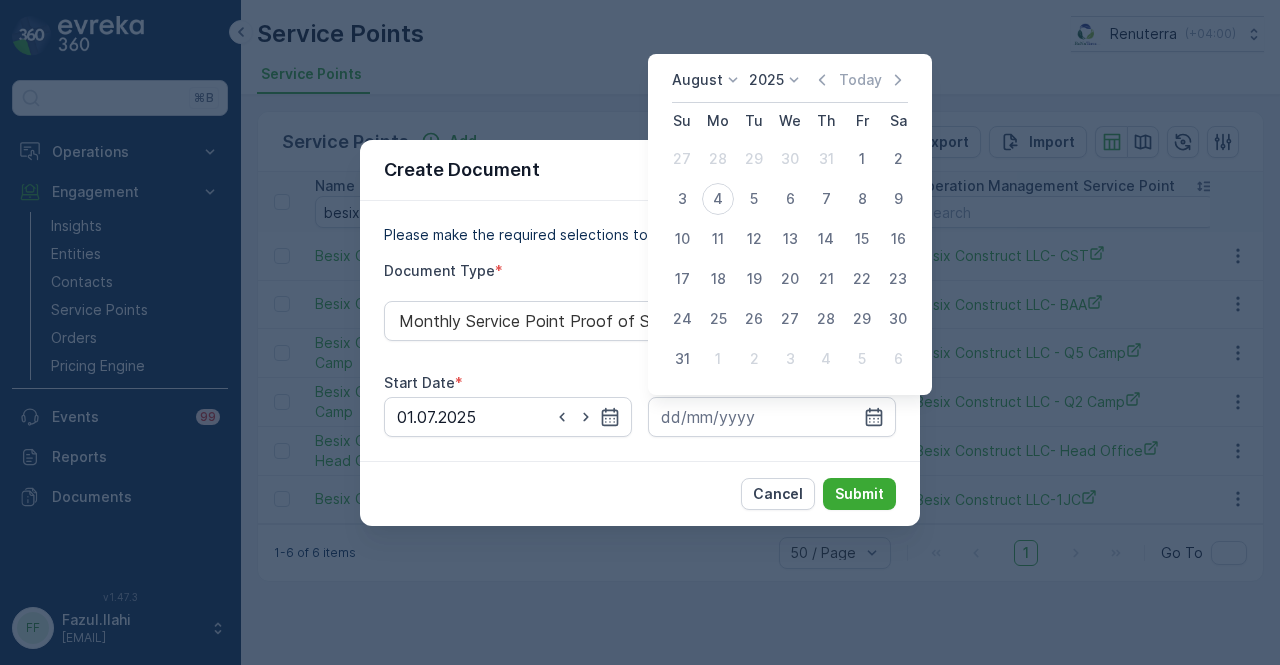 drag, startPoint x: 824, startPoint y: 79, endPoint x: 824, endPoint y: 135, distance: 56 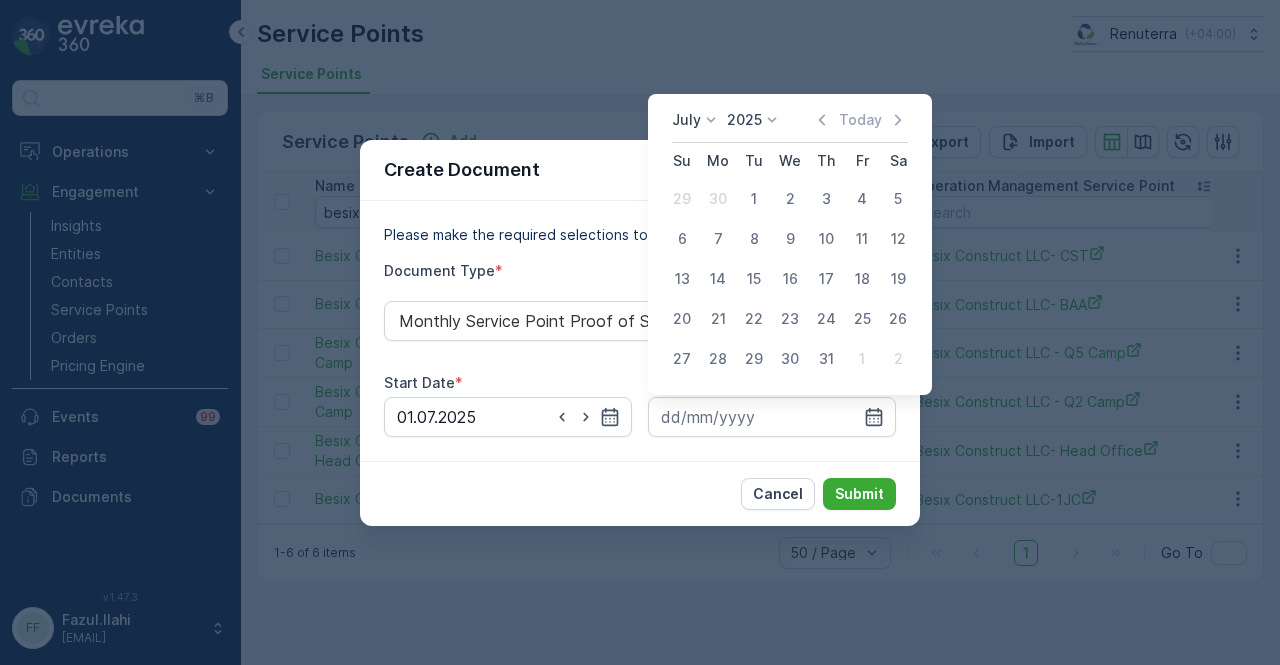 drag, startPoint x: 822, startPoint y: 362, endPoint x: 850, endPoint y: 469, distance: 110.60289 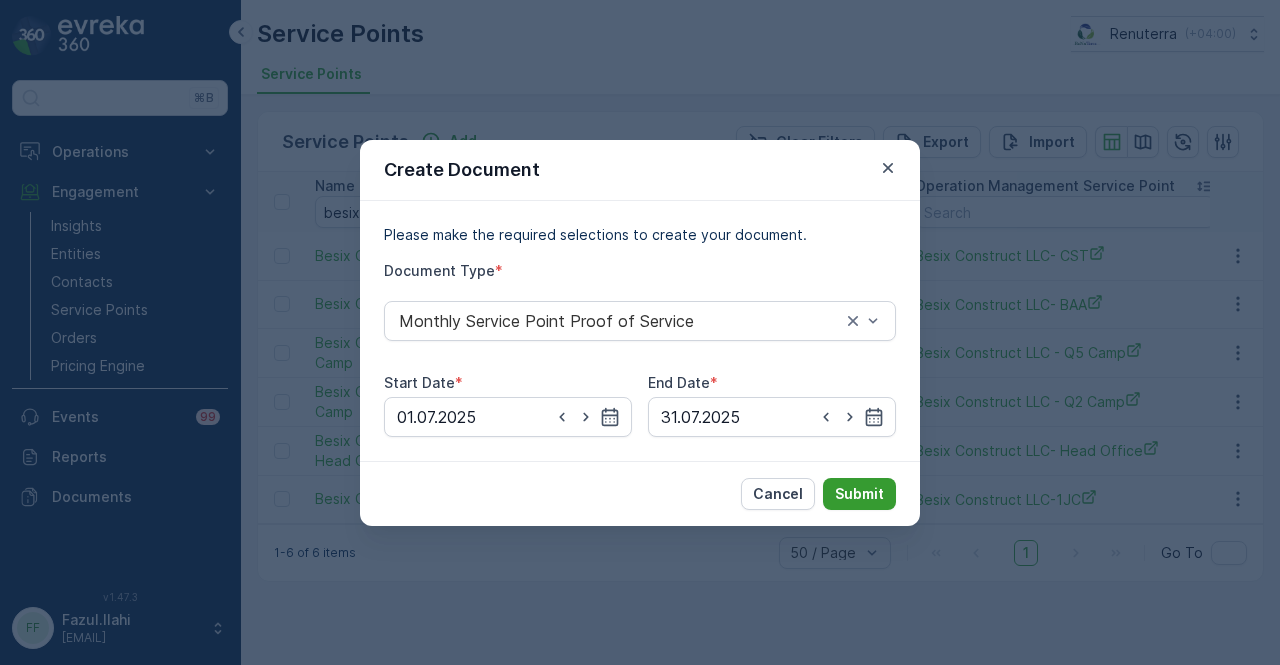click on "Submit" at bounding box center (859, 494) 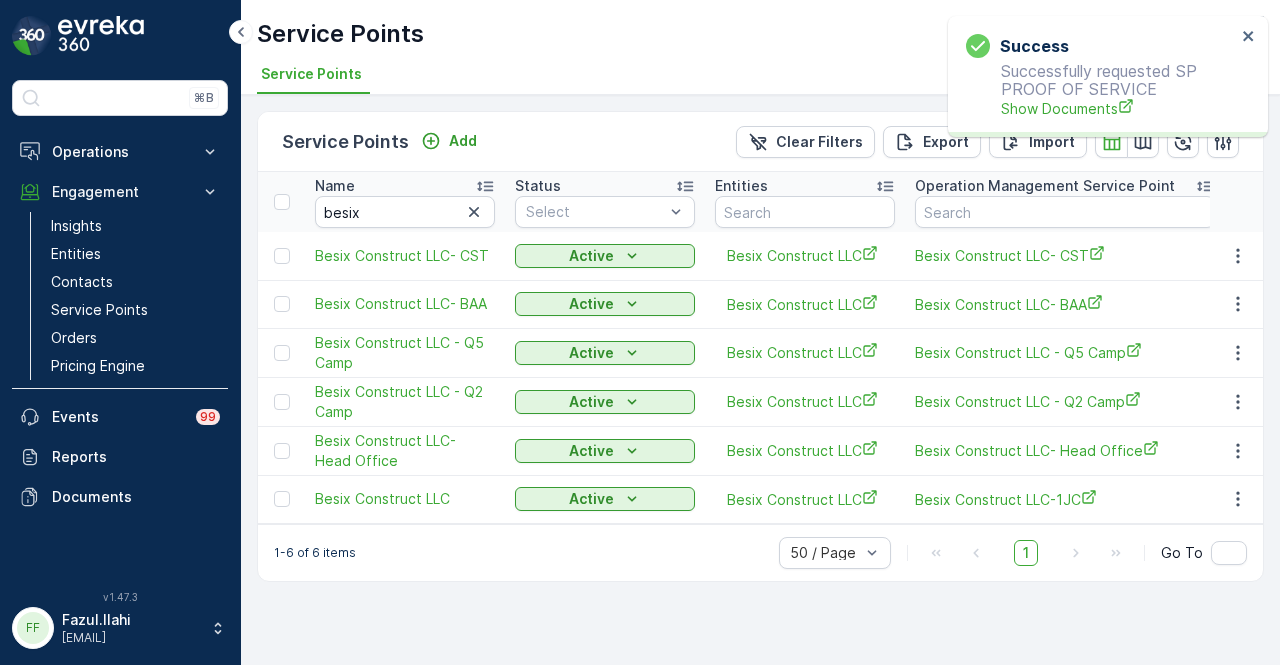 click on "Service Points" at bounding box center (752, 77) 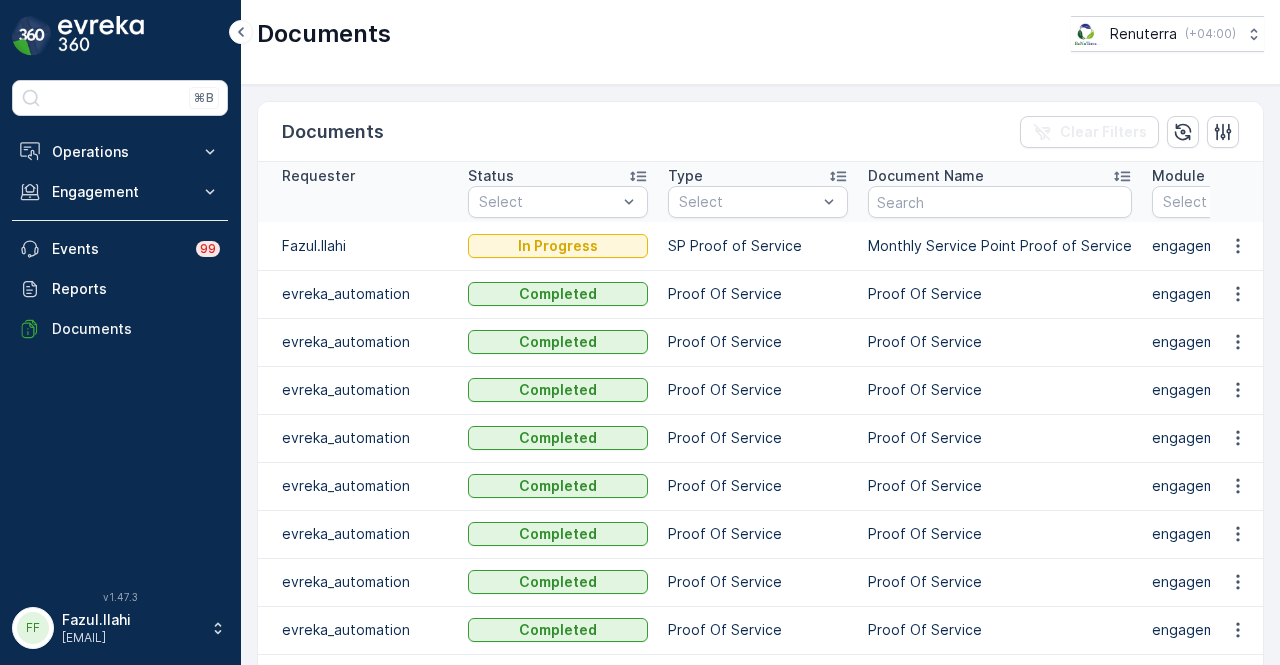 scroll, scrollTop: 0, scrollLeft: 0, axis: both 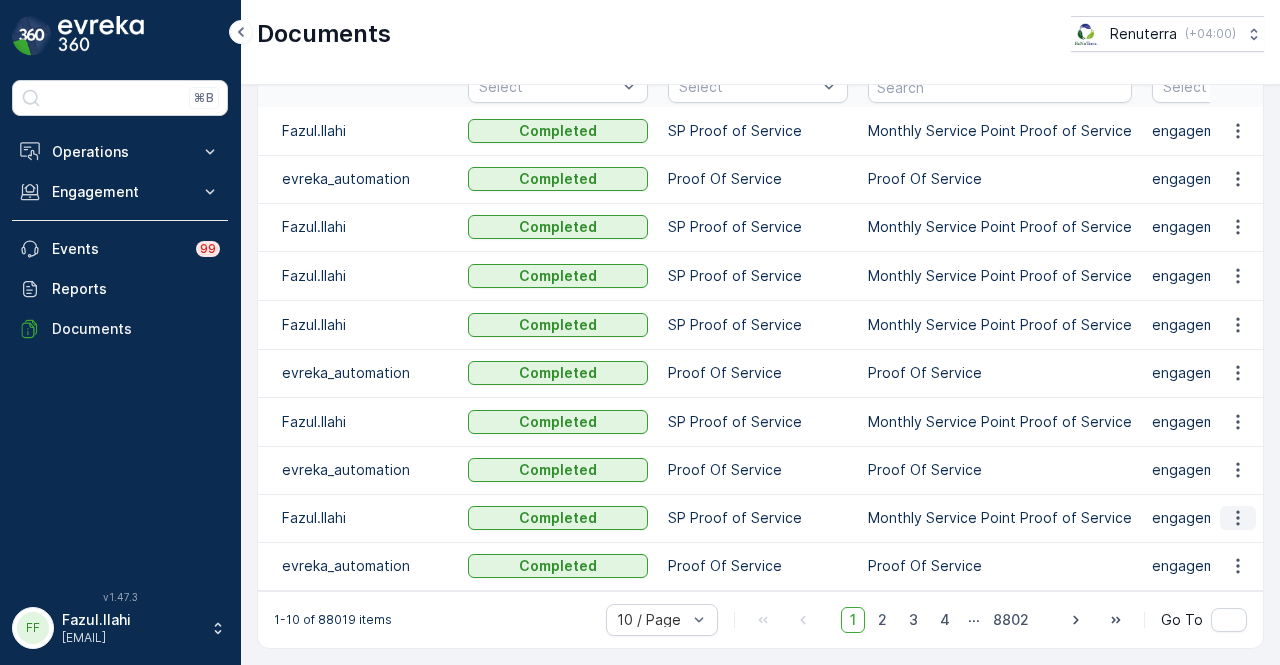 click 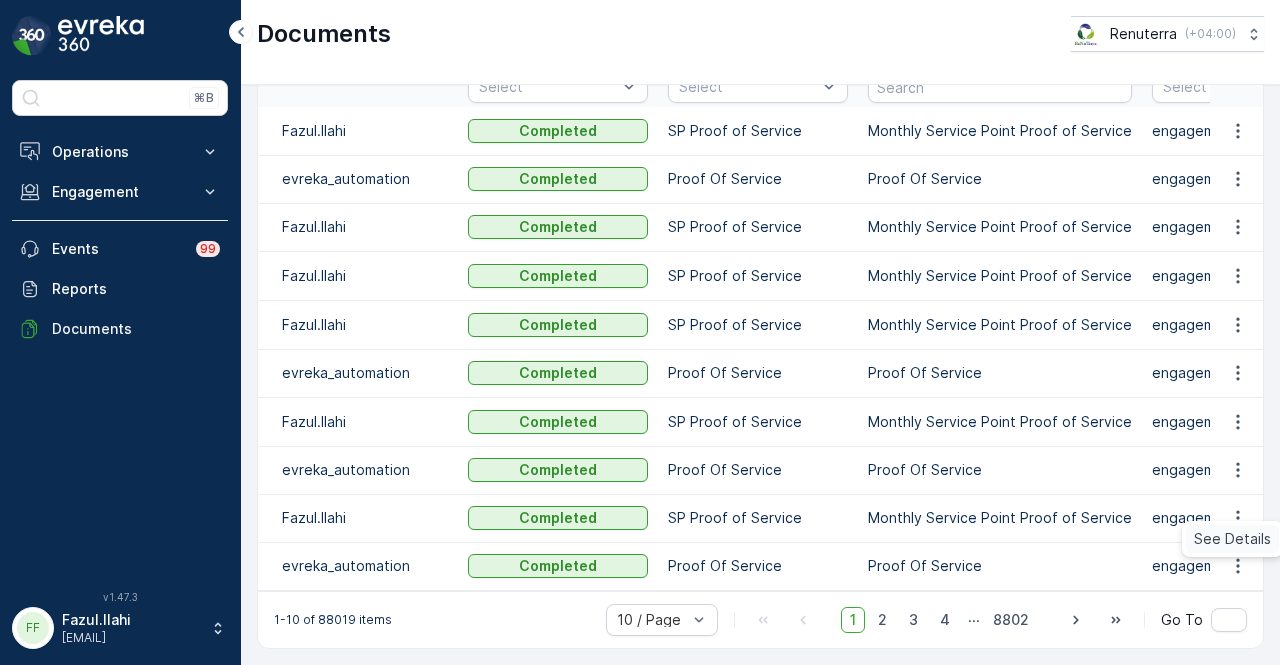 click on "See Details" at bounding box center (1232, 539) 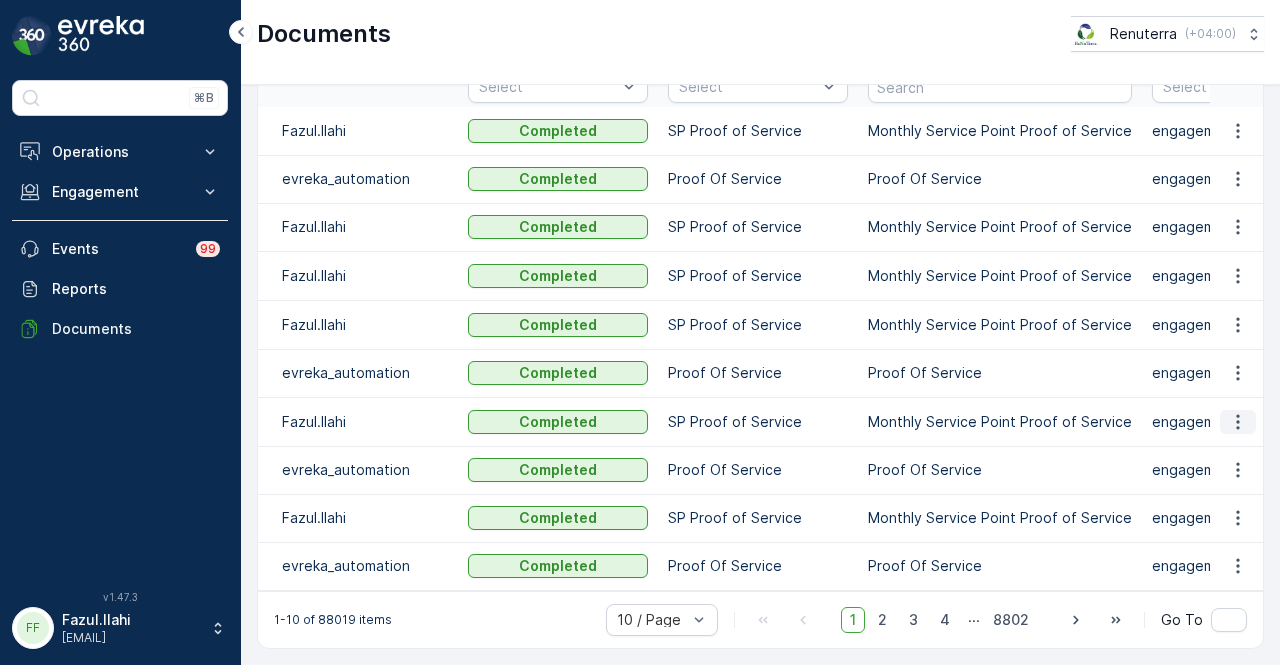 click 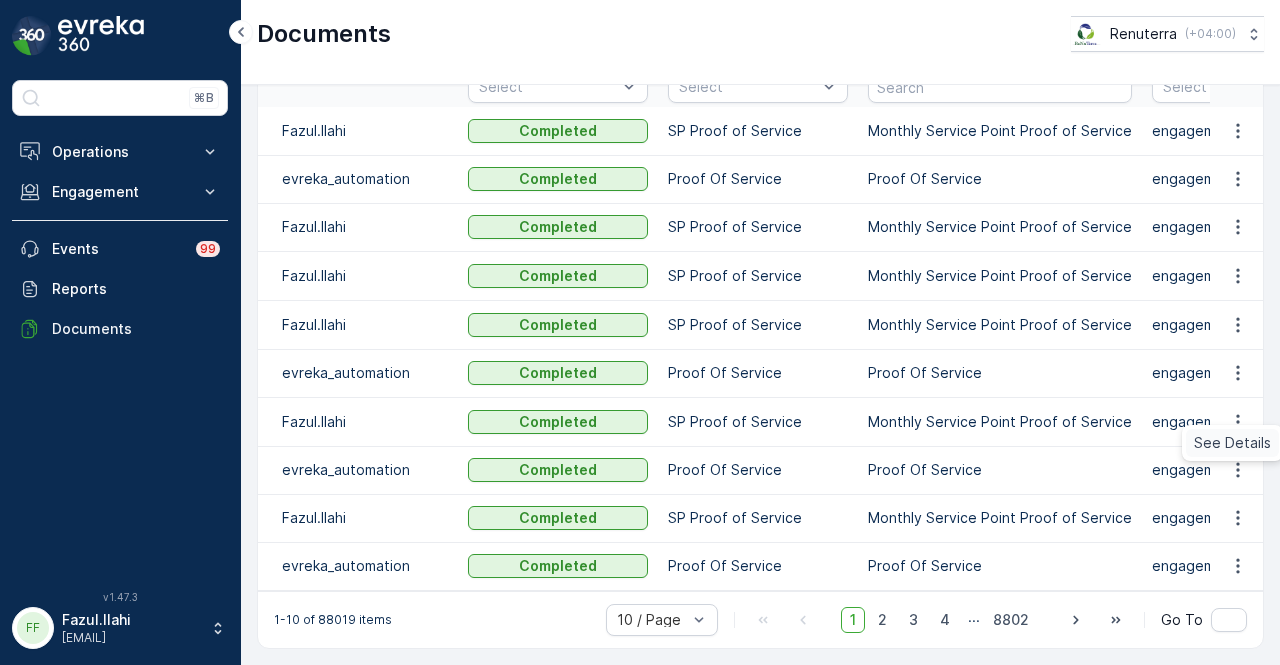 click on "See Details" at bounding box center [1232, 443] 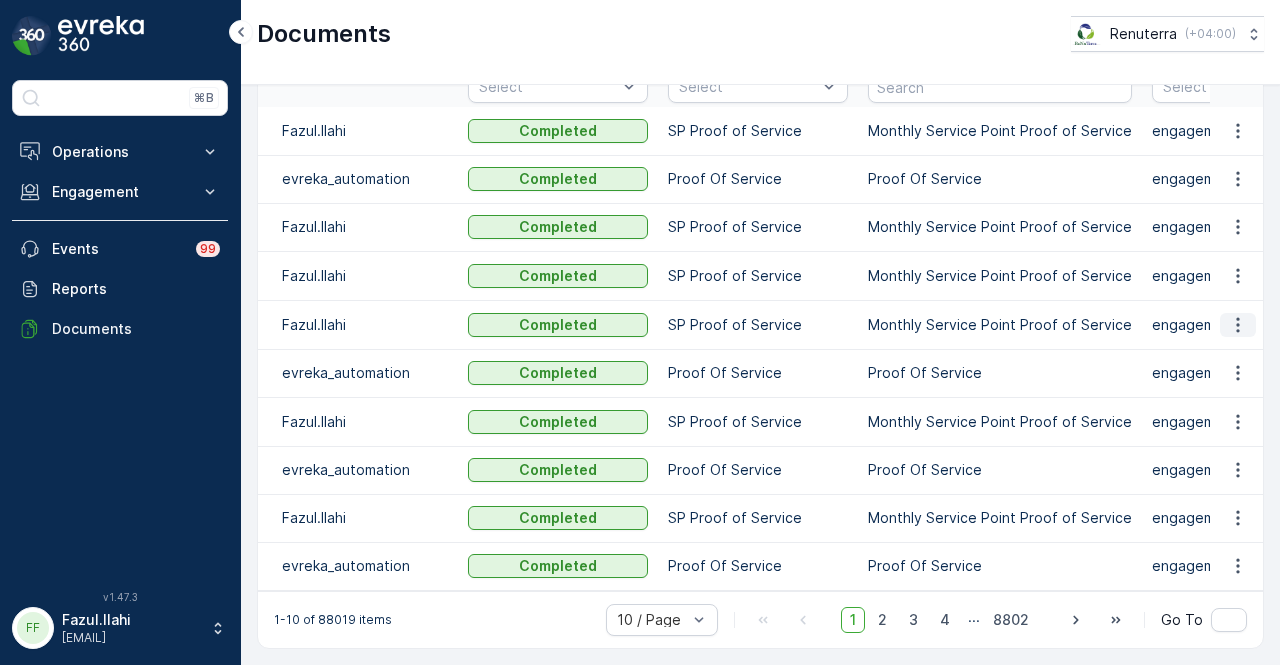 click 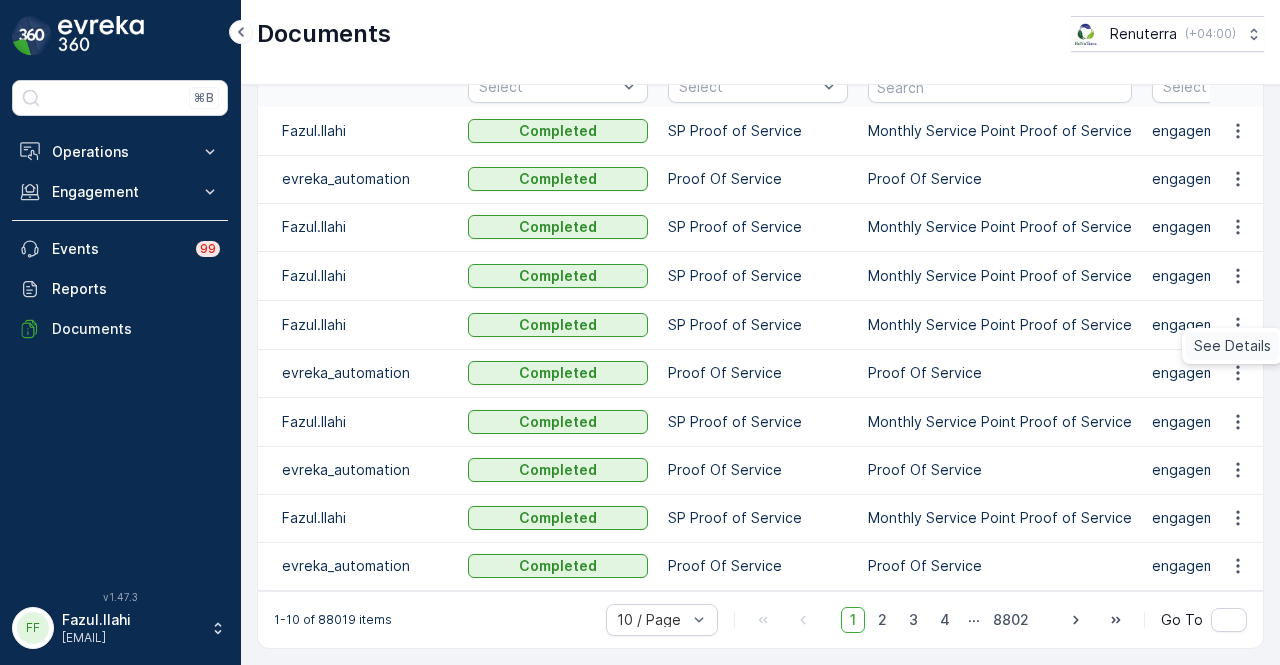 click on "See Details" at bounding box center [1232, 346] 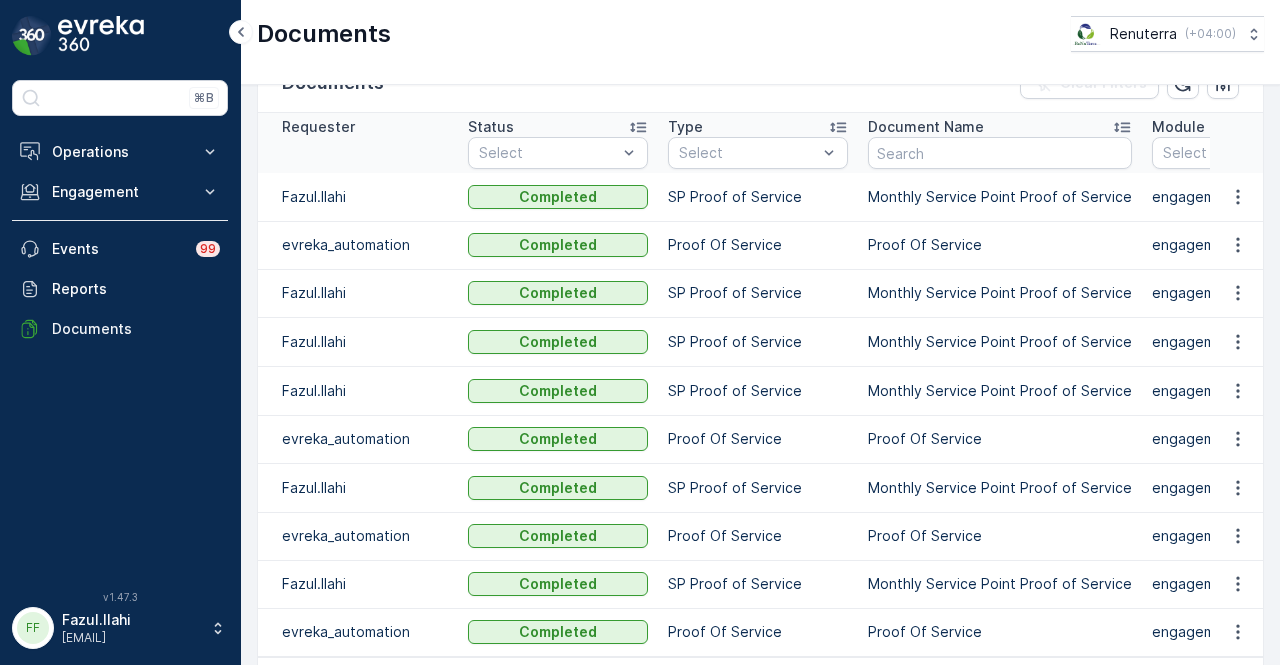 scroll, scrollTop: 21, scrollLeft: 0, axis: vertical 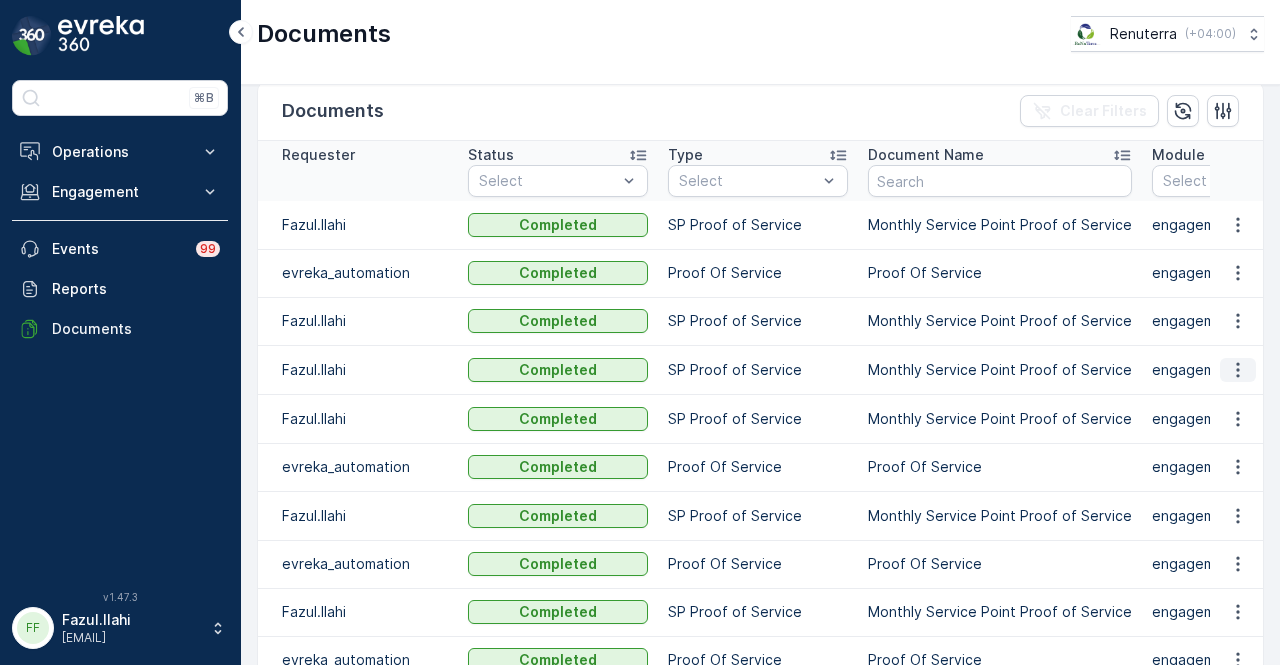click 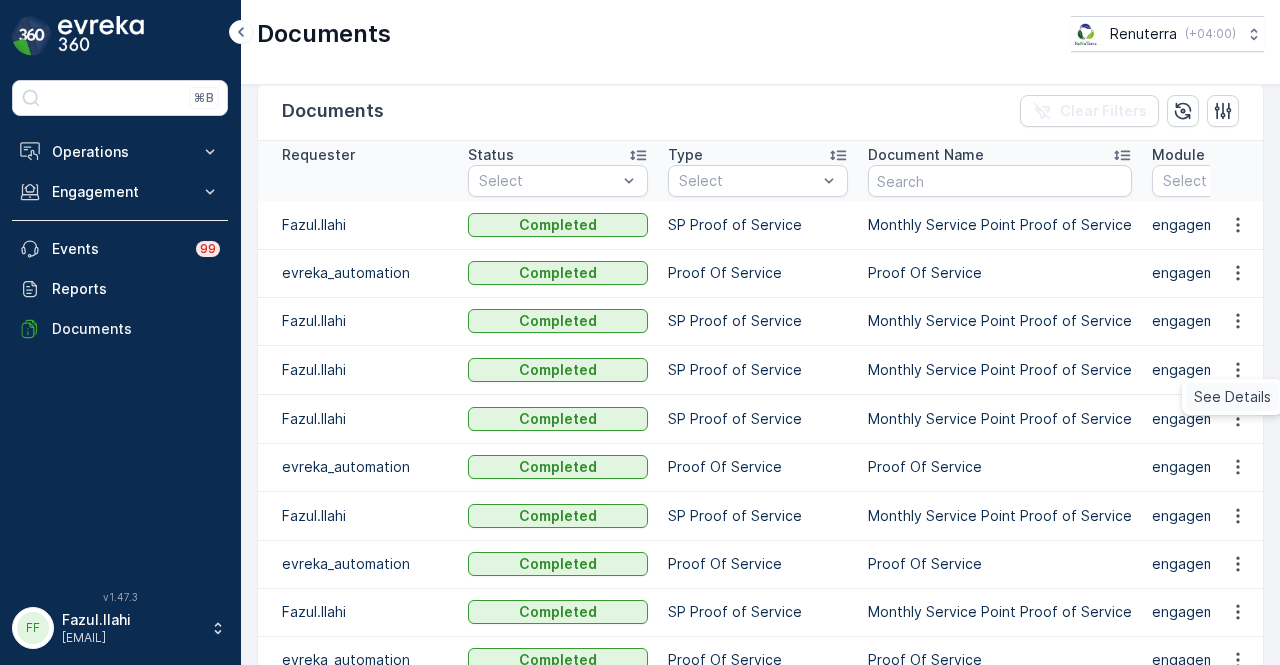 click on "See Details" at bounding box center (1232, 397) 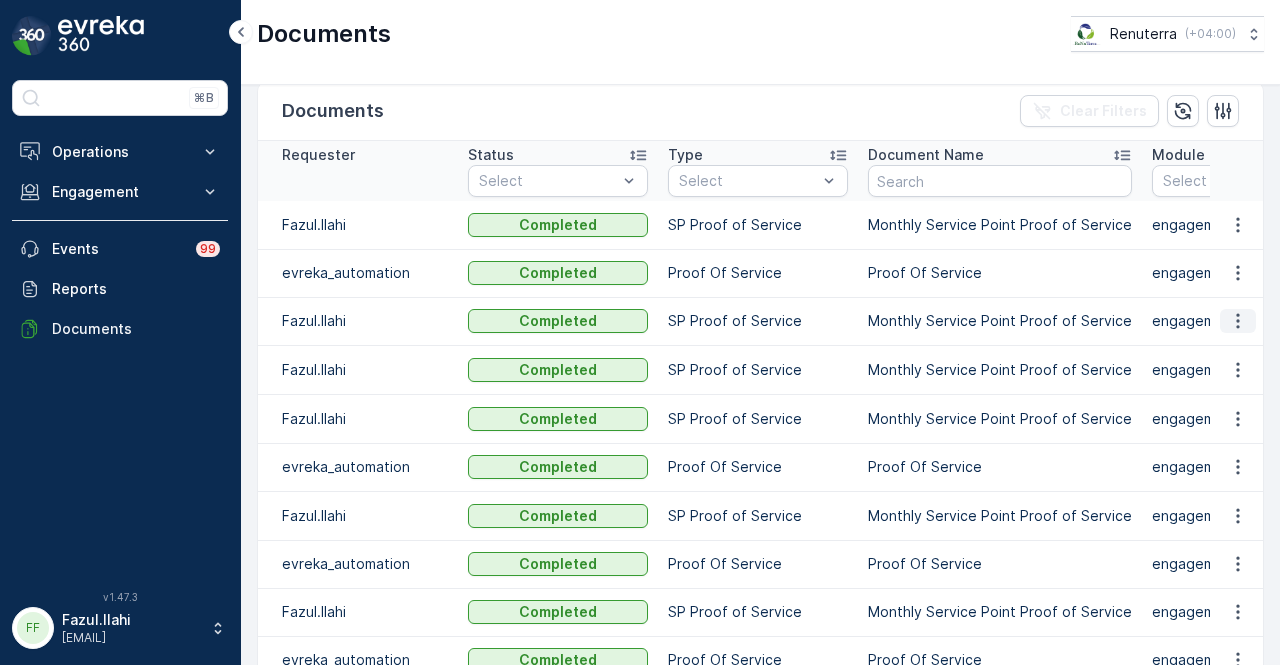 click 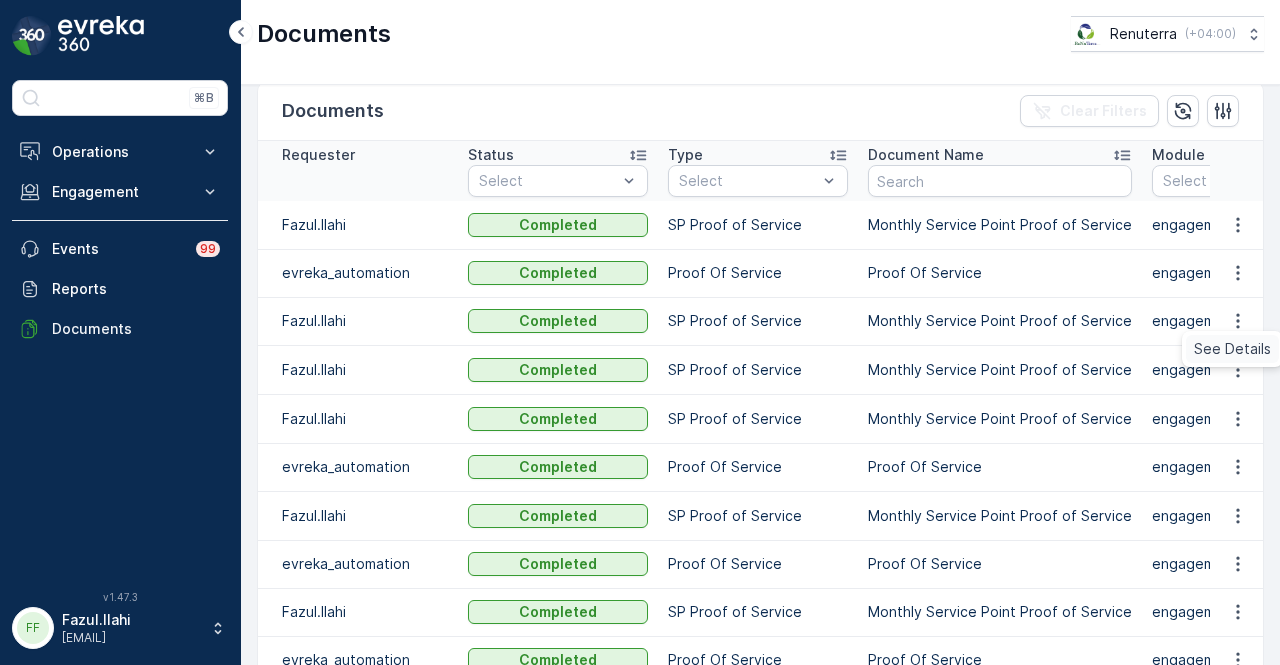 click on "See Details" at bounding box center [1232, 349] 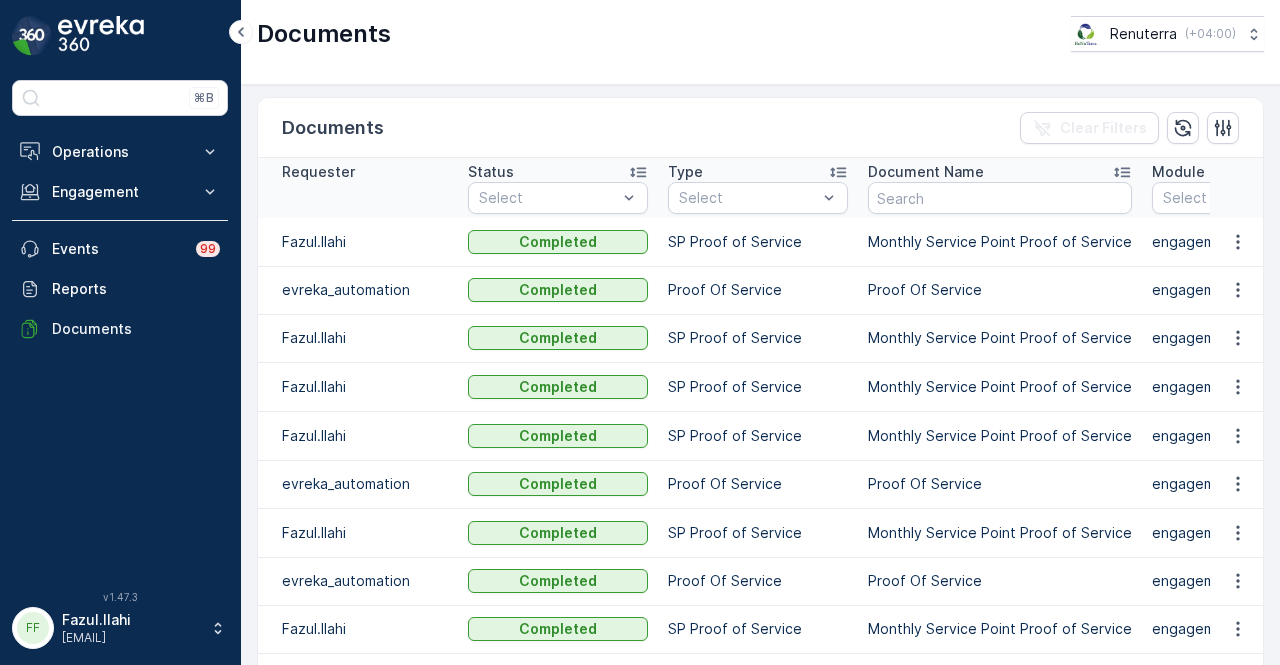 scroll, scrollTop: 0, scrollLeft: 0, axis: both 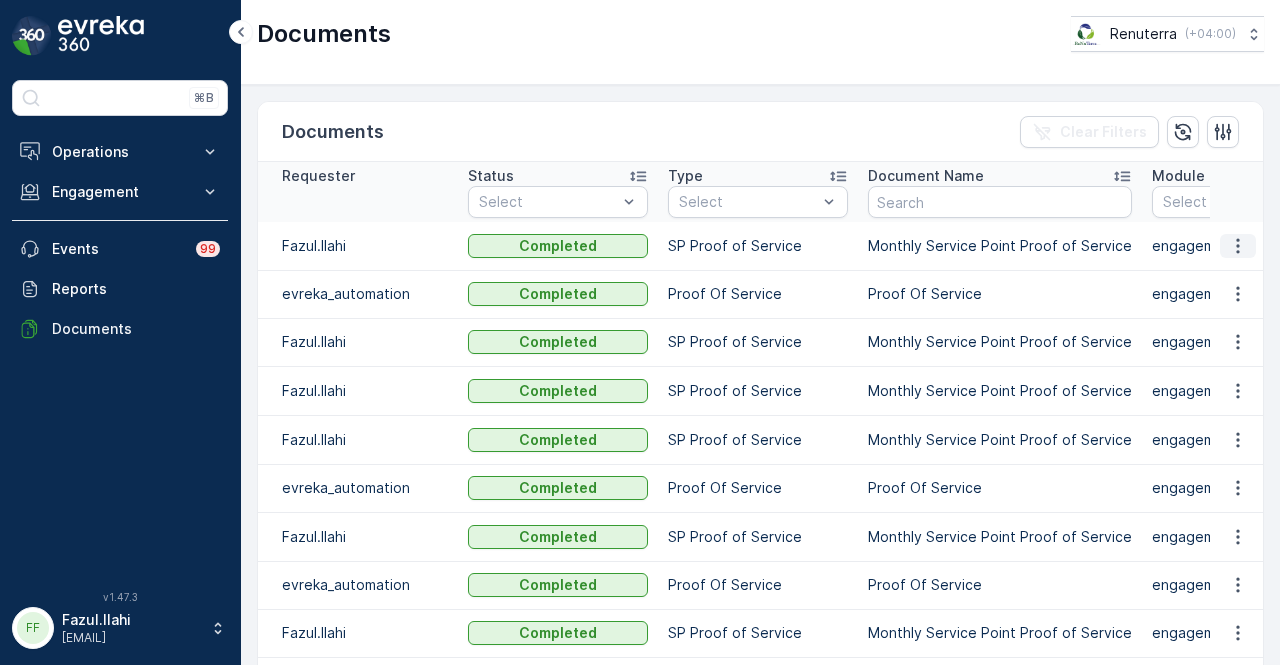 click 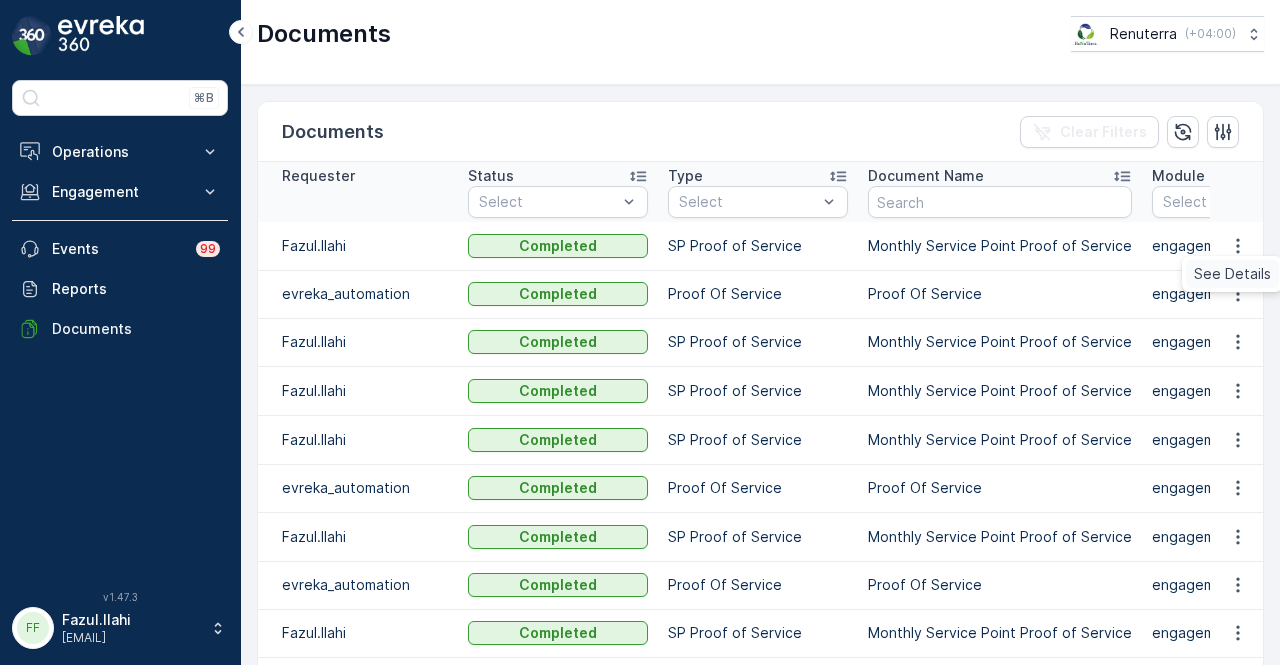 click on "See Details" at bounding box center (1232, 274) 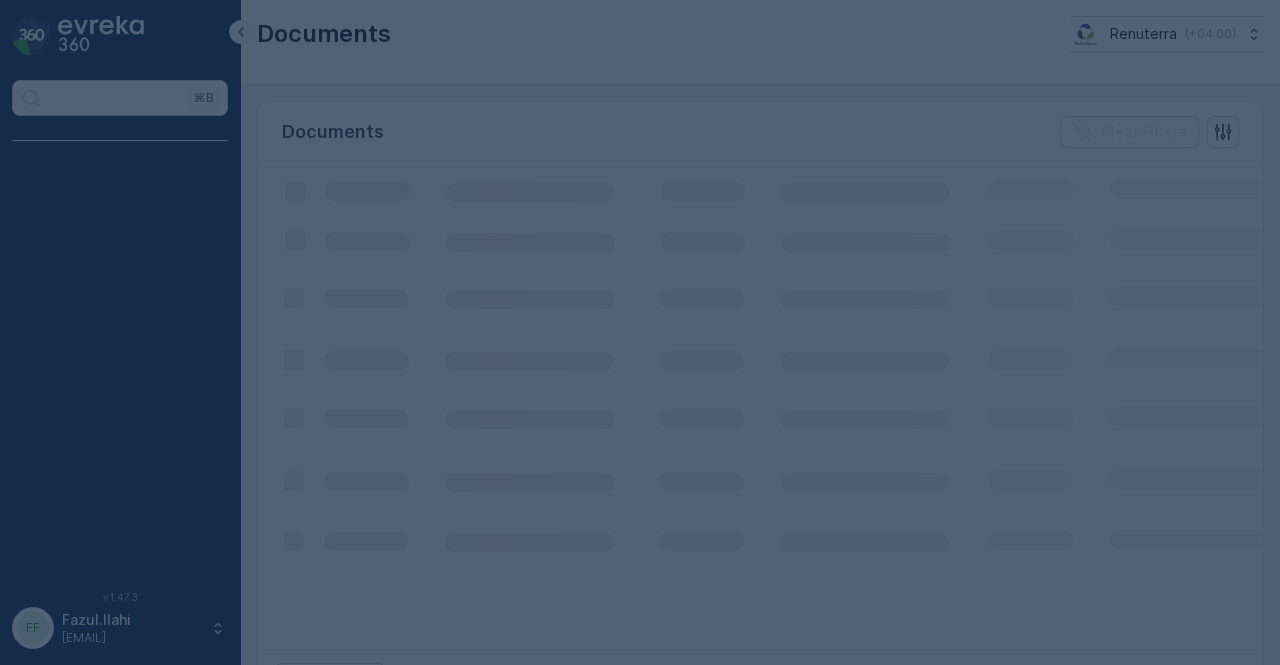 scroll, scrollTop: 0, scrollLeft: 0, axis: both 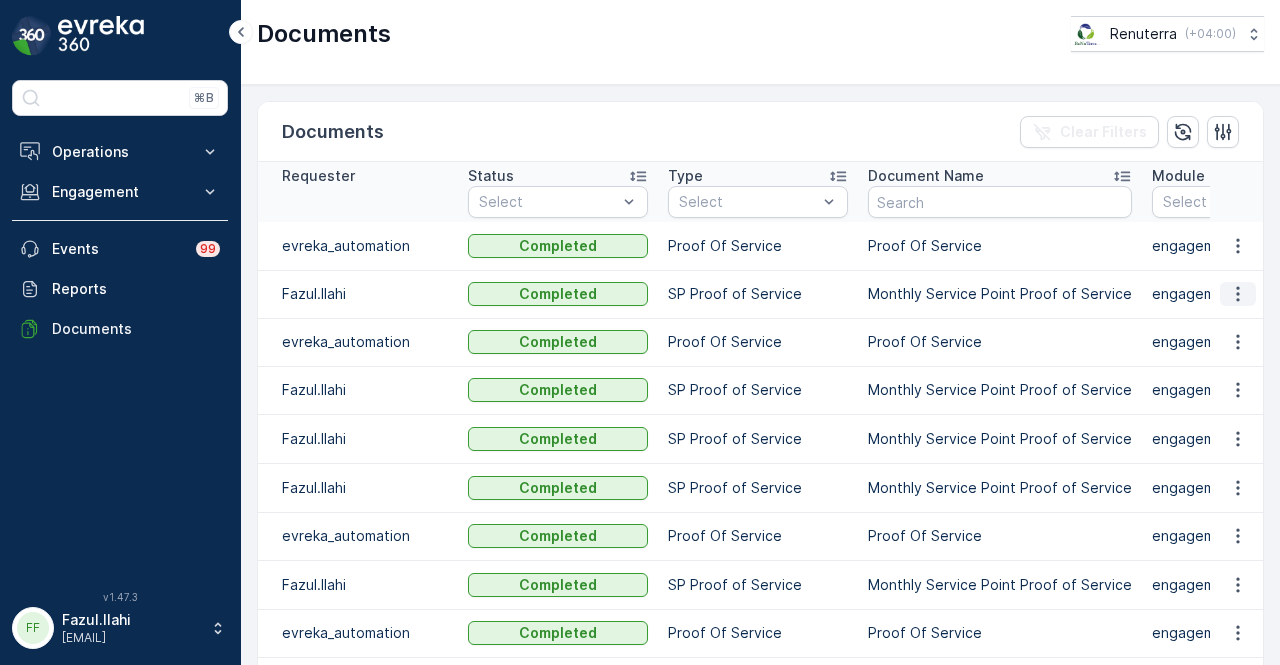 click at bounding box center [1238, 294] 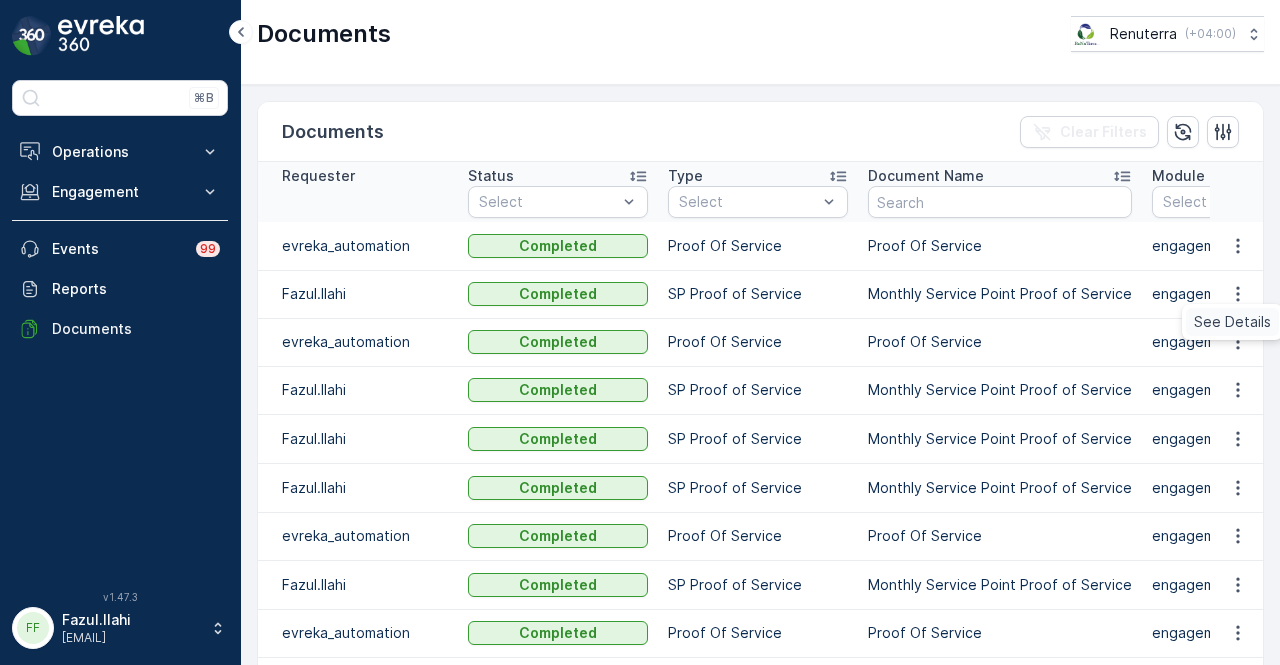 click on "See Details" at bounding box center [1232, 322] 